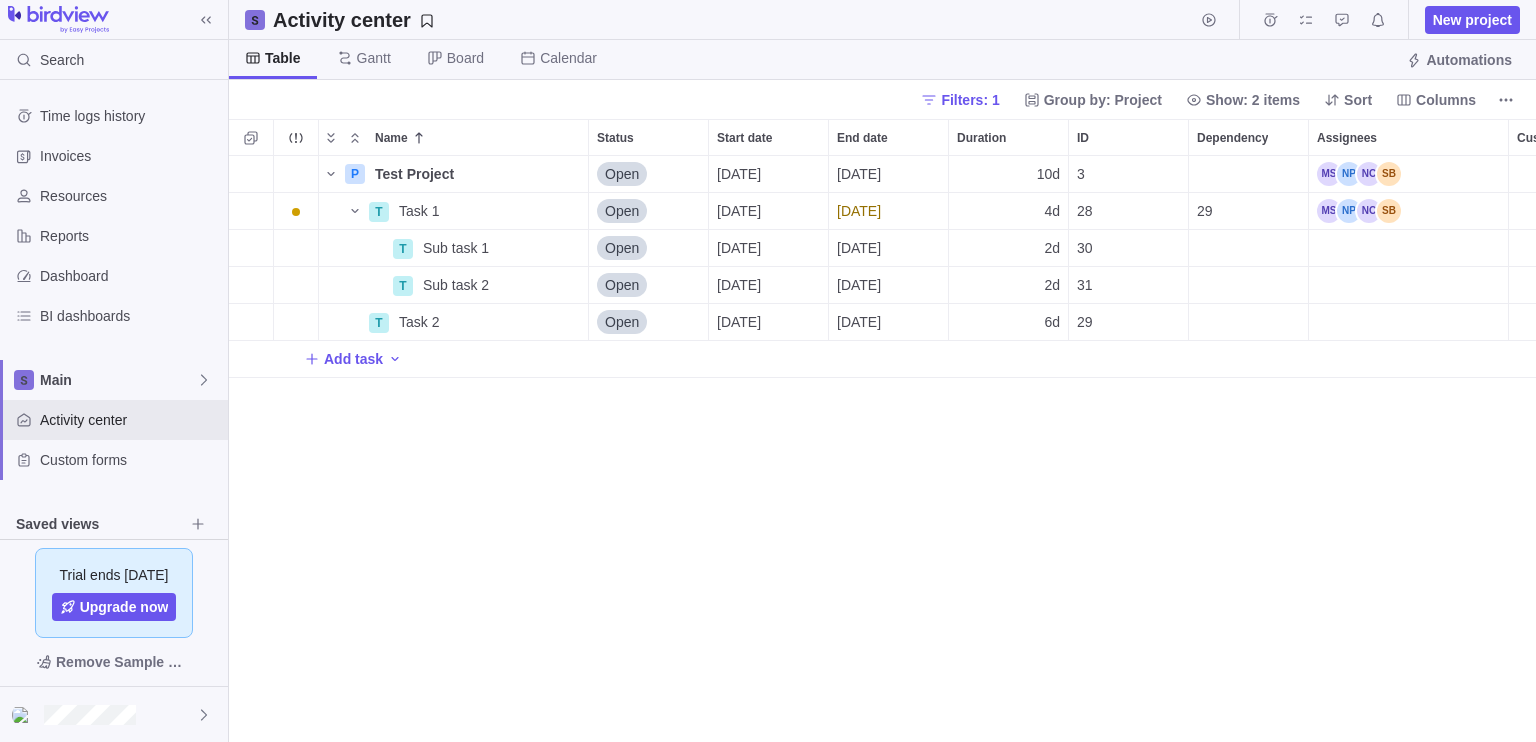 scroll, scrollTop: 0, scrollLeft: 0, axis: both 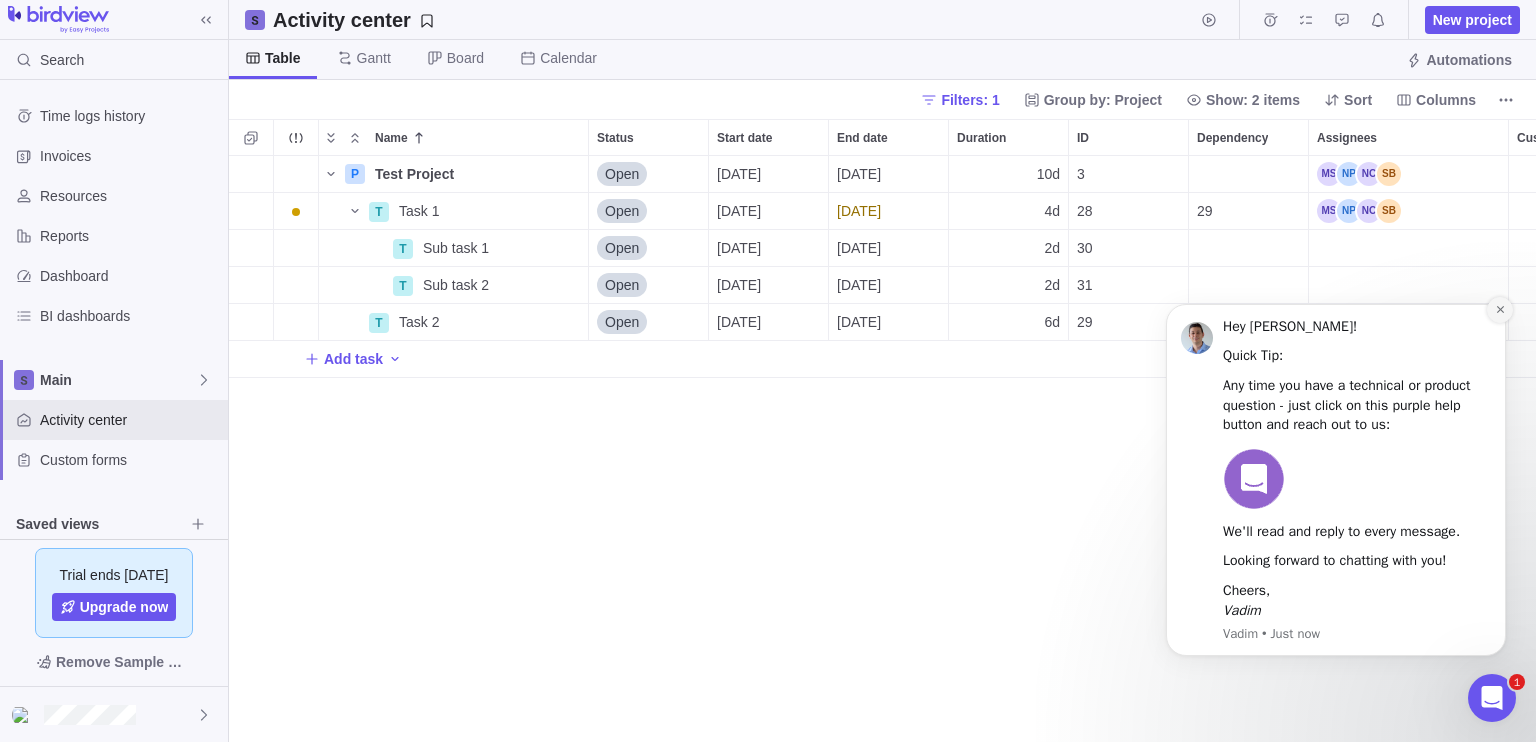 click at bounding box center [1500, 310] 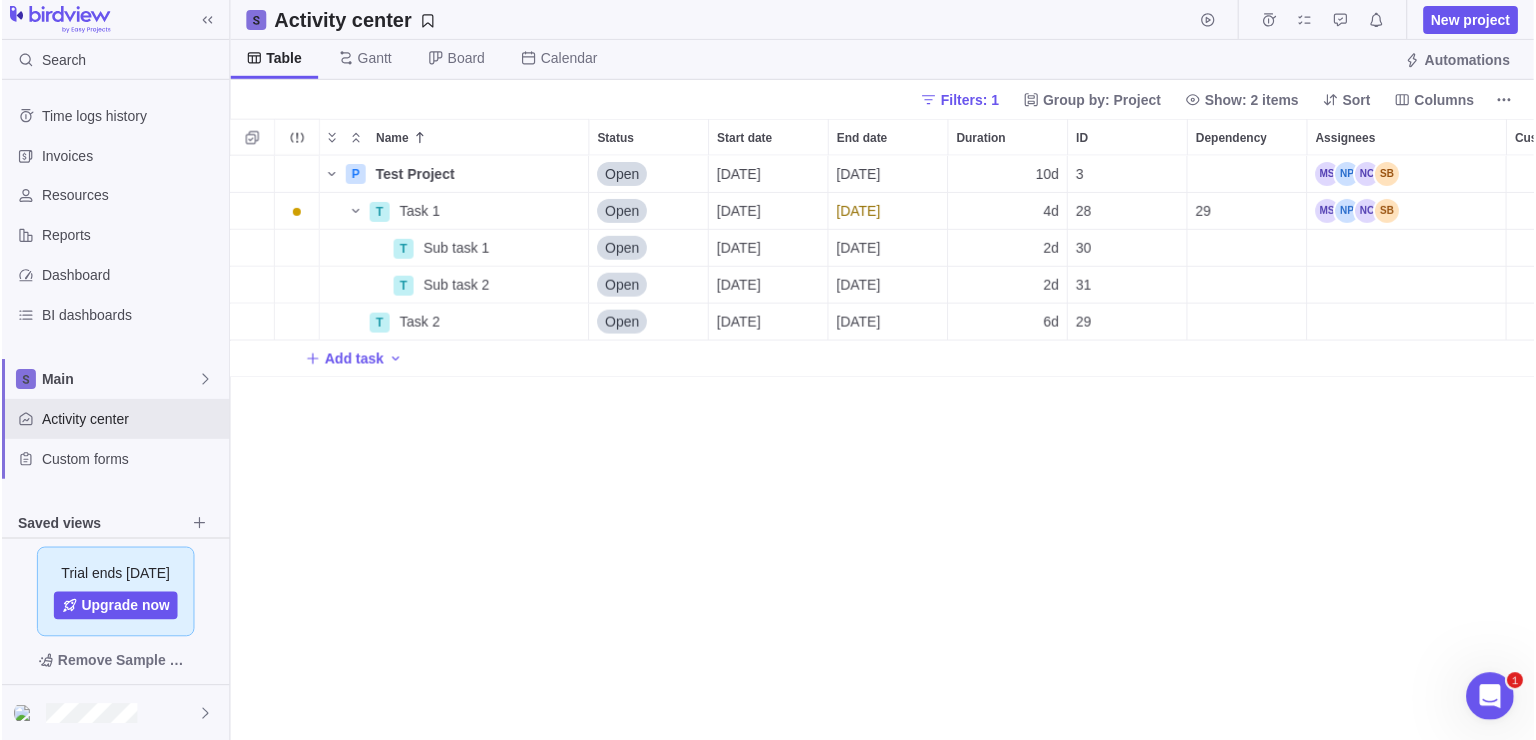 scroll, scrollTop: 568, scrollLeft: 1292, axis: both 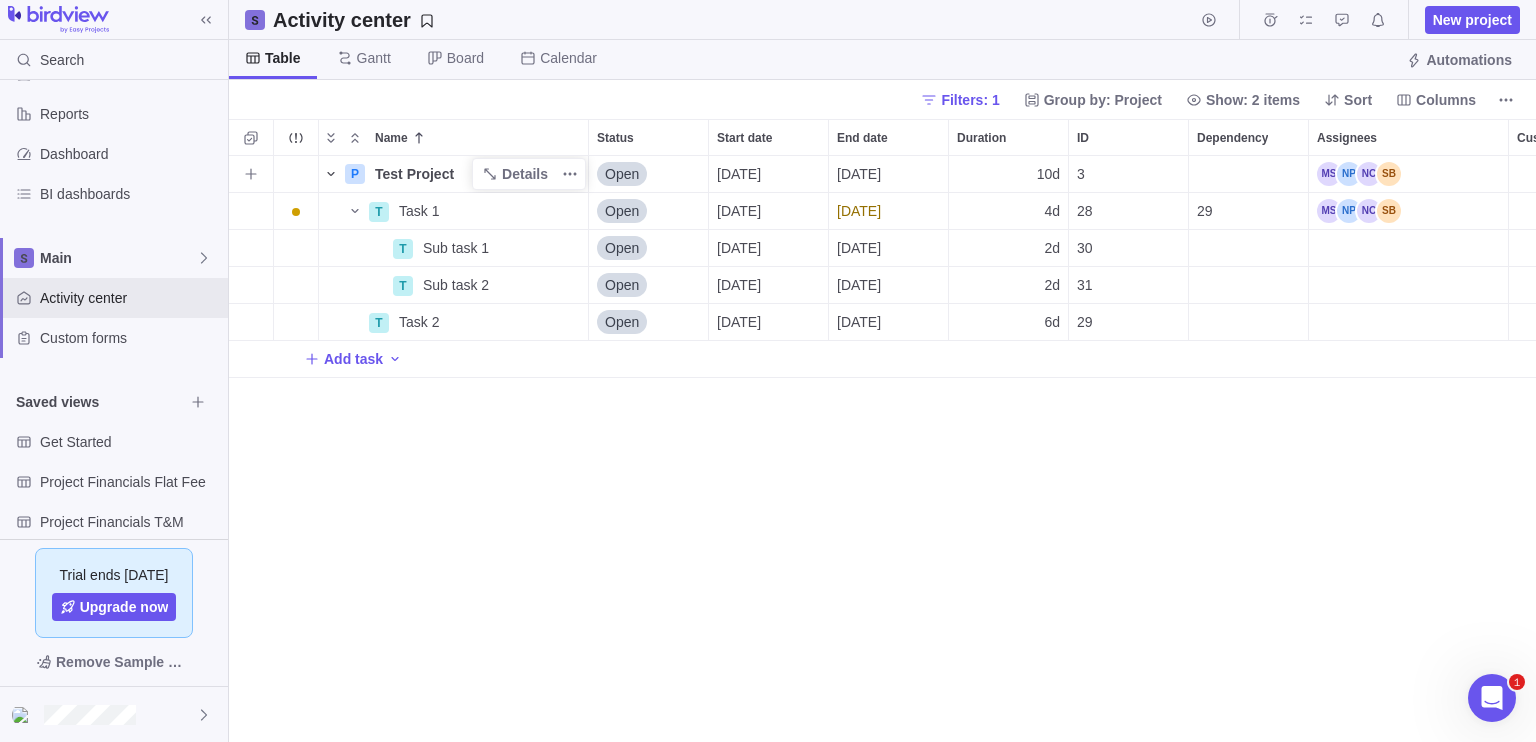 click 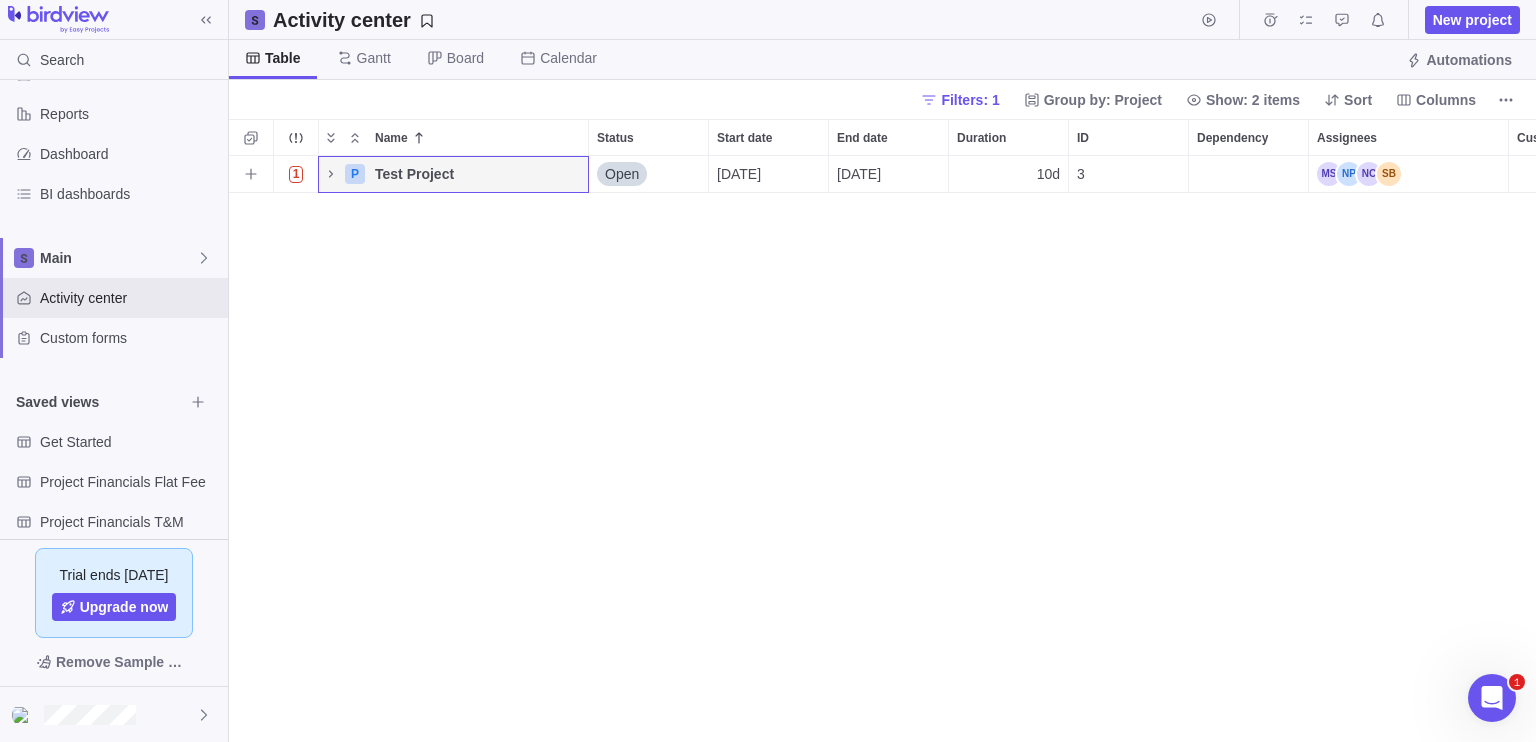 click on "Open" at bounding box center [648, 174] 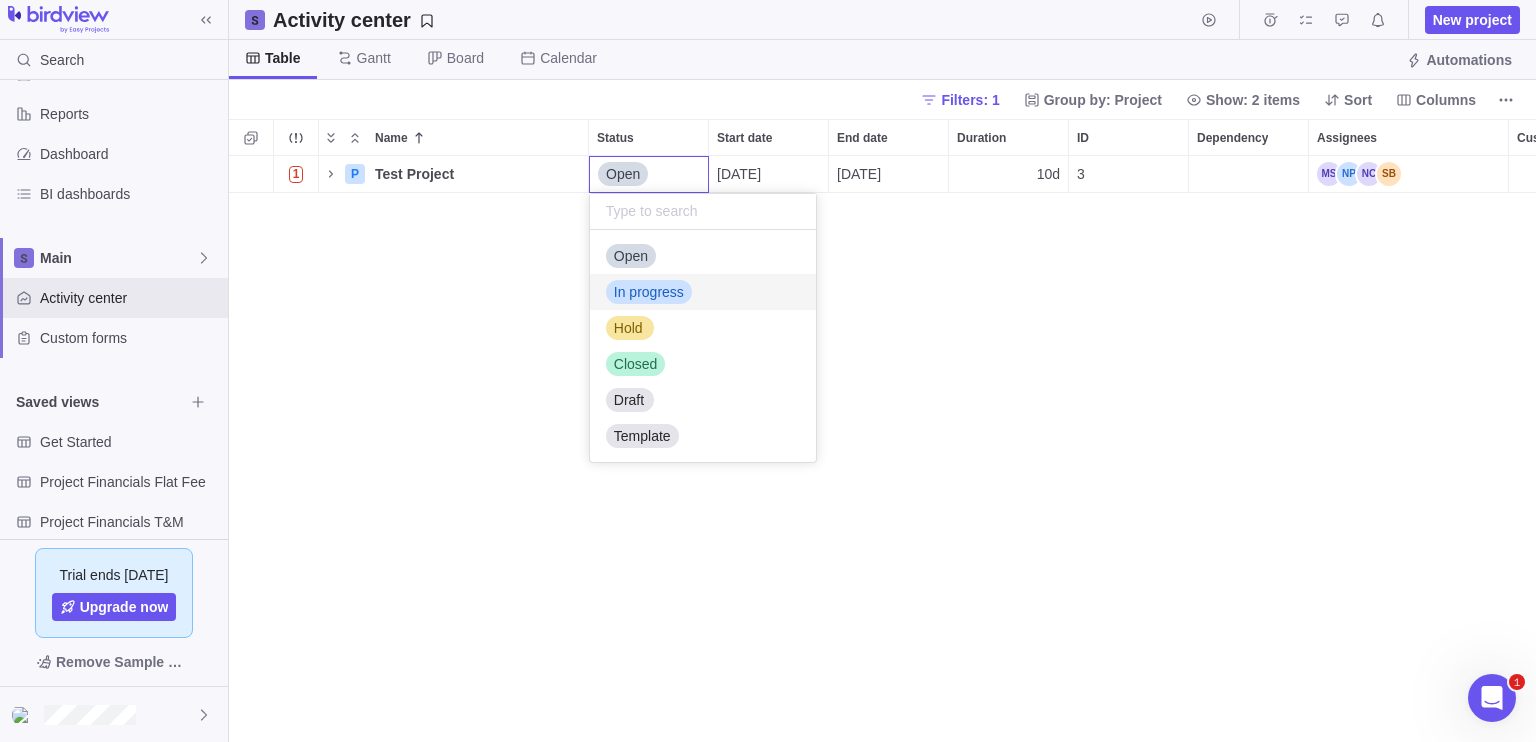 click on "1 P Test Project Details Open [DATE] [DATE] 10d 3 7h 20h 13h" at bounding box center [882, 449] 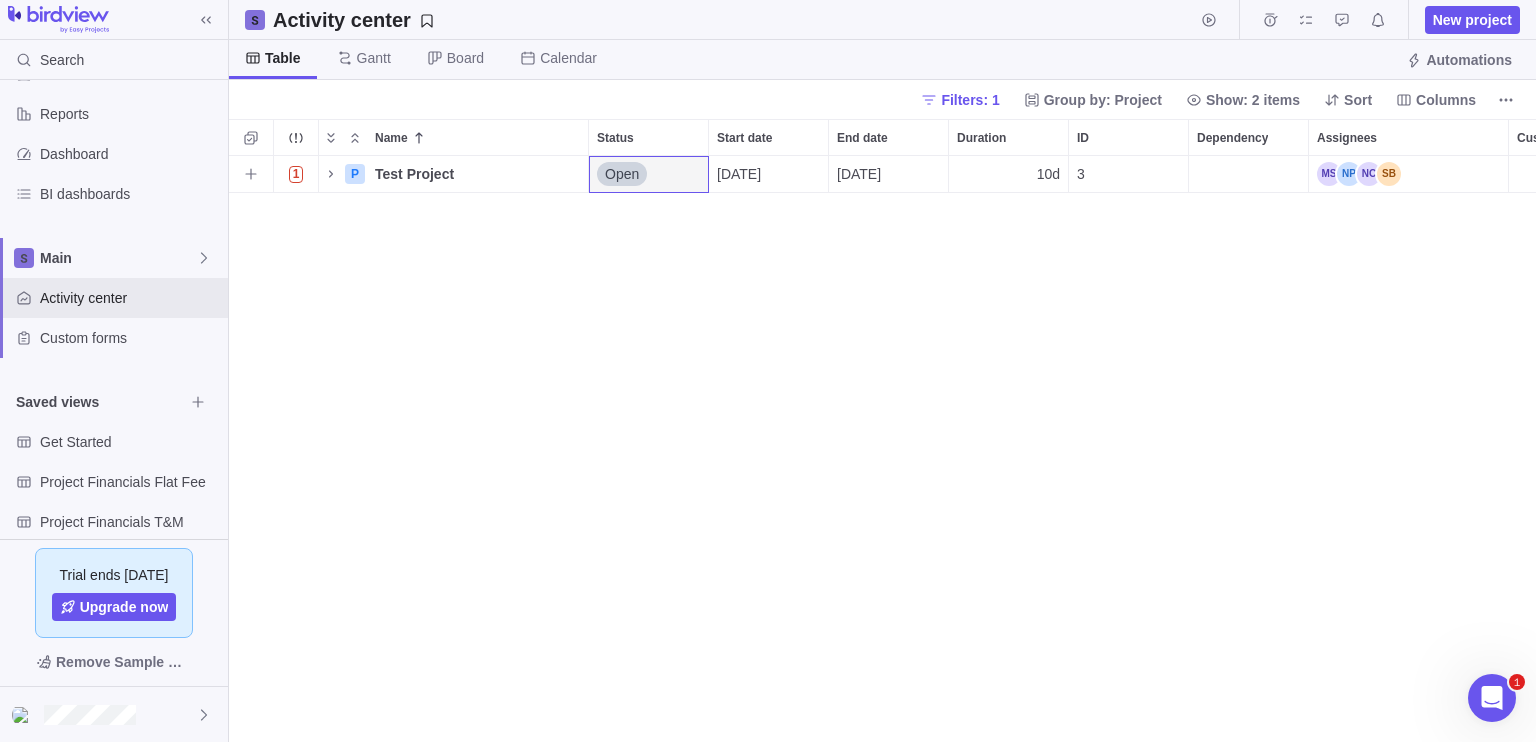 scroll, scrollTop: 0, scrollLeft: 104, axis: horizontal 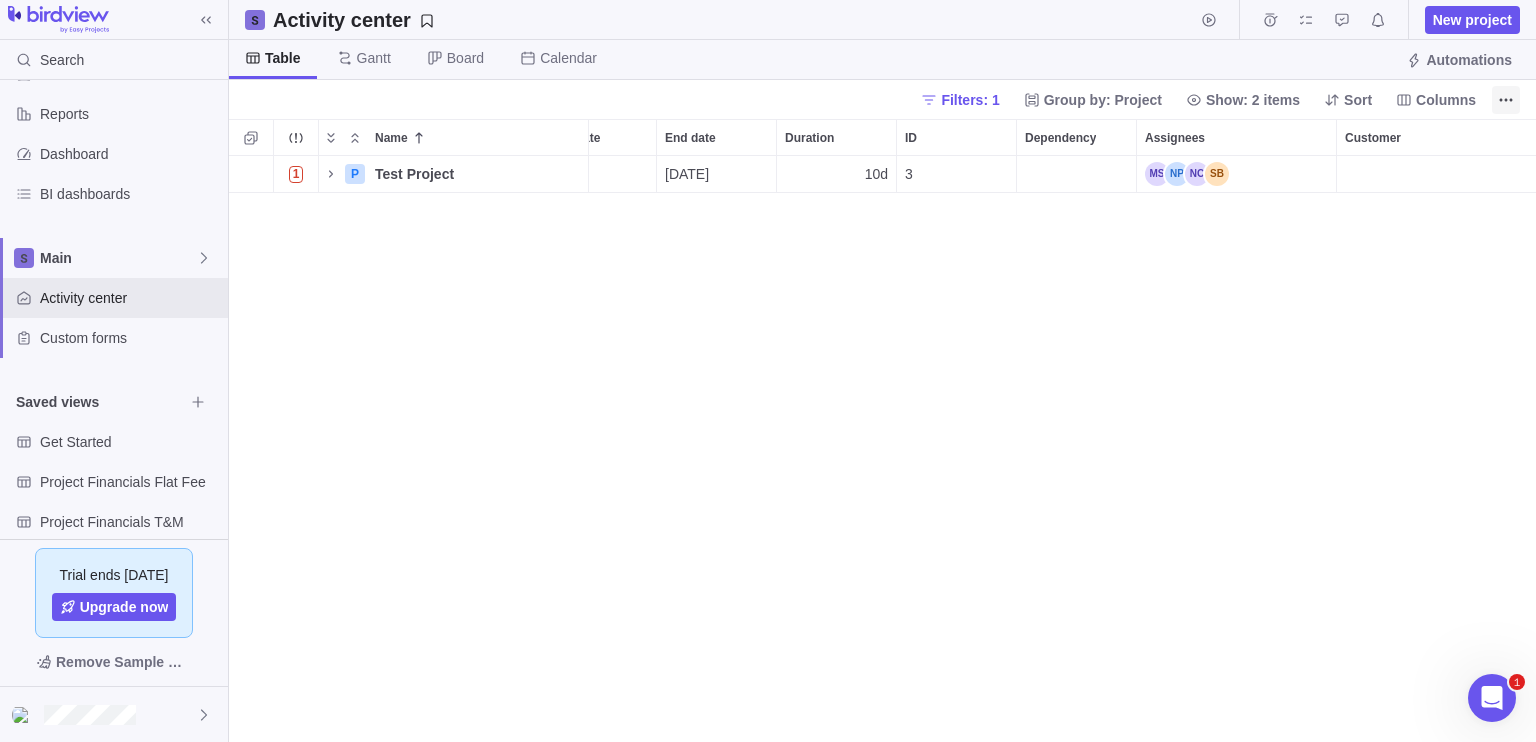 click 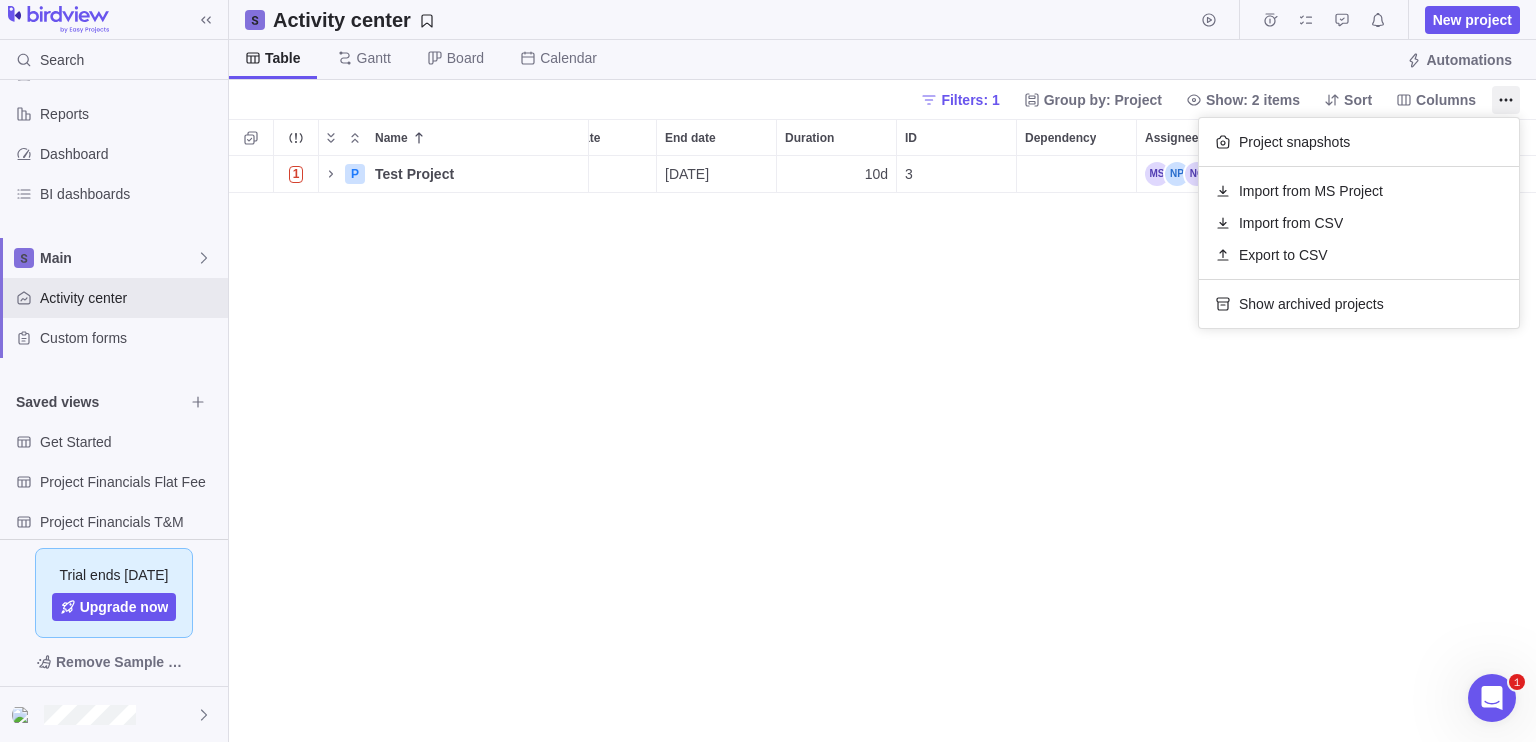 click on "Search Time logs history Invoices Resources Reports Dashboard BI dashboards Main Activity center Custom forms Saved views Get Started Project Financials Flat Fee Project Financials T&M Test Saved View Upcoming Milestones Trial ends [DATE] Upgrade now Remove Sample Data Activity center New project Table [PERSON_NAME] Board Calendar Automations Filters: 1 Group by: Project Show: 2 items Sort Columns Name Status Start date End date Duration ID Dependency Assignees Customer Portfolio Actual hours (timelogs) Estimated hours Hours left 1 P Test Project Details Open [DATE] [DATE] 10d 3 7h 20h 13h Filters Activity status Default Workflow Test Workflow Project status Default Workflow Test Workflow Activity priority Activity assignees More Project start date Previous year Previous month Previous week [DATE] [DATE] This week This month This year Next week Next month Filter by period Project end date Previous year Previous month Previous week [DATE] [DATE] This week This month This year Next week 1" at bounding box center [768, 371] 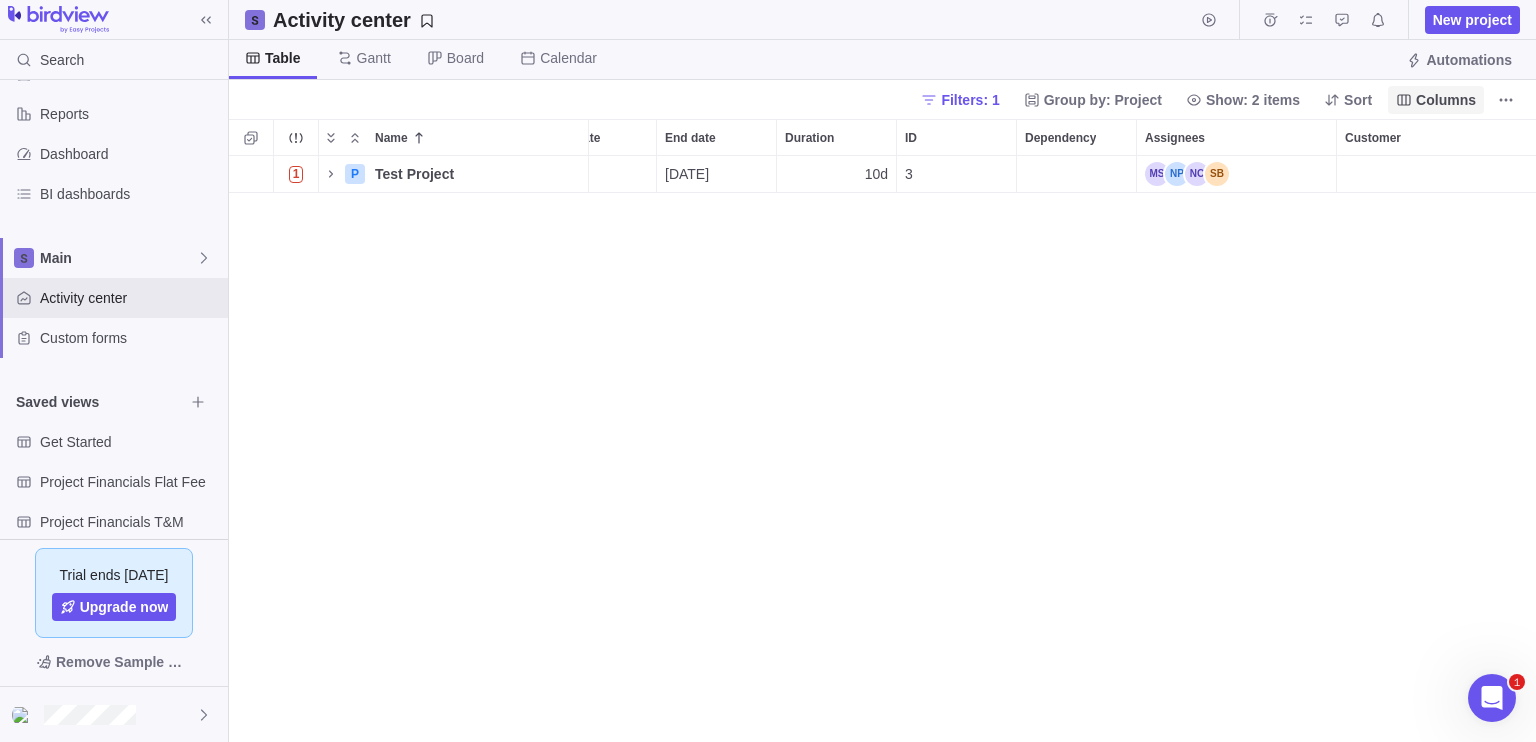 click on "Columns" at bounding box center (1446, 100) 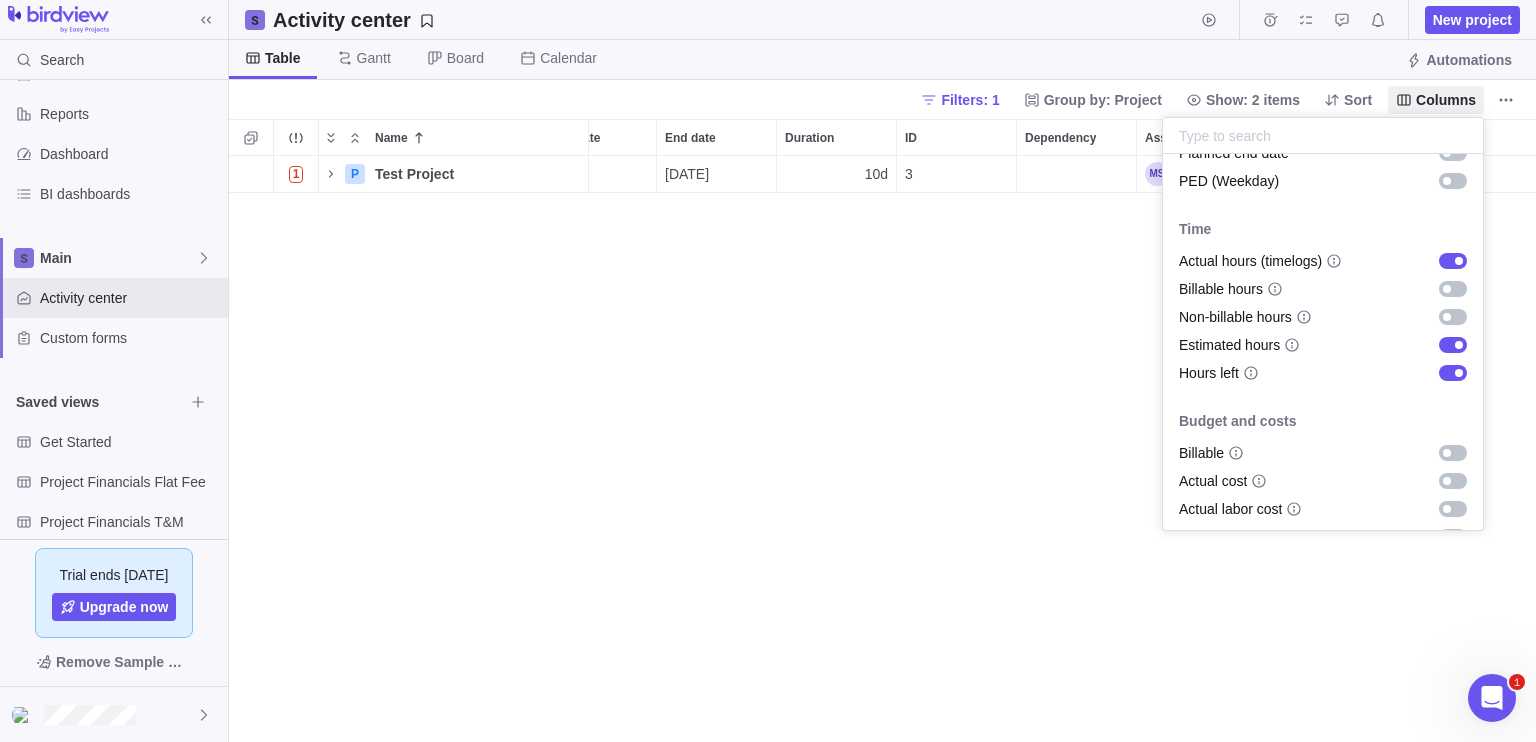 scroll, scrollTop: 552, scrollLeft: 0, axis: vertical 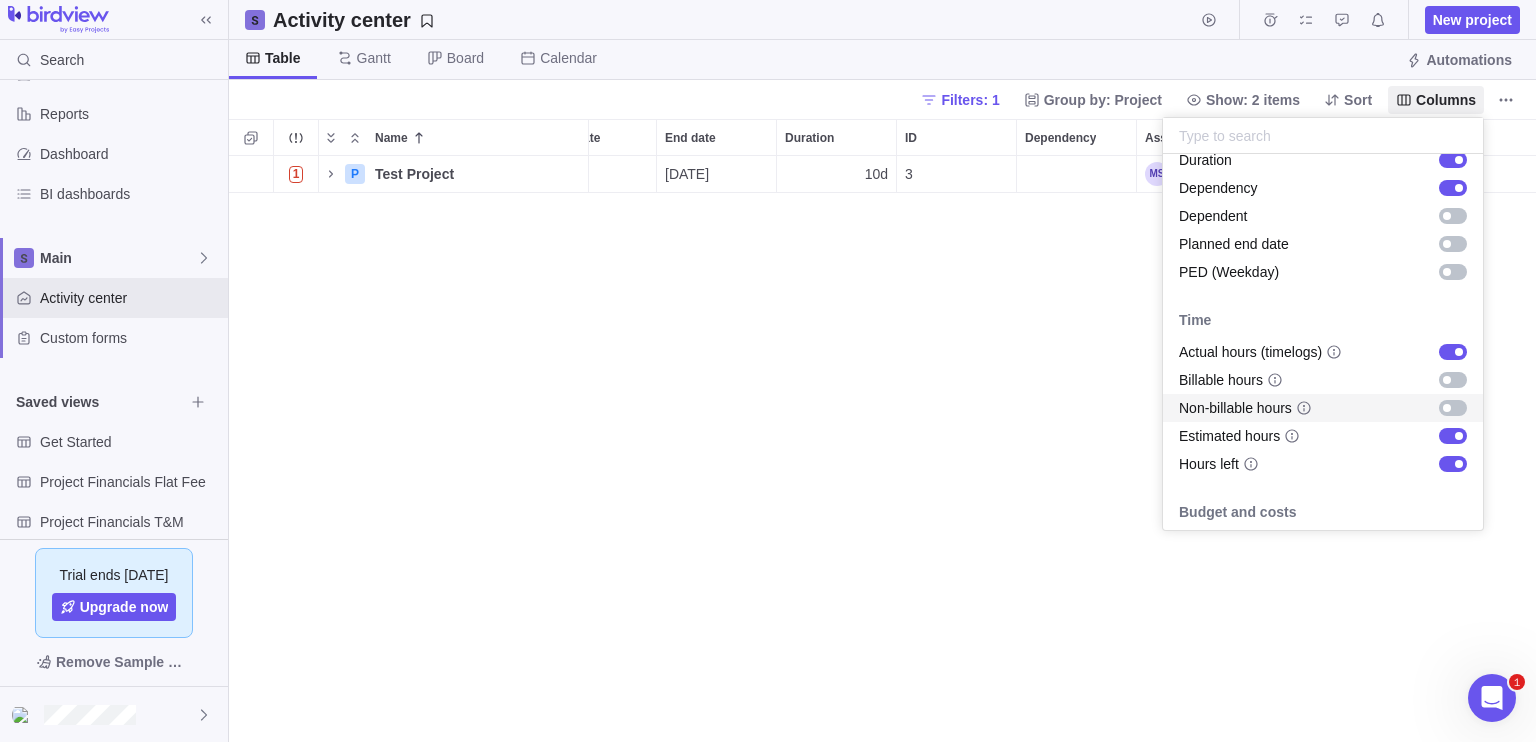 click on "Search Time logs history Invoices Resources Reports Dashboard BI dashboards Main Activity center Custom forms Saved views Get Started Project Financials Flat Fee Project Financials T&M Test Saved View Upcoming Milestones Trial ends [DATE] Upgrade now Remove Sample Data Activity center New project Table [PERSON_NAME] Board Calendar Automations Filters: 1 Group by: Project Show: 2 items Sort Columns Name Status Start date End date Duration ID Dependency Assignees Customer Portfolio Actual hours (timelogs) Estimated hours Hours left 1 P Test Project Details Open [DATE] [DATE] 10d 3 7h 20h 13h Filters Activity status Default Workflow Test Workflow Project status Default Workflow Test Workflow Activity priority Activity assignees More Project start date Previous year Previous month Previous week [DATE] [DATE] This week This month This year Next week Next month Filter by period Project end date Previous year Previous month Previous week [DATE] [DATE] This week This month This year Next week 1" at bounding box center [768, 371] 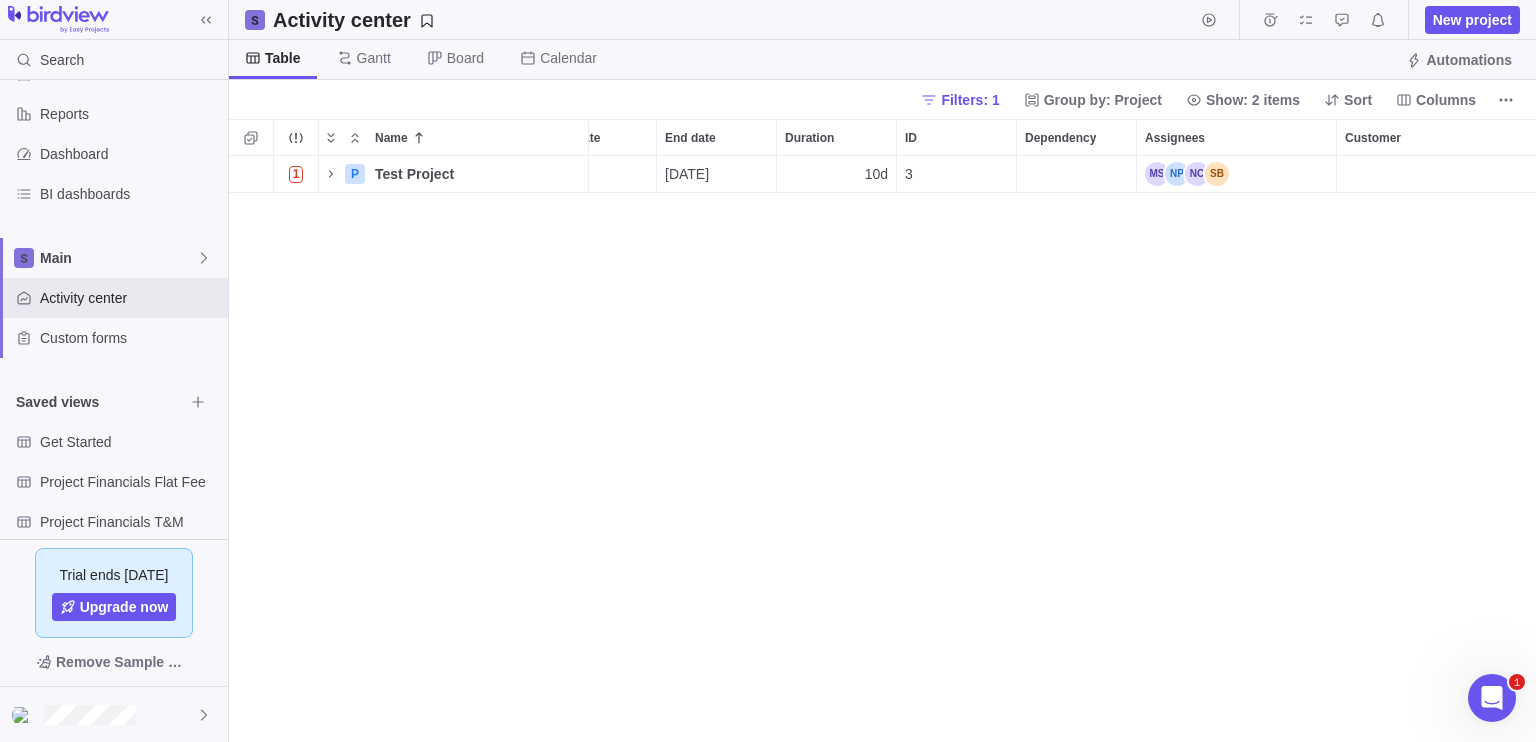 scroll, scrollTop: 0, scrollLeft: 0, axis: both 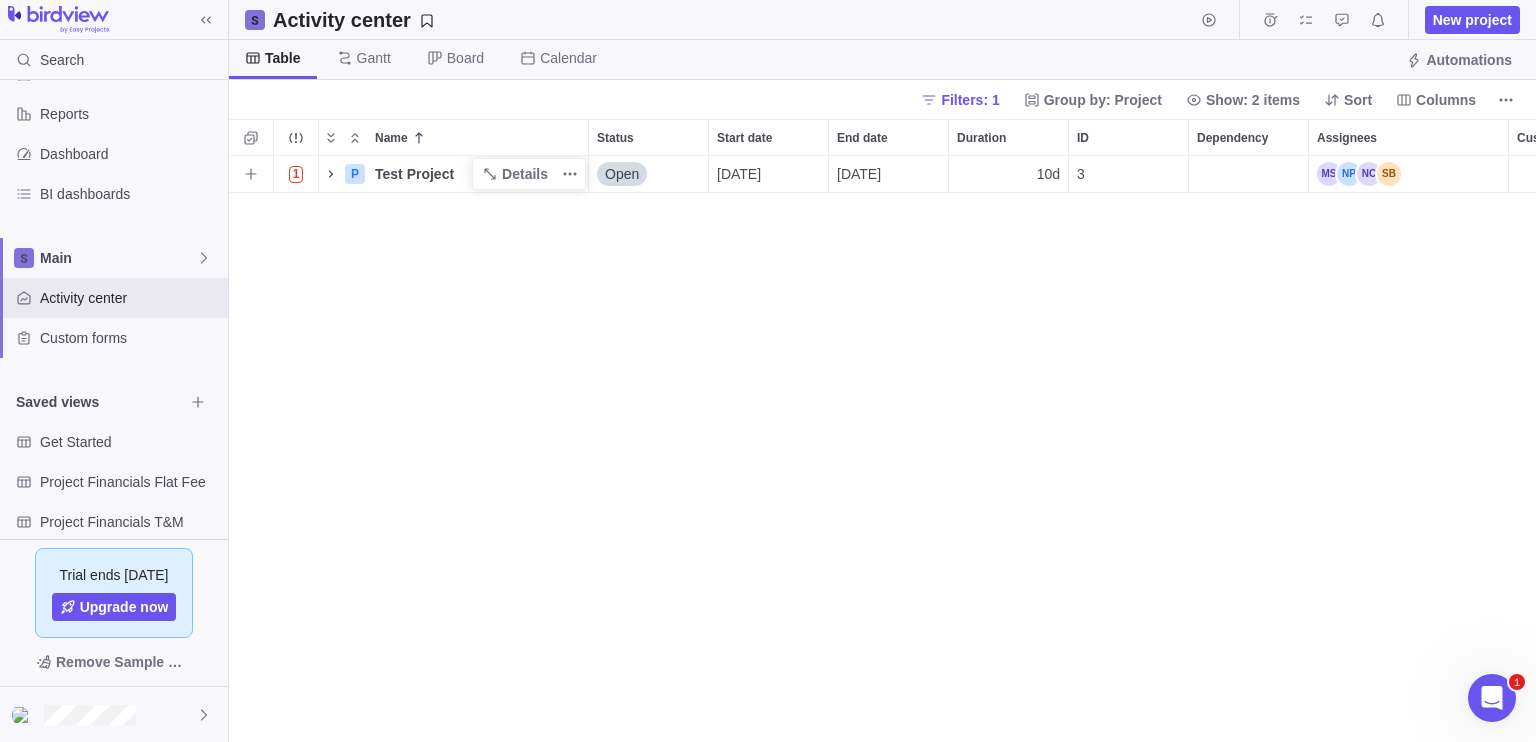 click 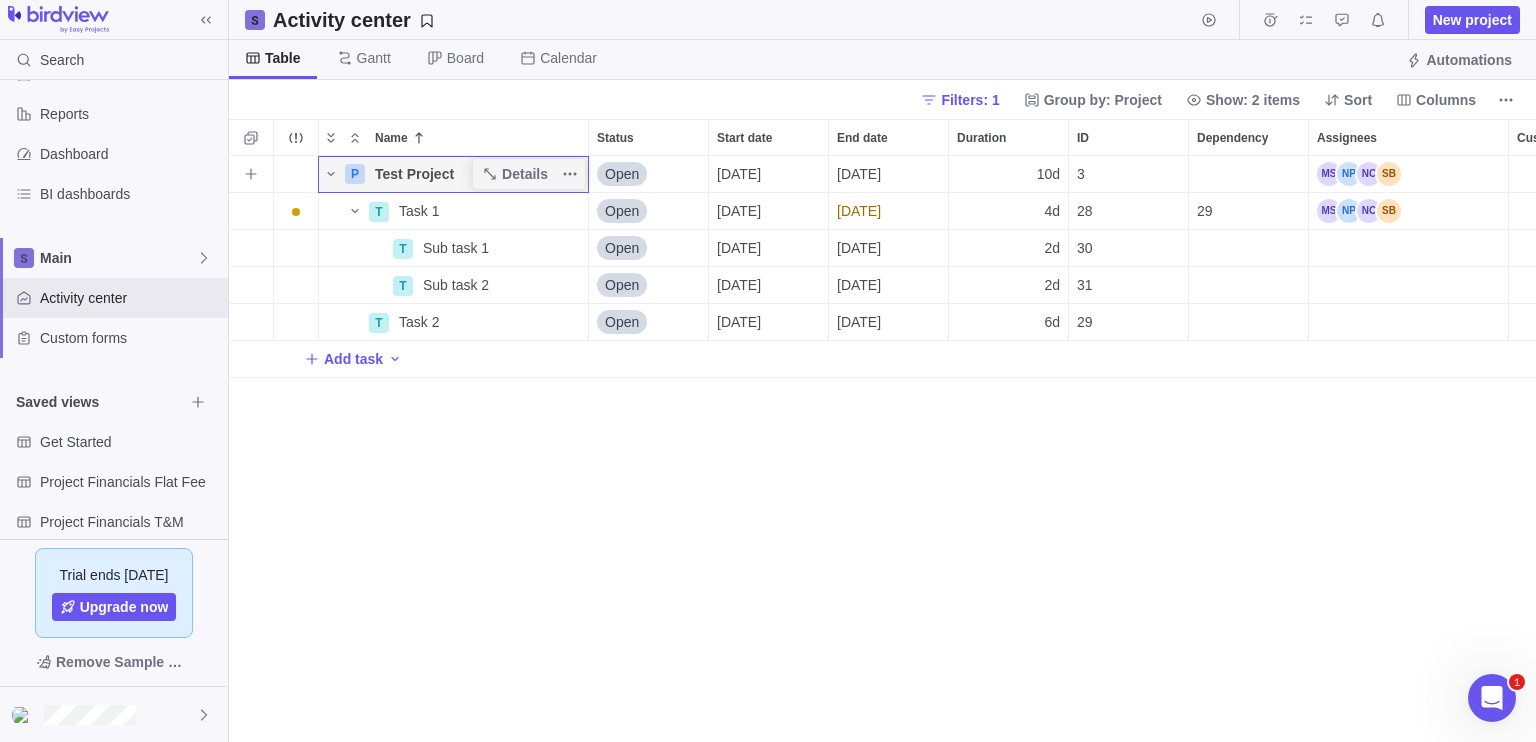 click on "Test Project" at bounding box center (414, 174) 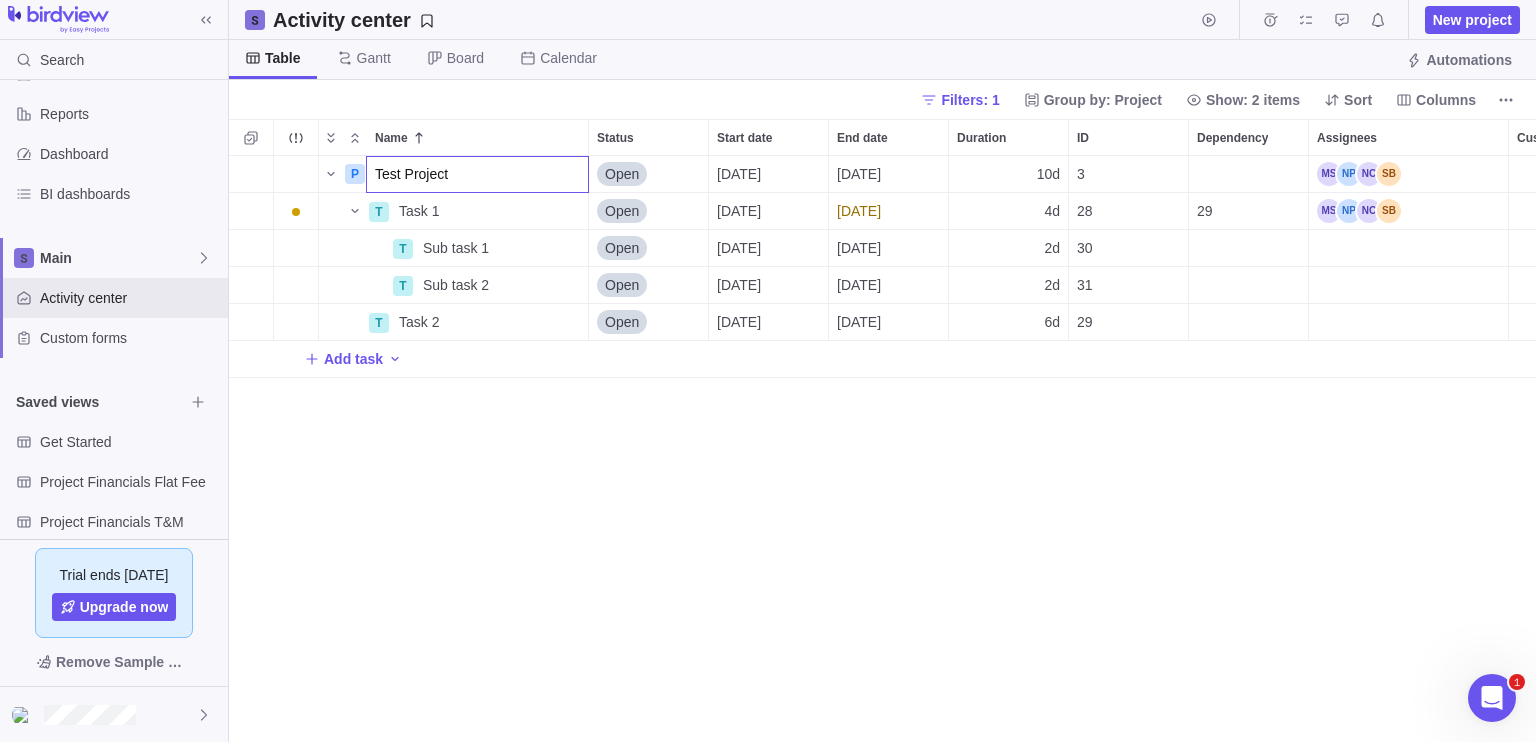 click on "P Test Project Open [DATE] [DATE] 10d 3 7h 20h 13h T Task 1 Details Open [DATE] [DATE] 4d 28 29 7h 20h 13h T Sub task 1 Details Open [DATE] [DATE] 2d 30 T Sub task 2 Details Open [DATE] [DATE] 2d 31 T Task 2 Details Open [DATE] [DATE] 6d 29 Add task" at bounding box center (882, 449) 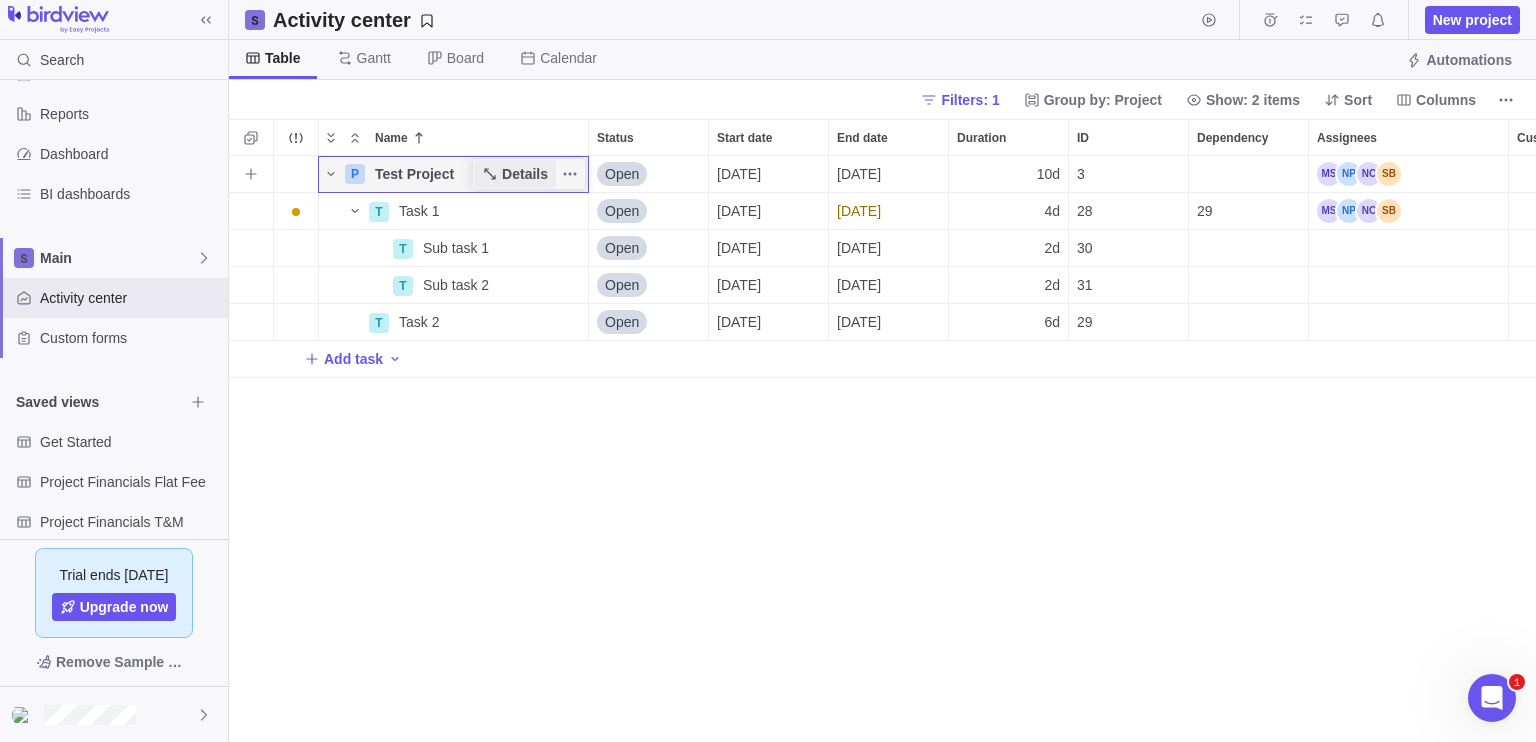 click on "Details" at bounding box center (525, 174) 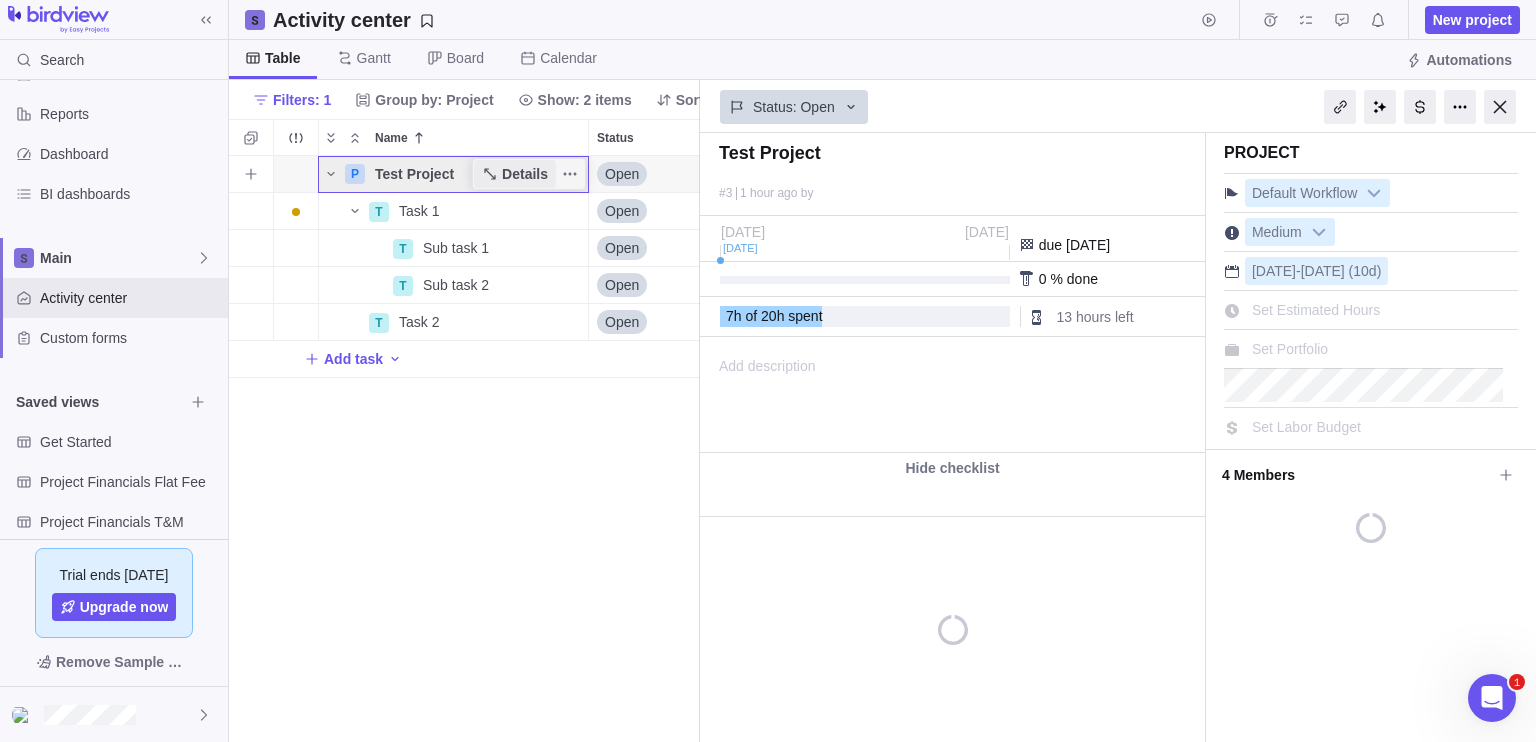 scroll, scrollTop: 570, scrollLeft: 456, axis: both 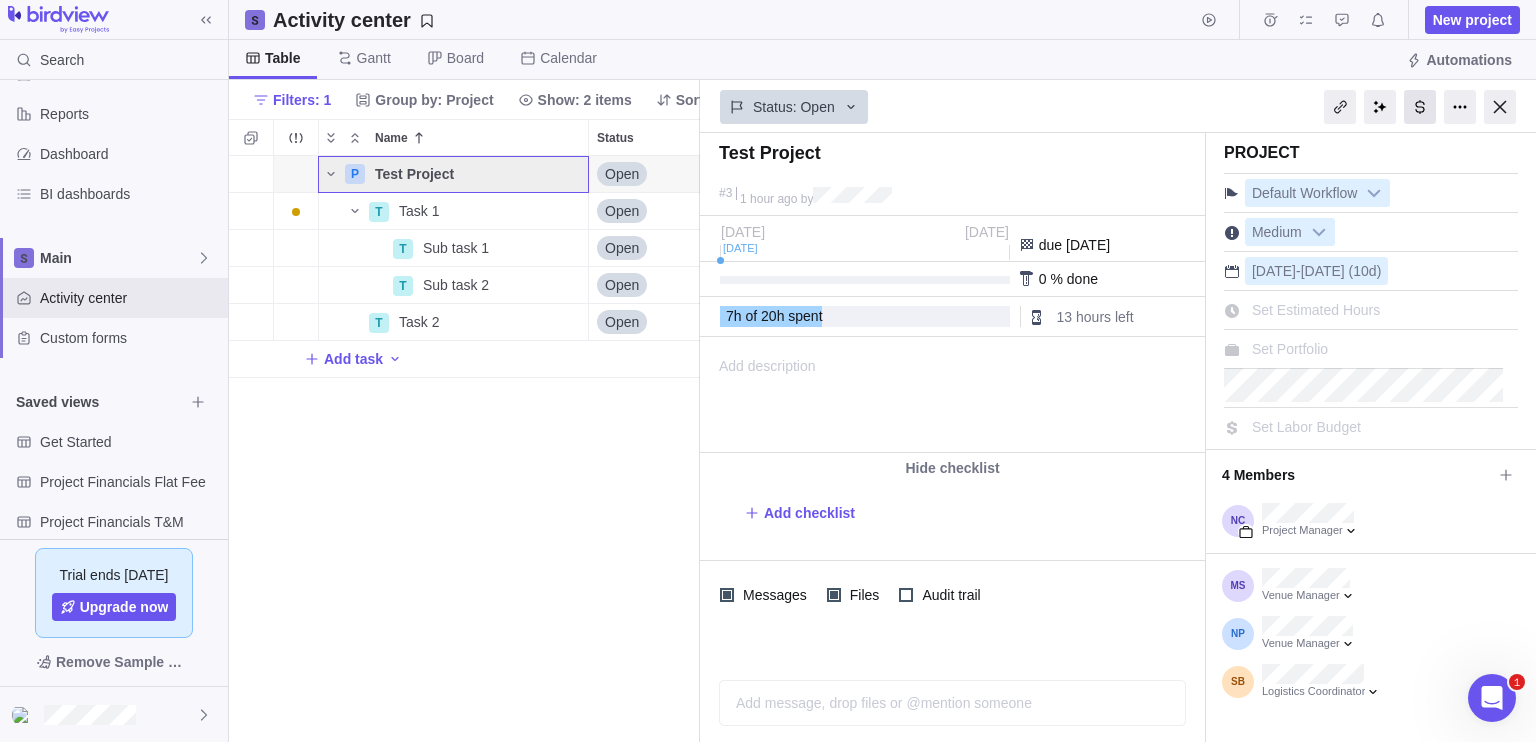 click at bounding box center [1420, 107] 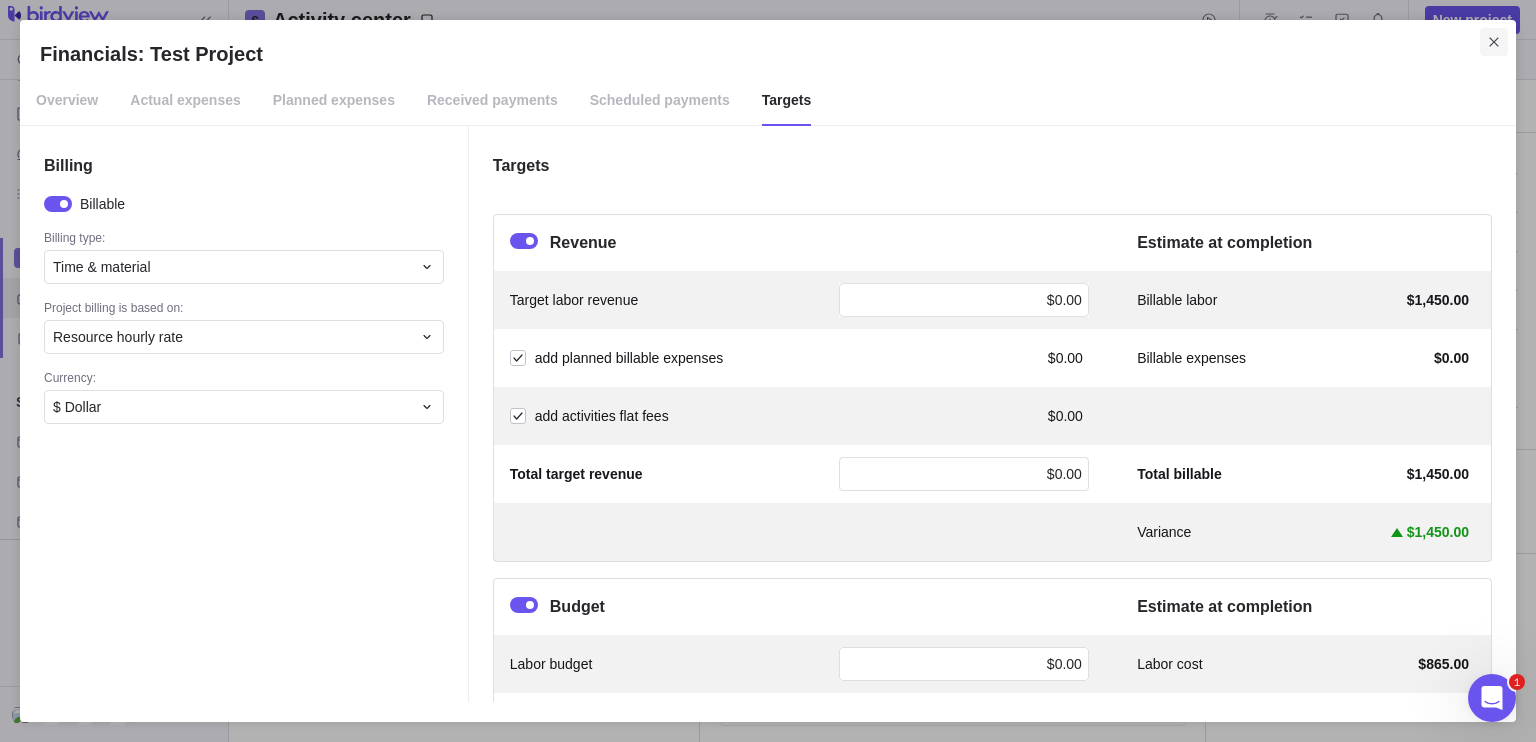 click at bounding box center [1494, 42] 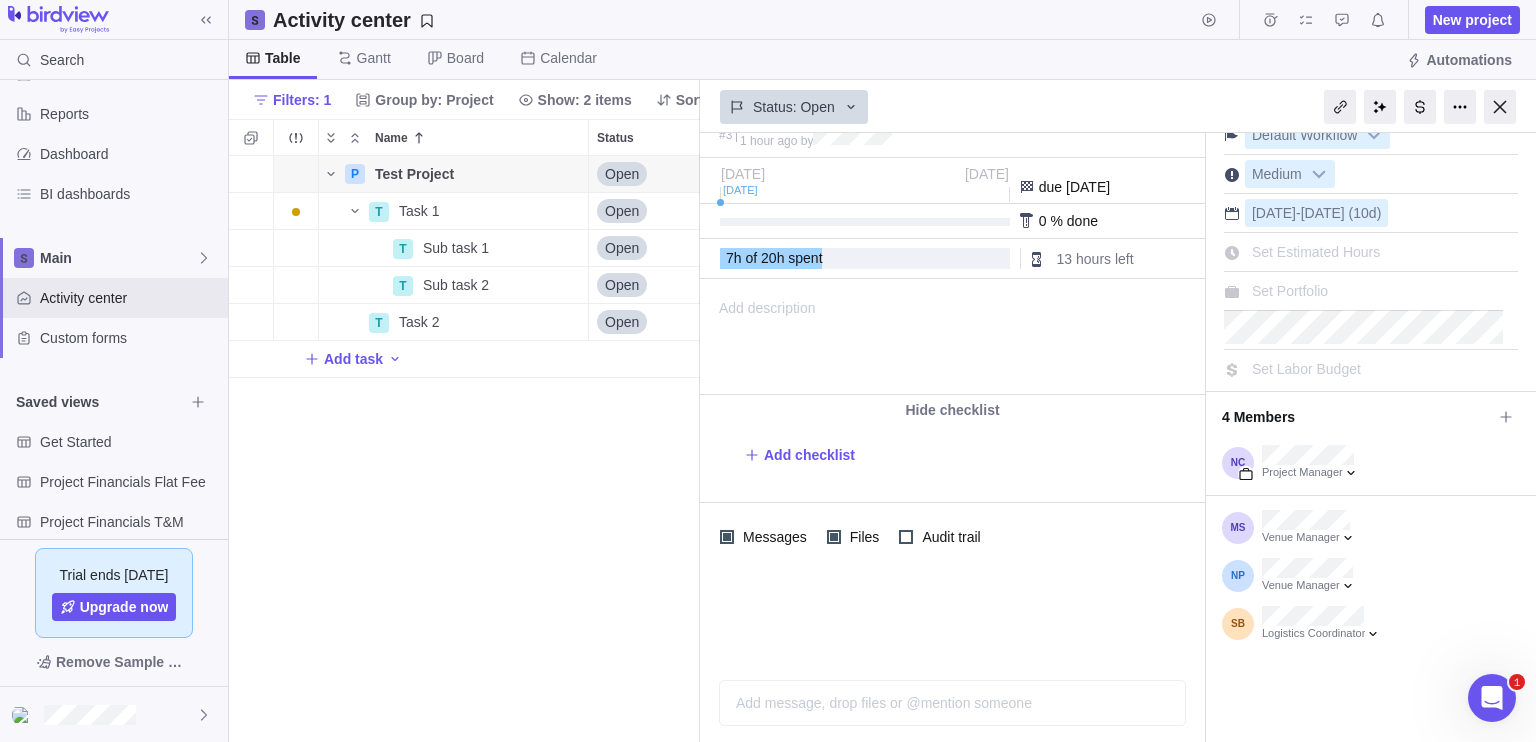 scroll, scrollTop: 0, scrollLeft: 0, axis: both 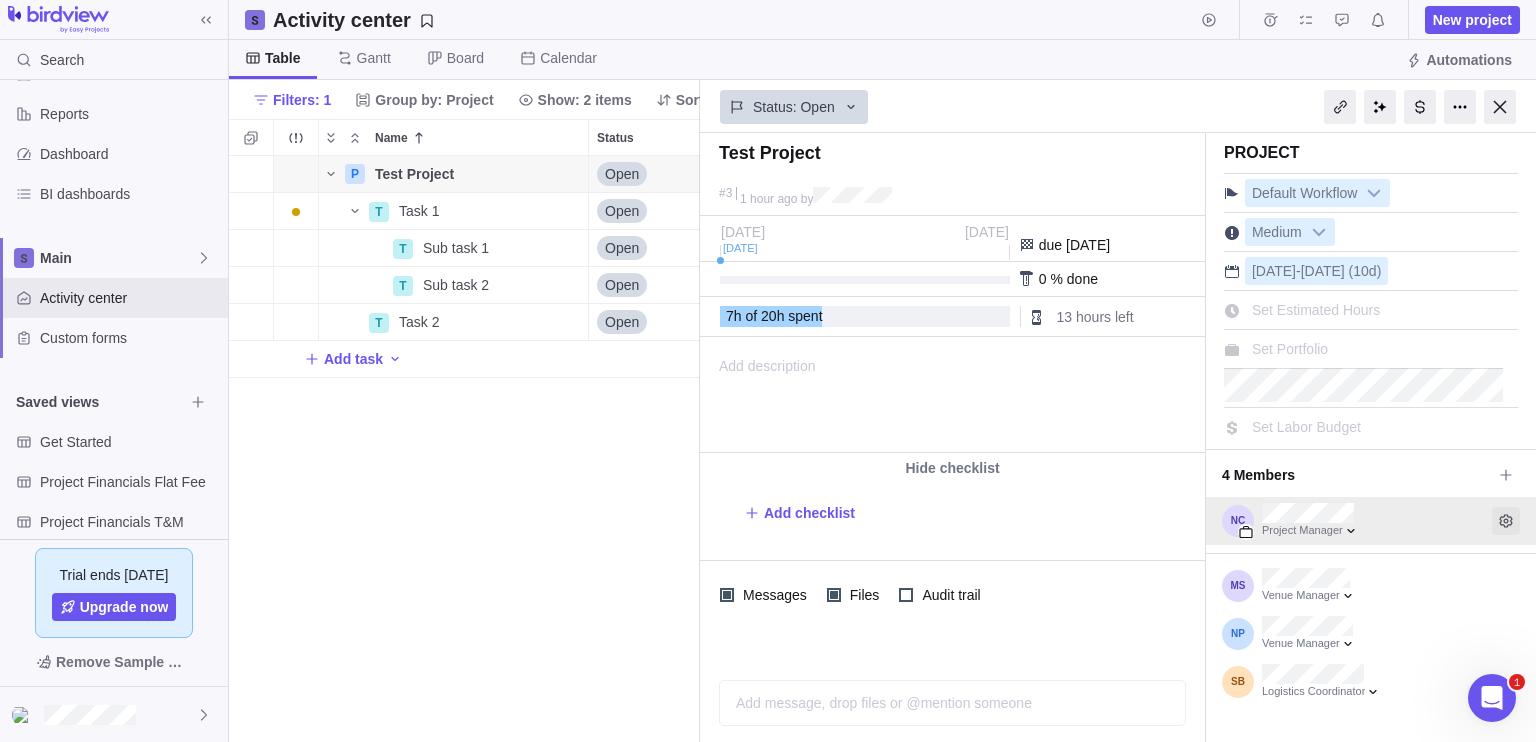 click 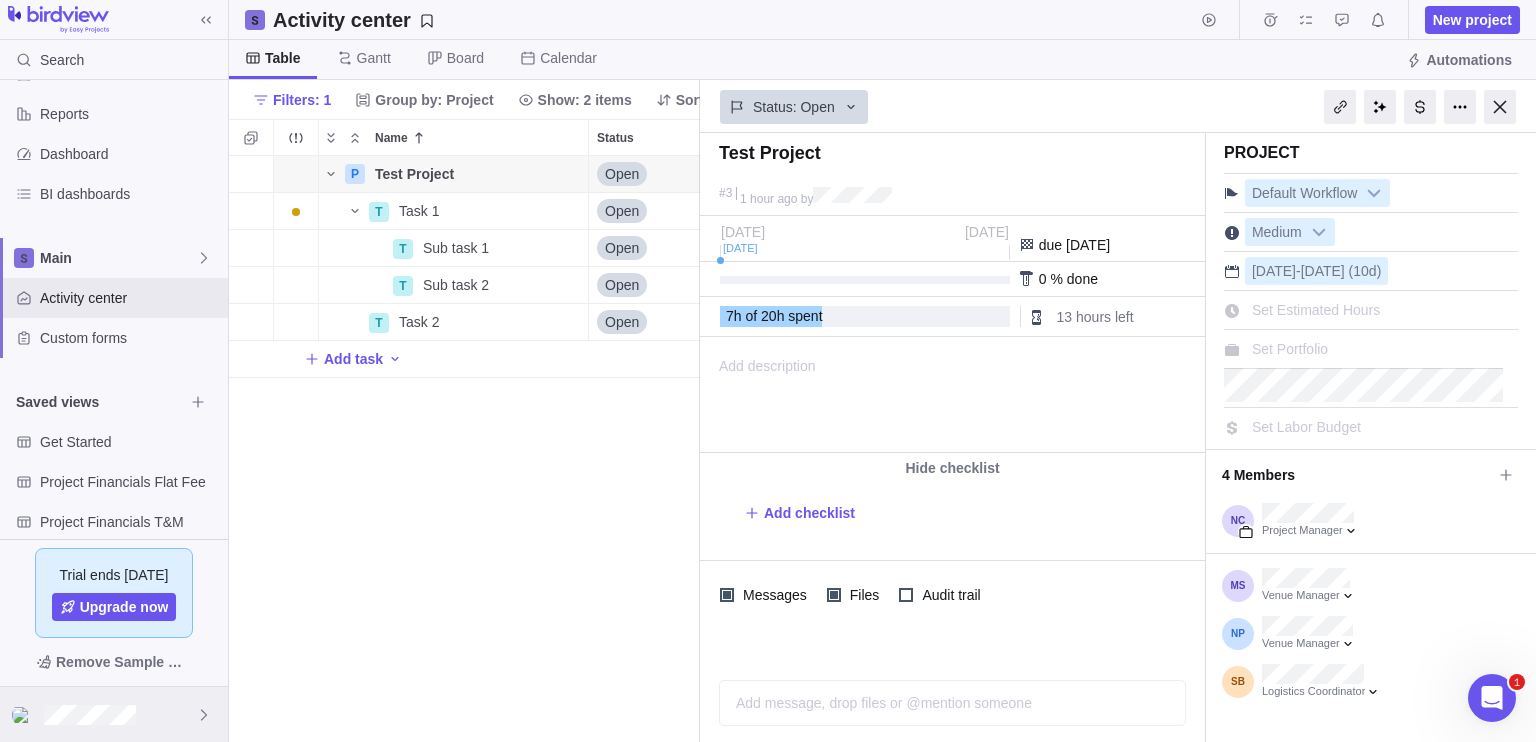 click at bounding box center [114, 714] 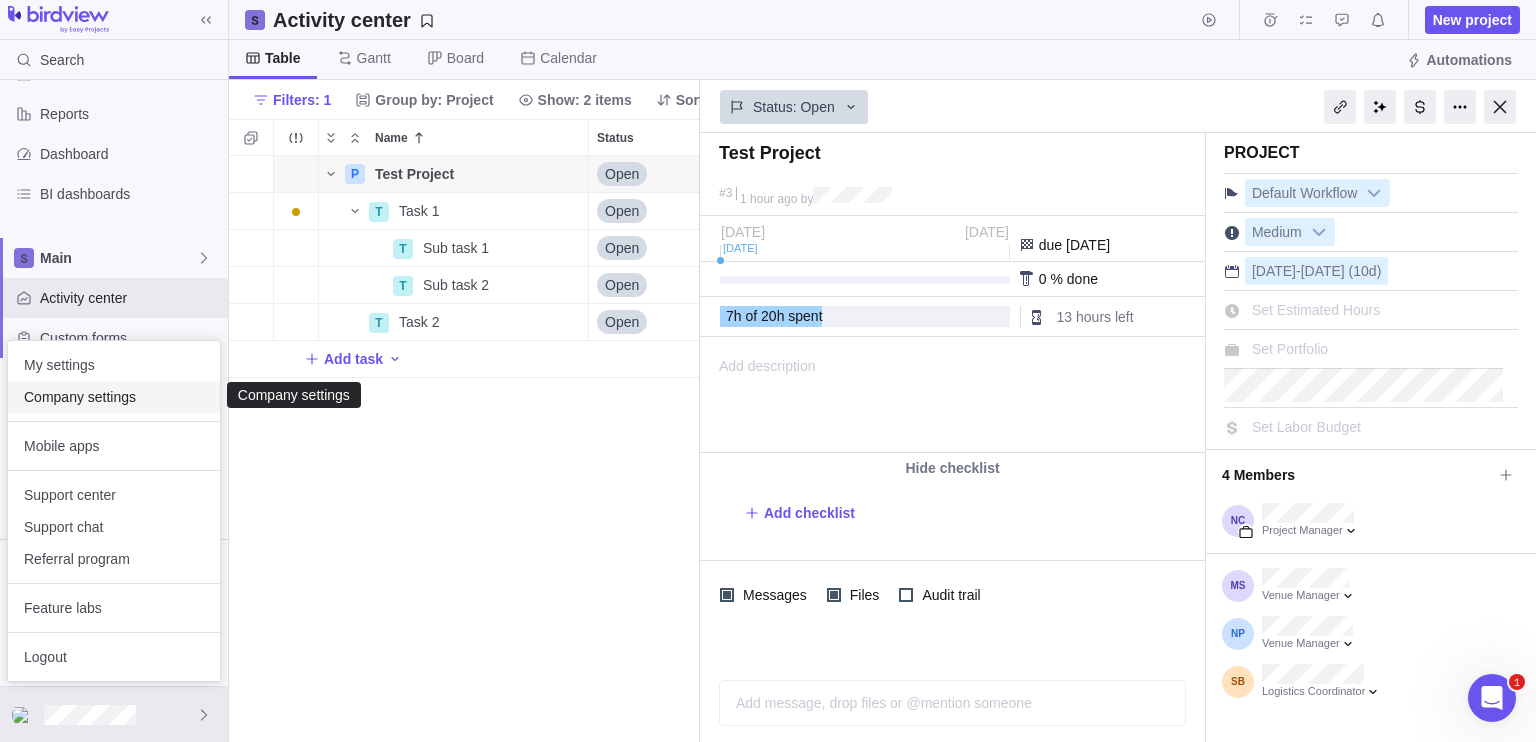 click on "Company settings" at bounding box center (114, 397) 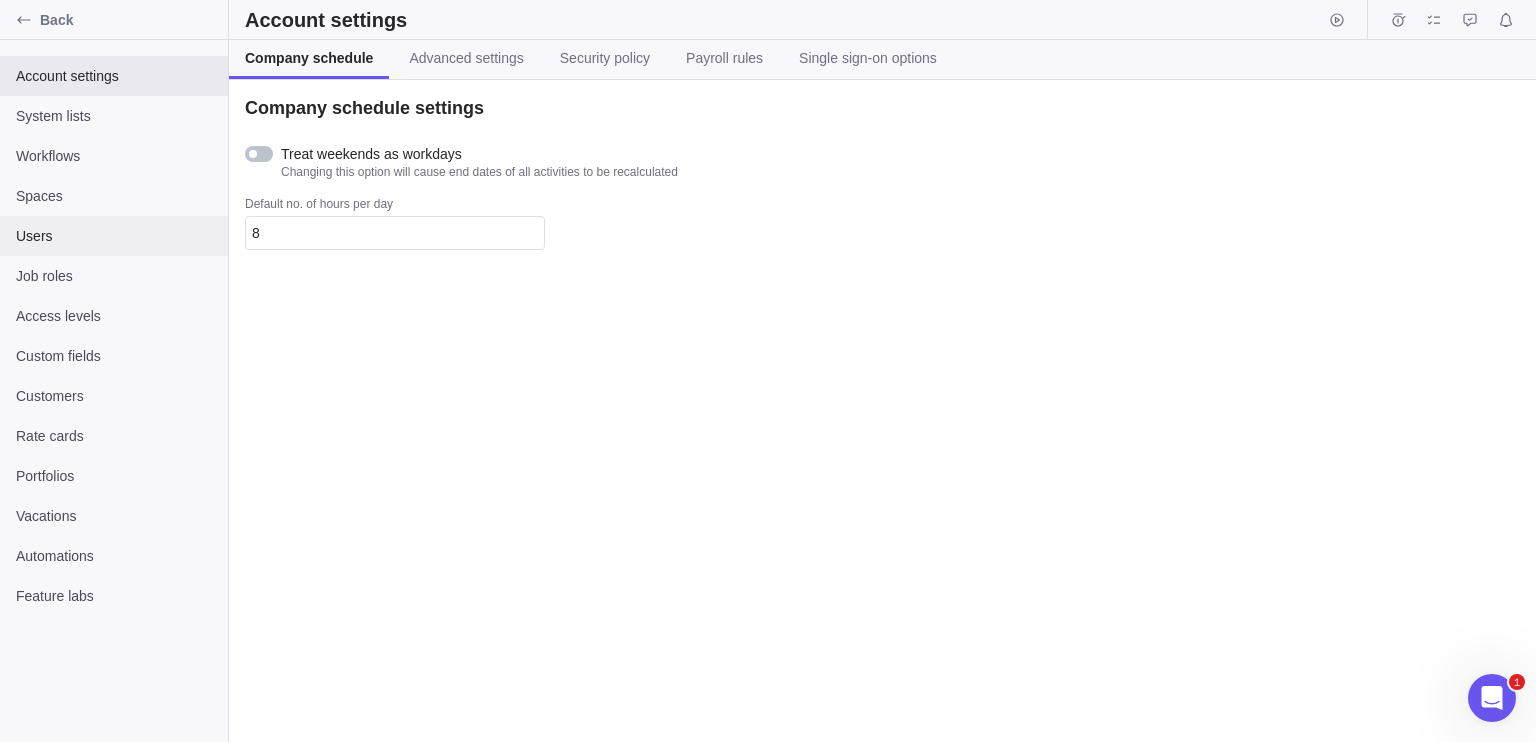 click on "Users" at bounding box center [114, 236] 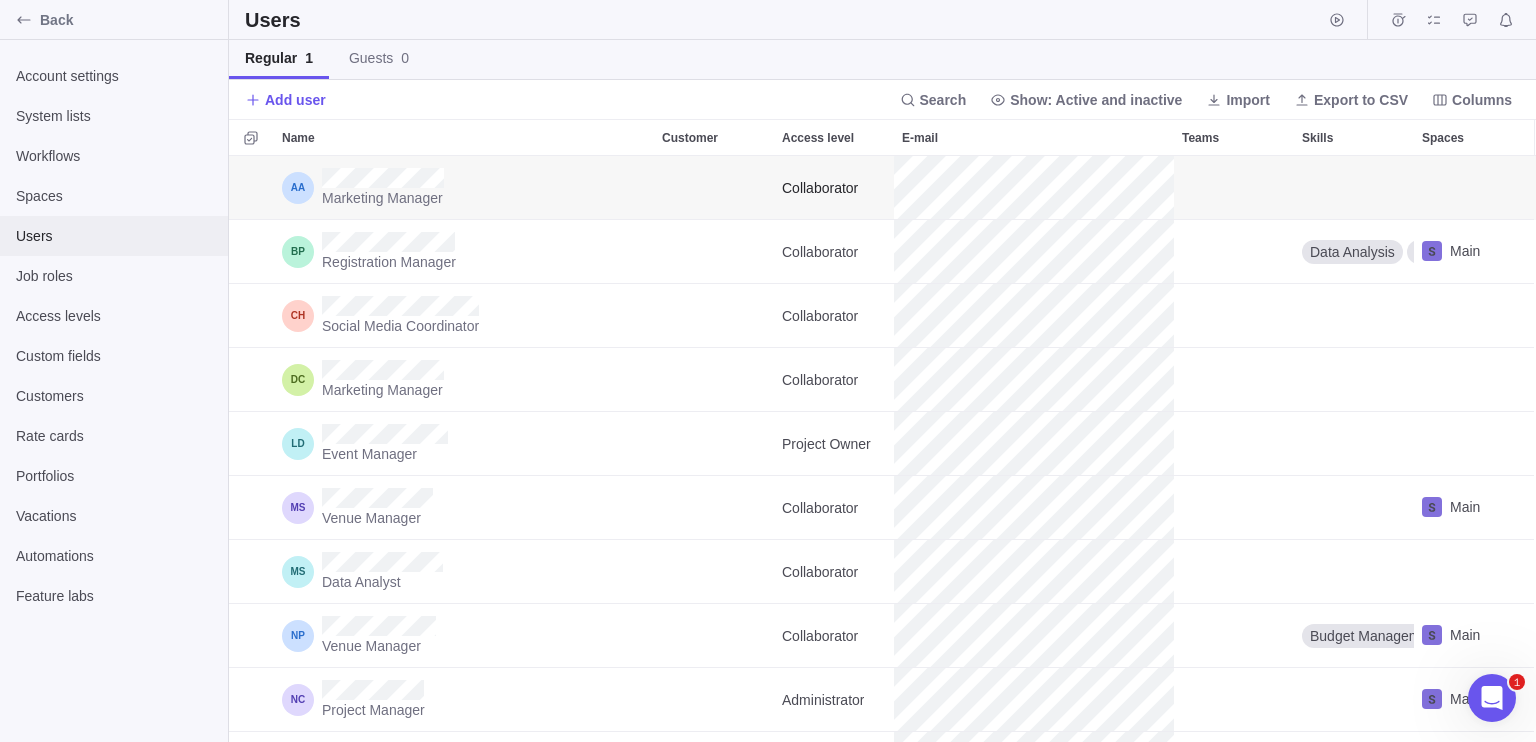 scroll, scrollTop: 16, scrollLeft: 16, axis: both 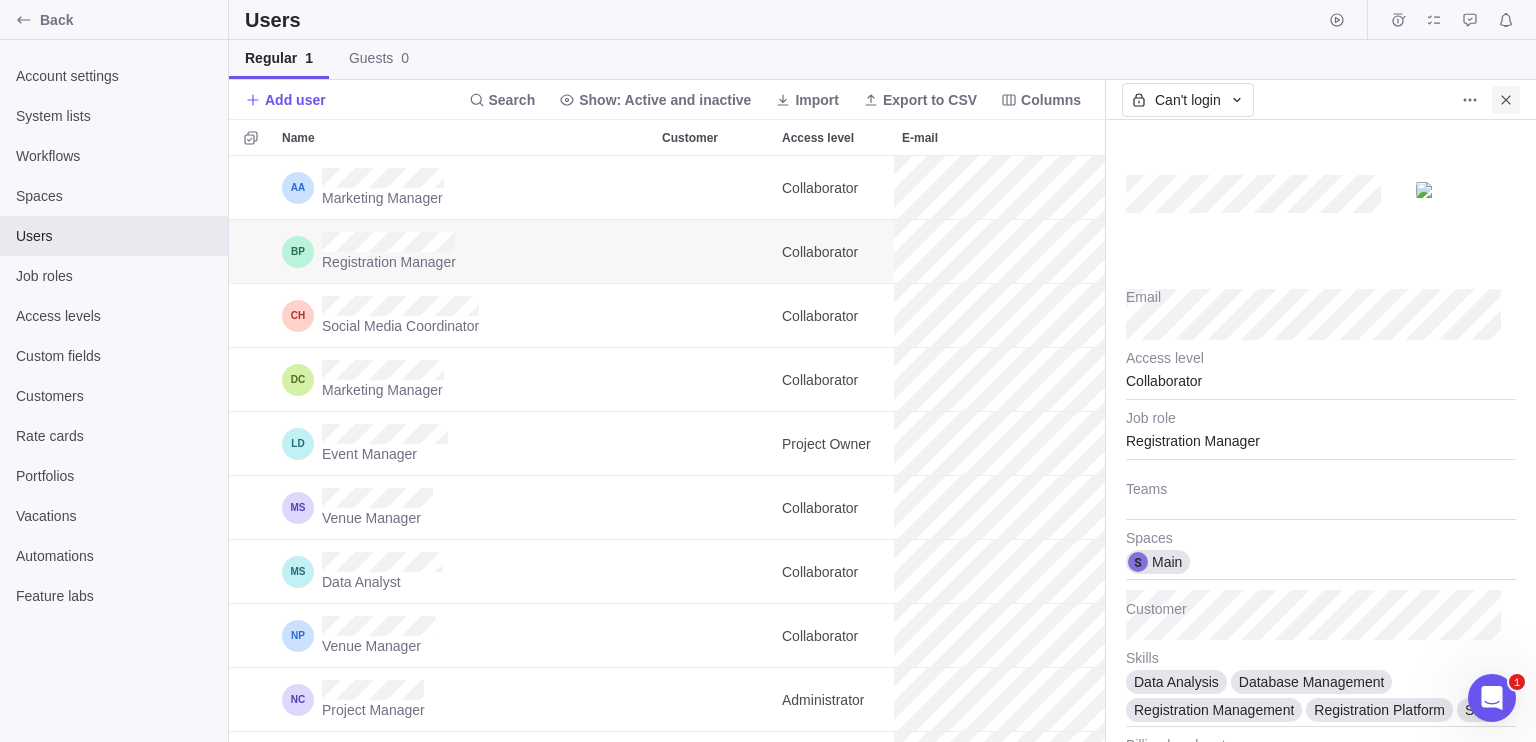type on "x" 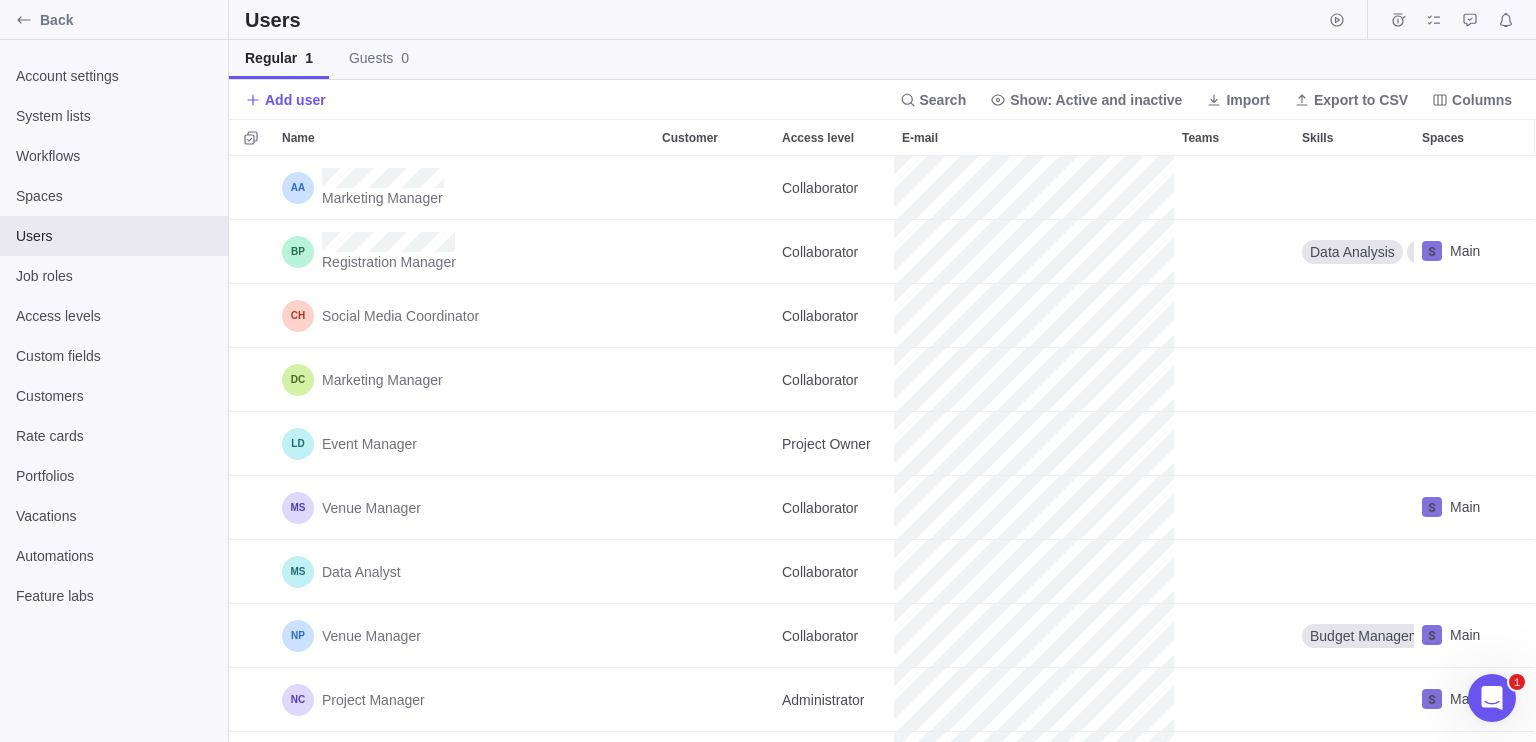 scroll, scrollTop: 16, scrollLeft: 16, axis: both 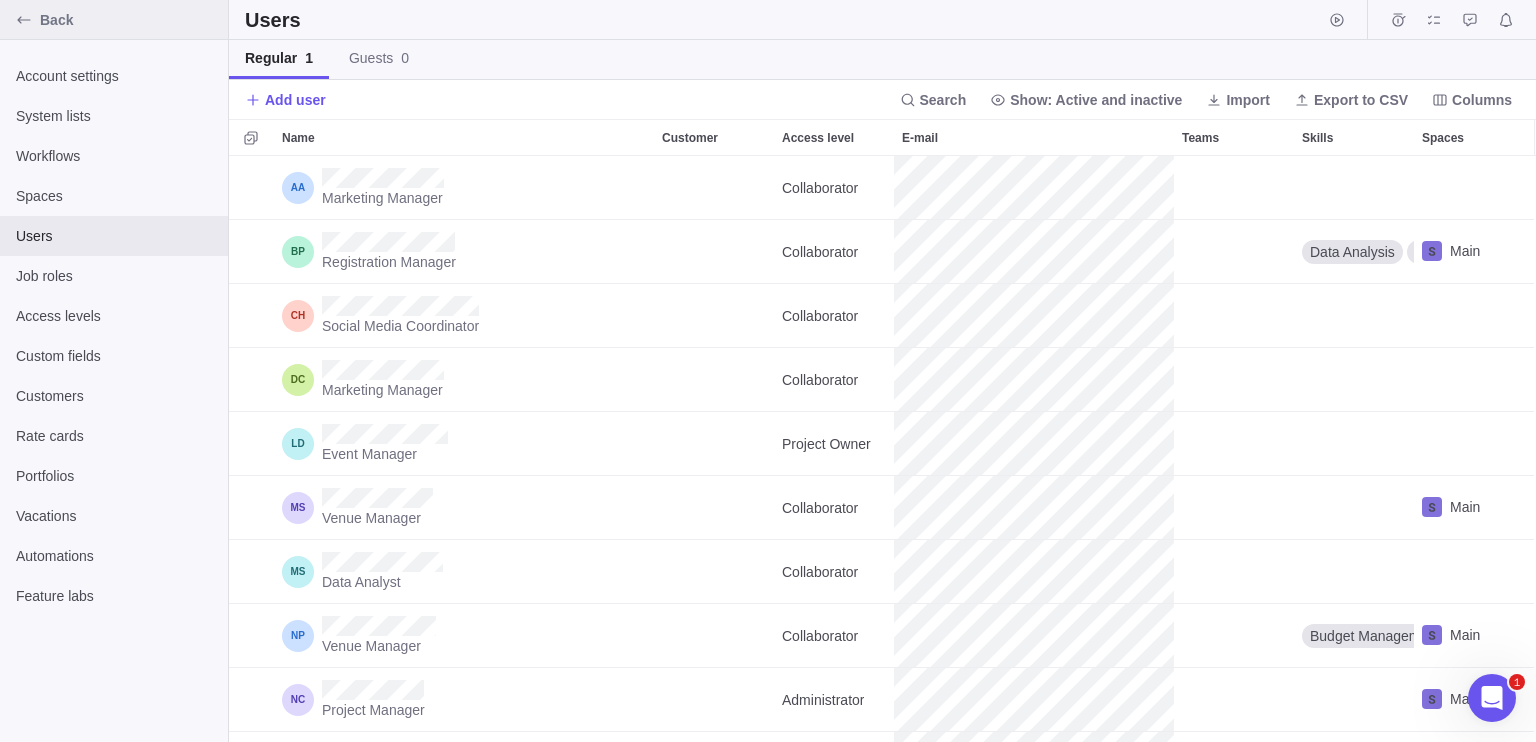 click 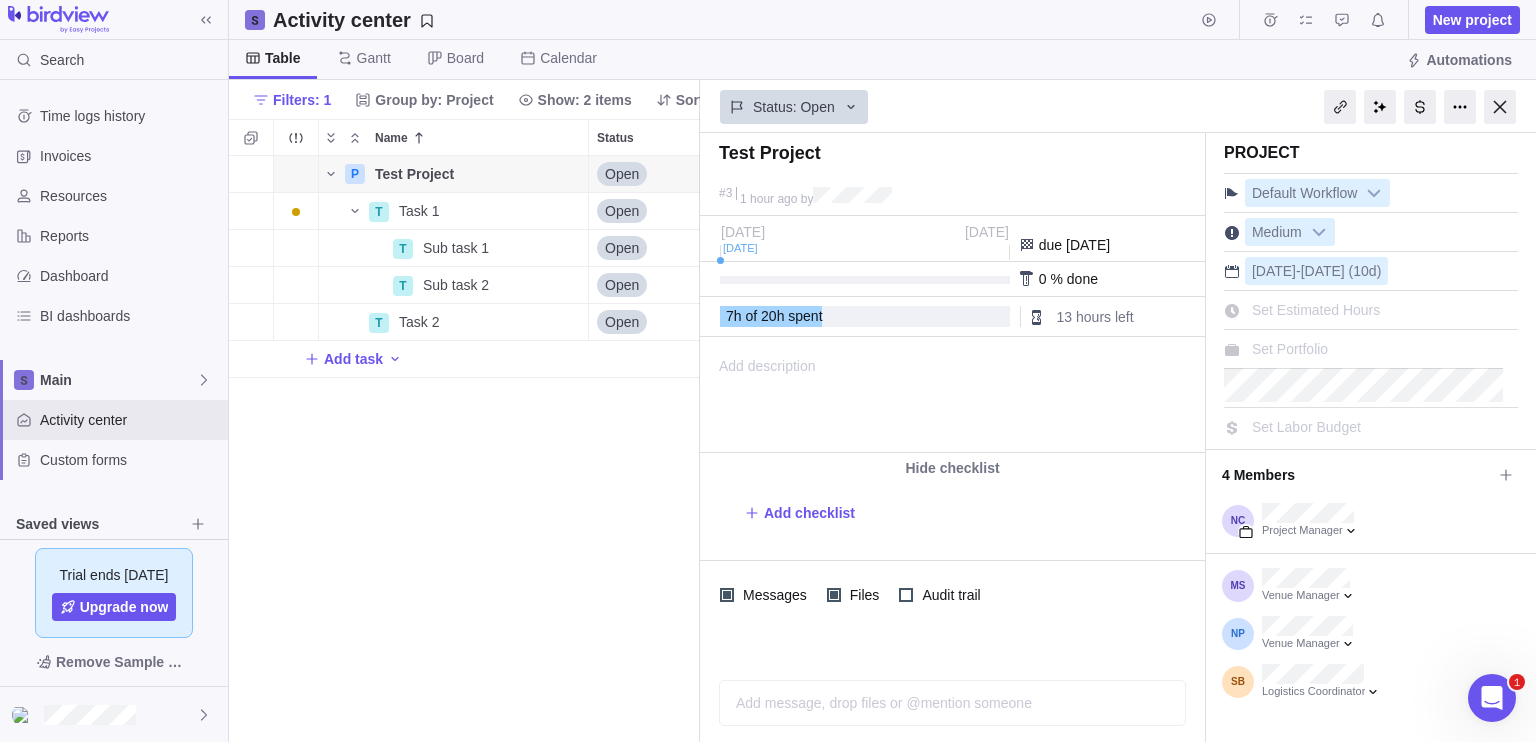 scroll, scrollTop: 0, scrollLeft: 0, axis: both 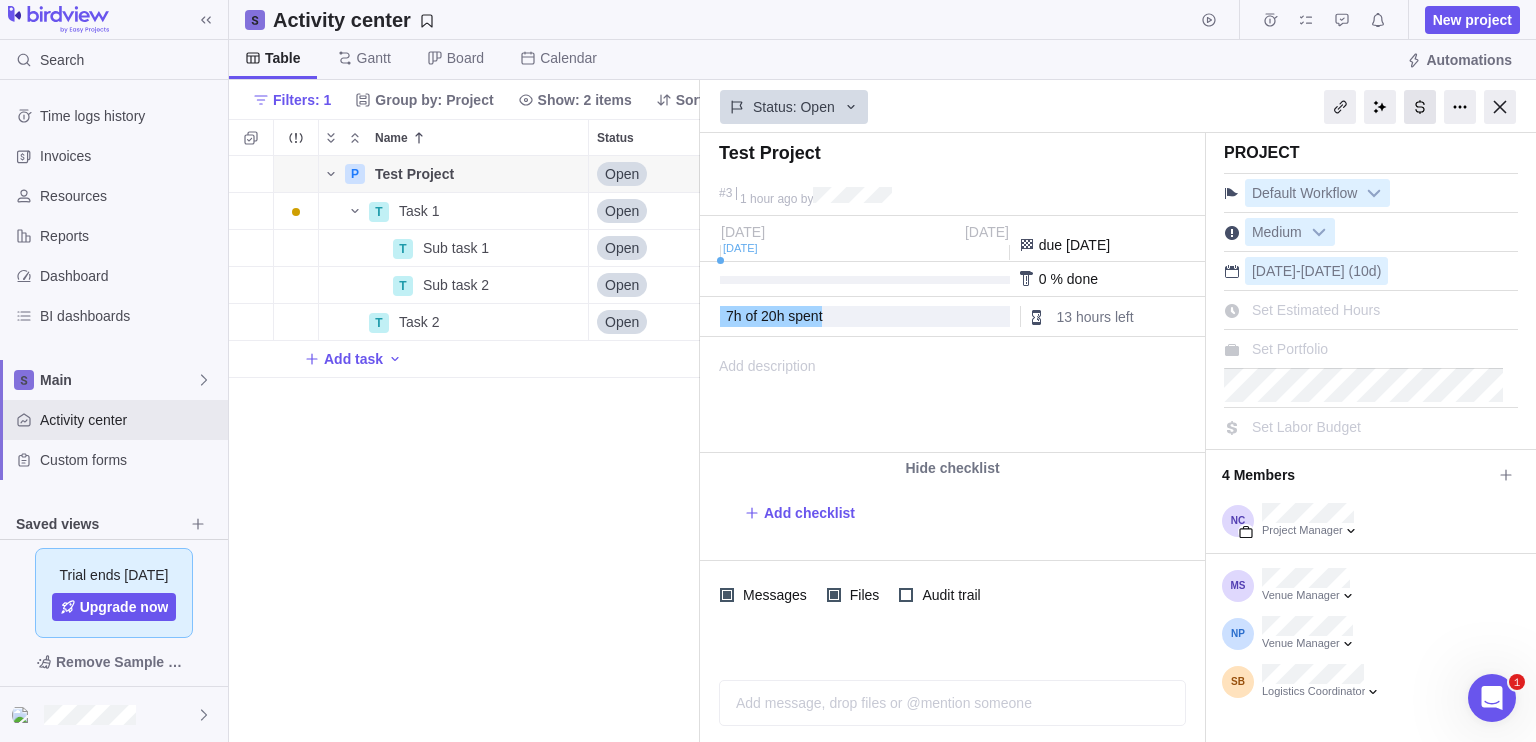 click at bounding box center [1420, 107] 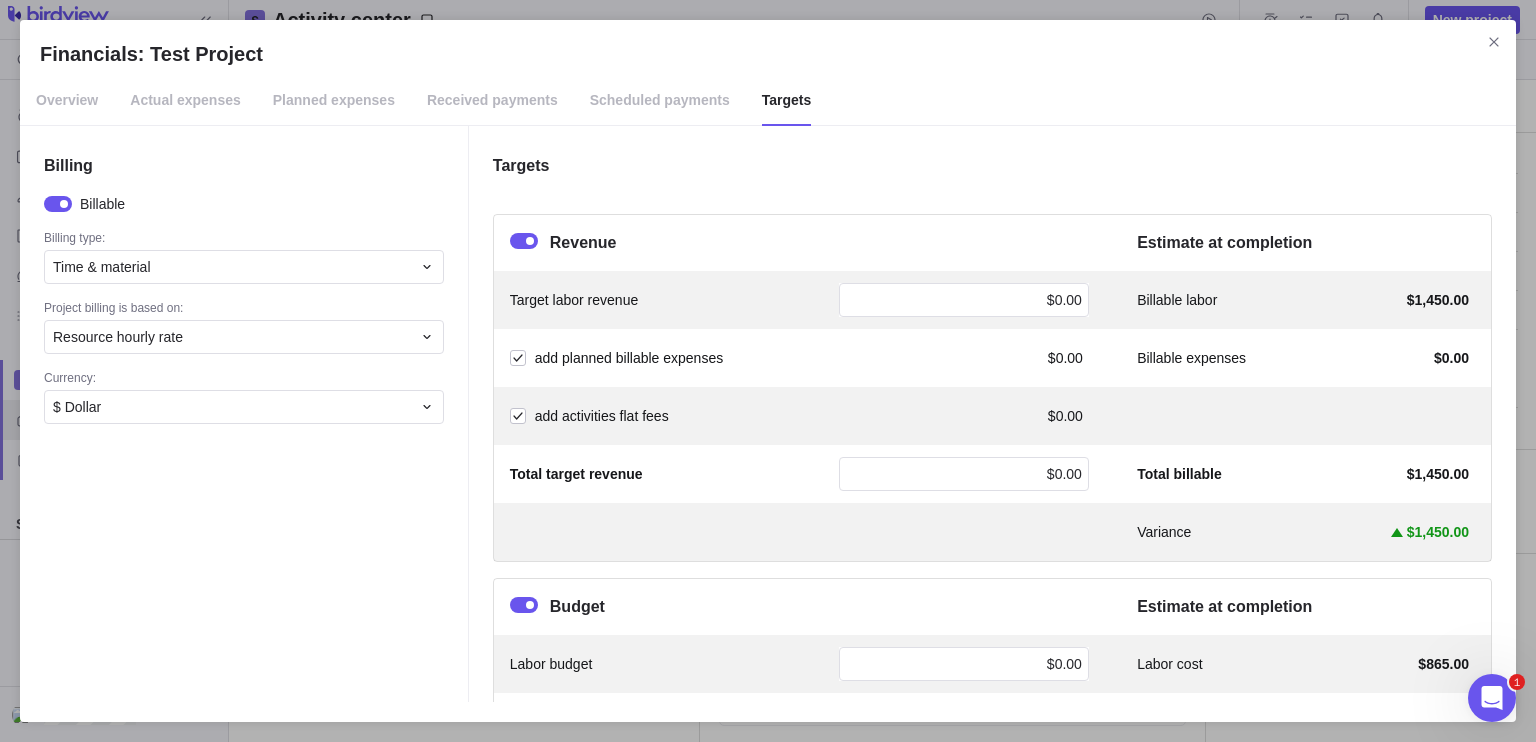 click on "Overview" at bounding box center (67, 101) 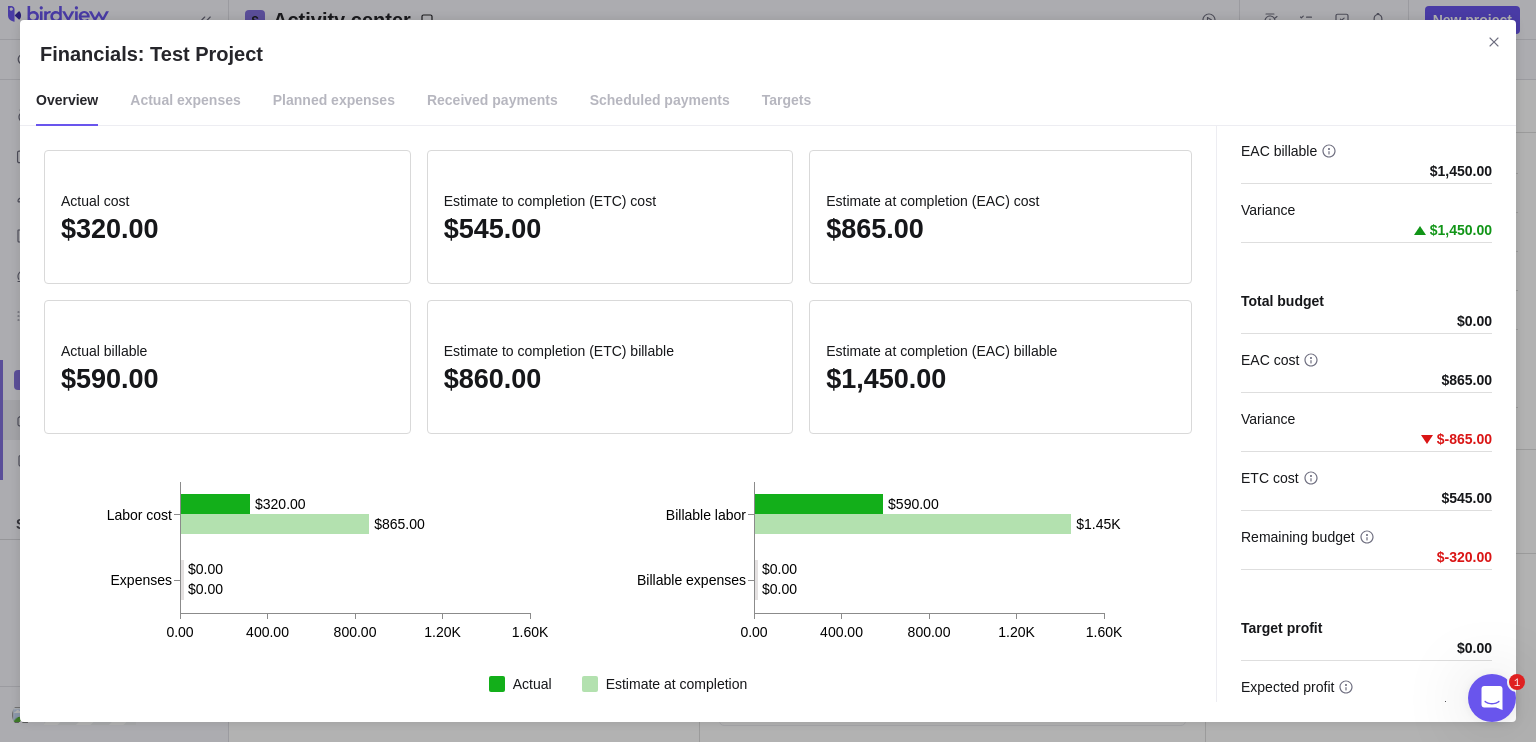 scroll, scrollTop: 247, scrollLeft: 0, axis: vertical 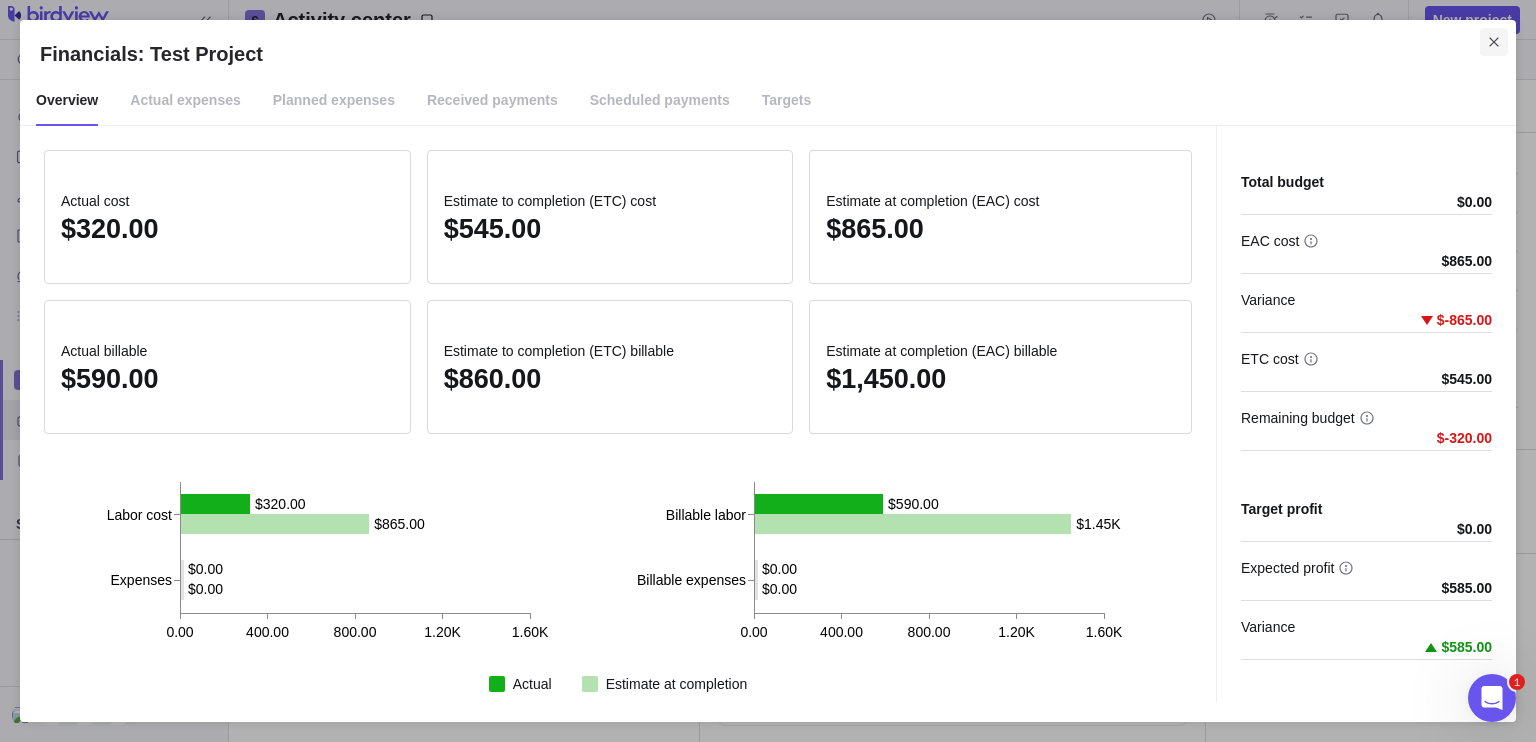 click 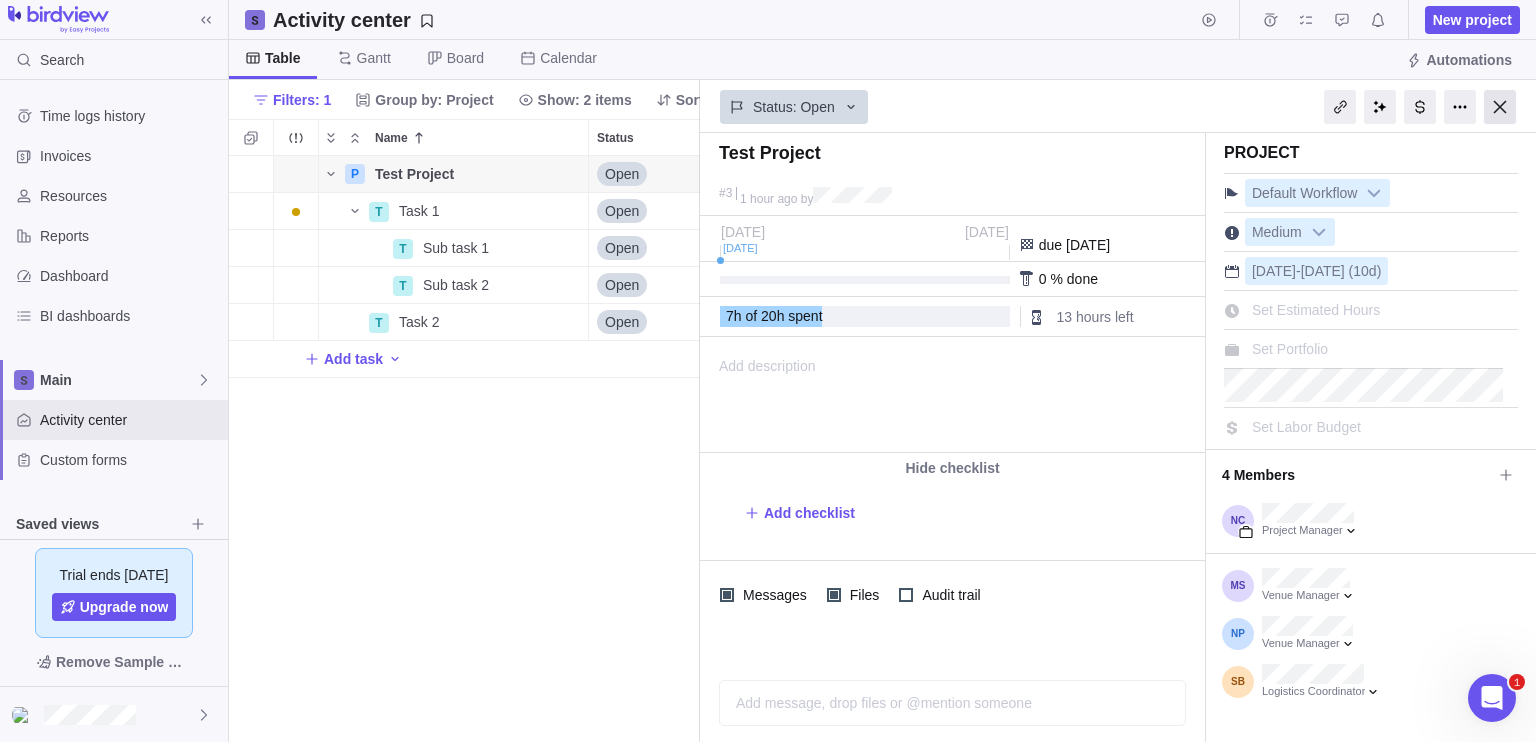 click at bounding box center [1500, 107] 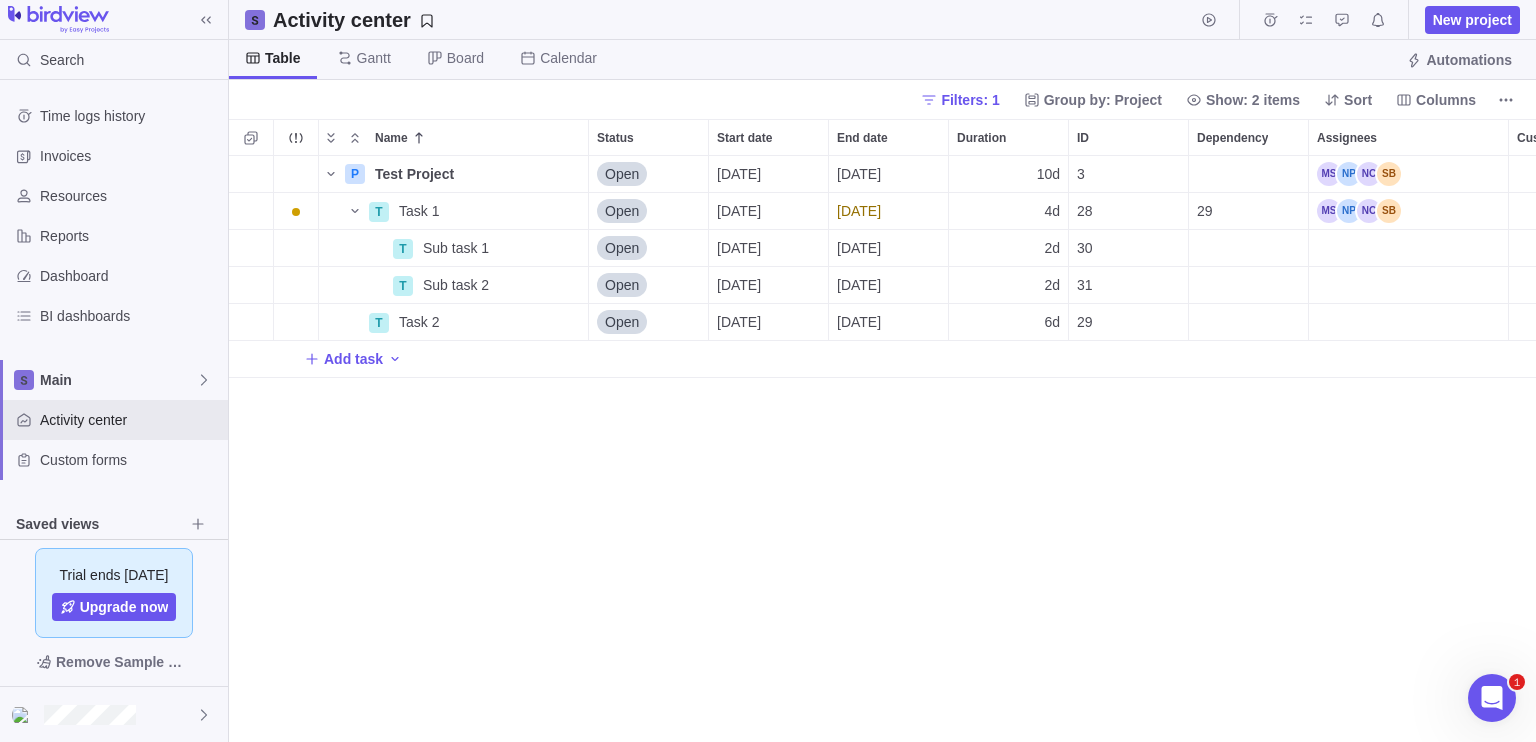 scroll, scrollTop: 16, scrollLeft: 16, axis: both 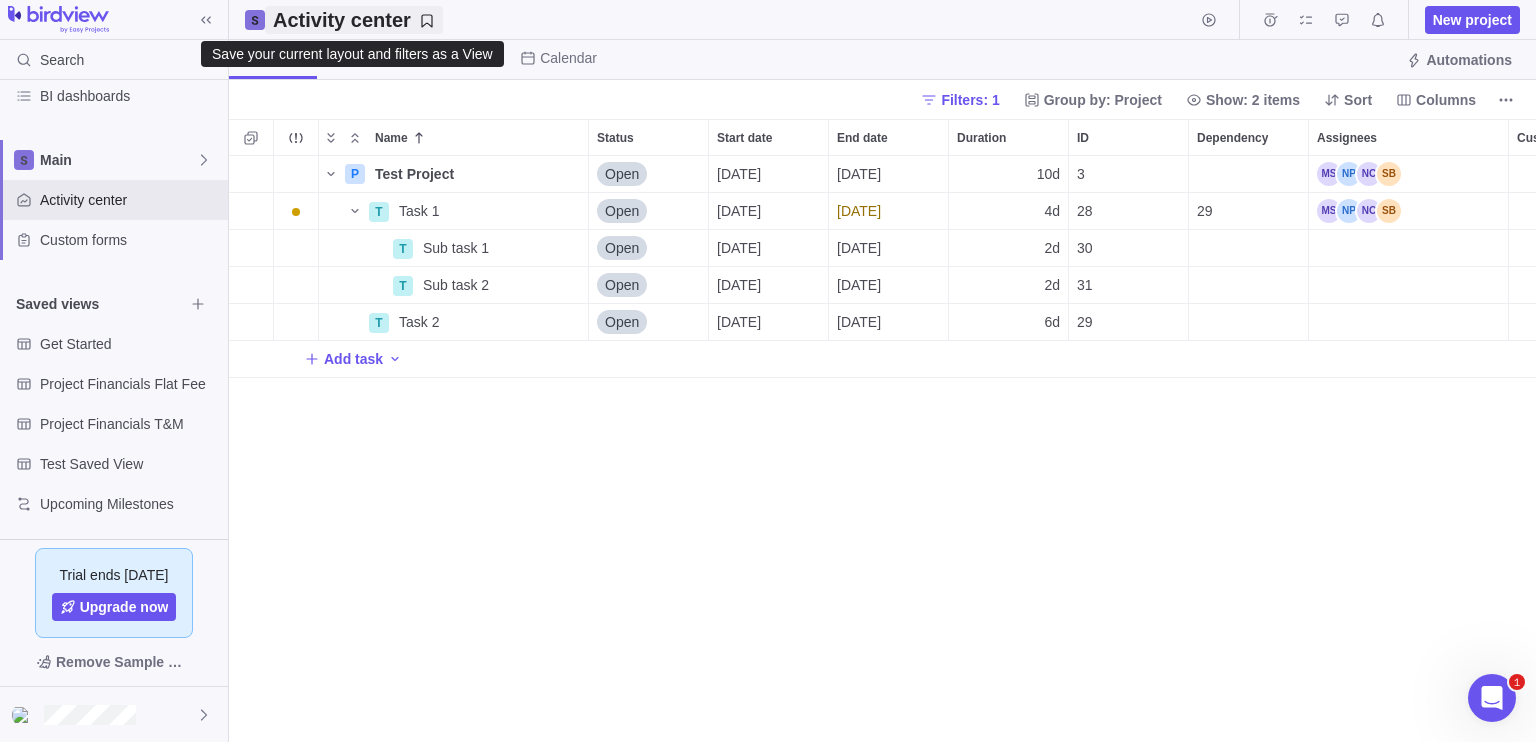 click 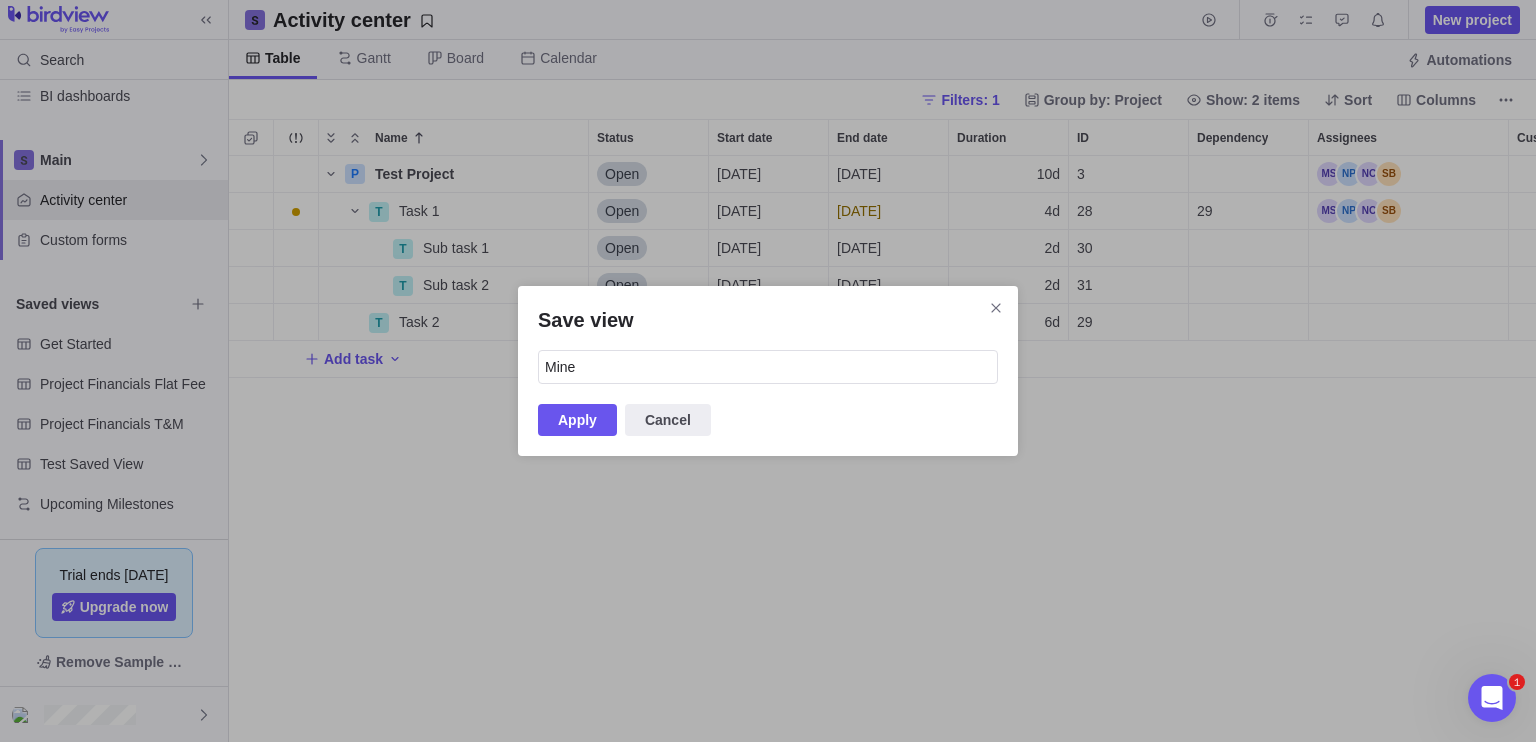 click on "Save view Mine Apply Cancel" at bounding box center (768, 371) 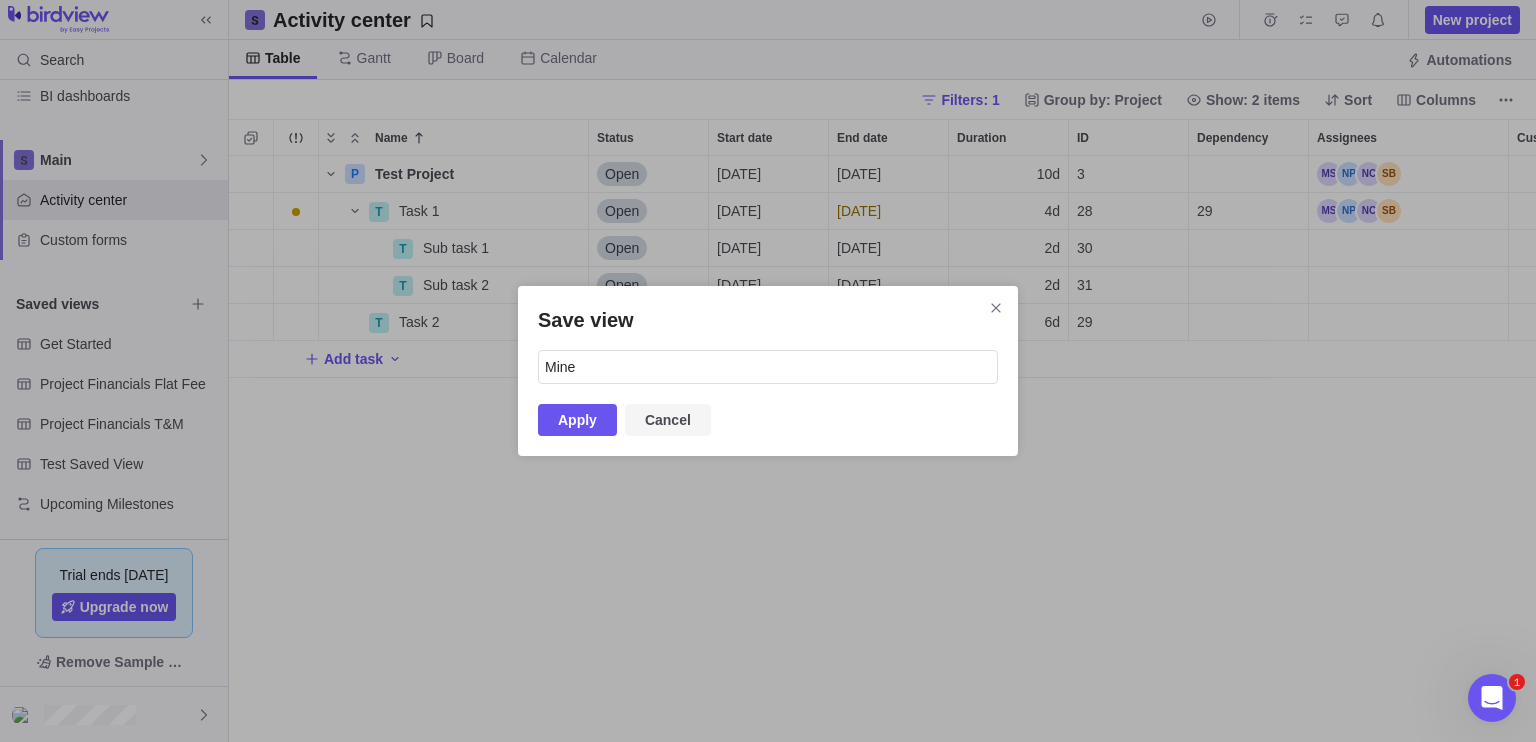 click on "Cancel" at bounding box center [668, 420] 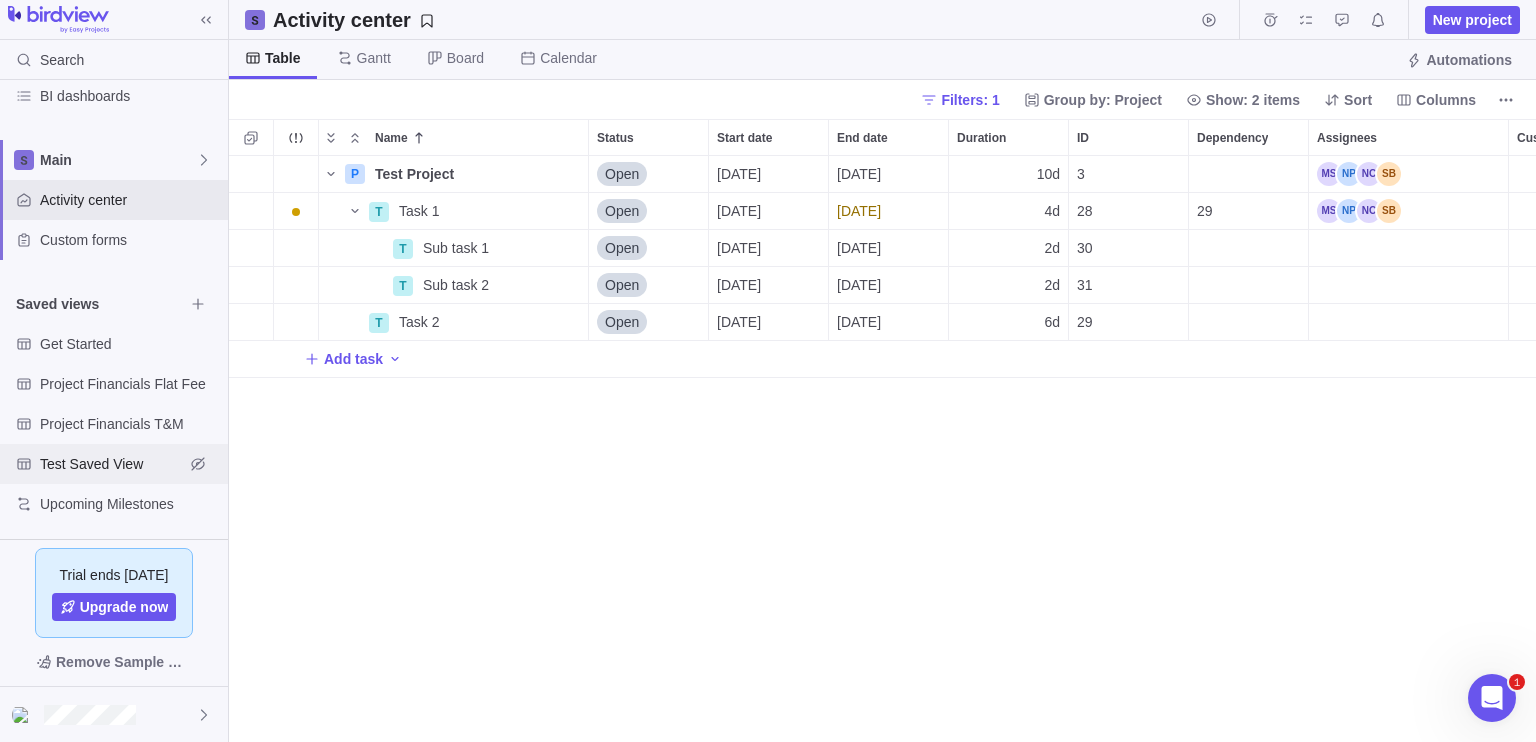 click on "Test Saved View" at bounding box center (112, 464) 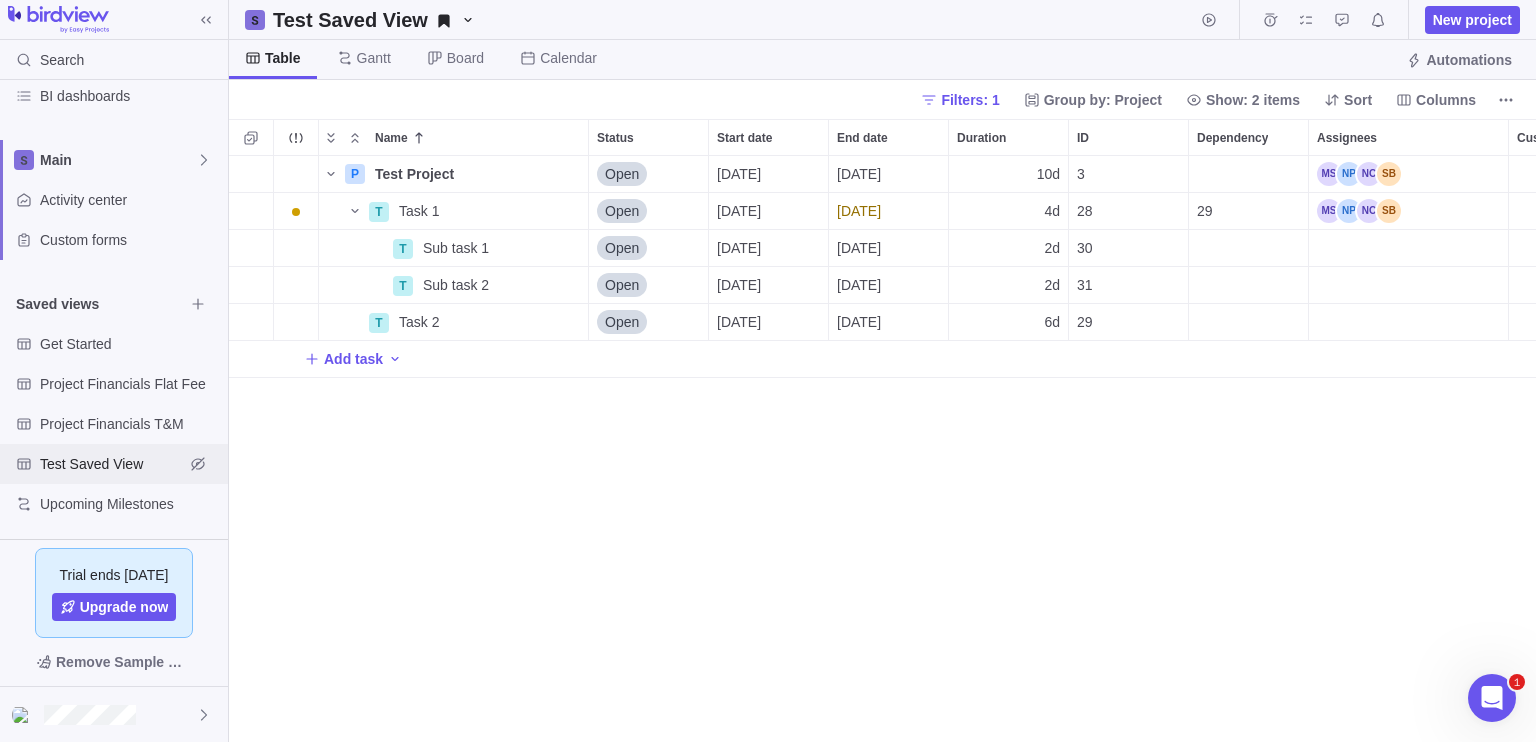 scroll, scrollTop: 16, scrollLeft: 16, axis: both 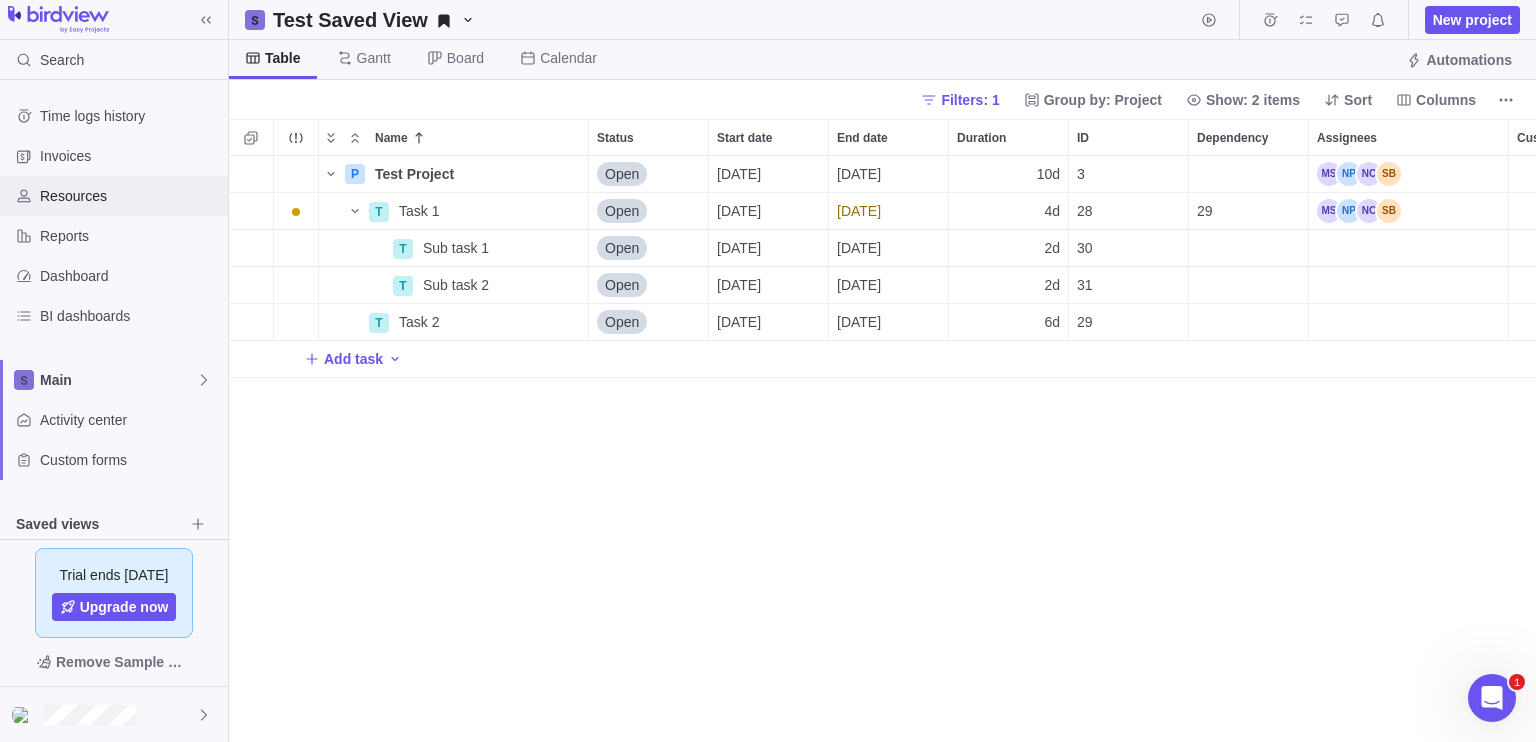 click on "Resources" at bounding box center [114, 196] 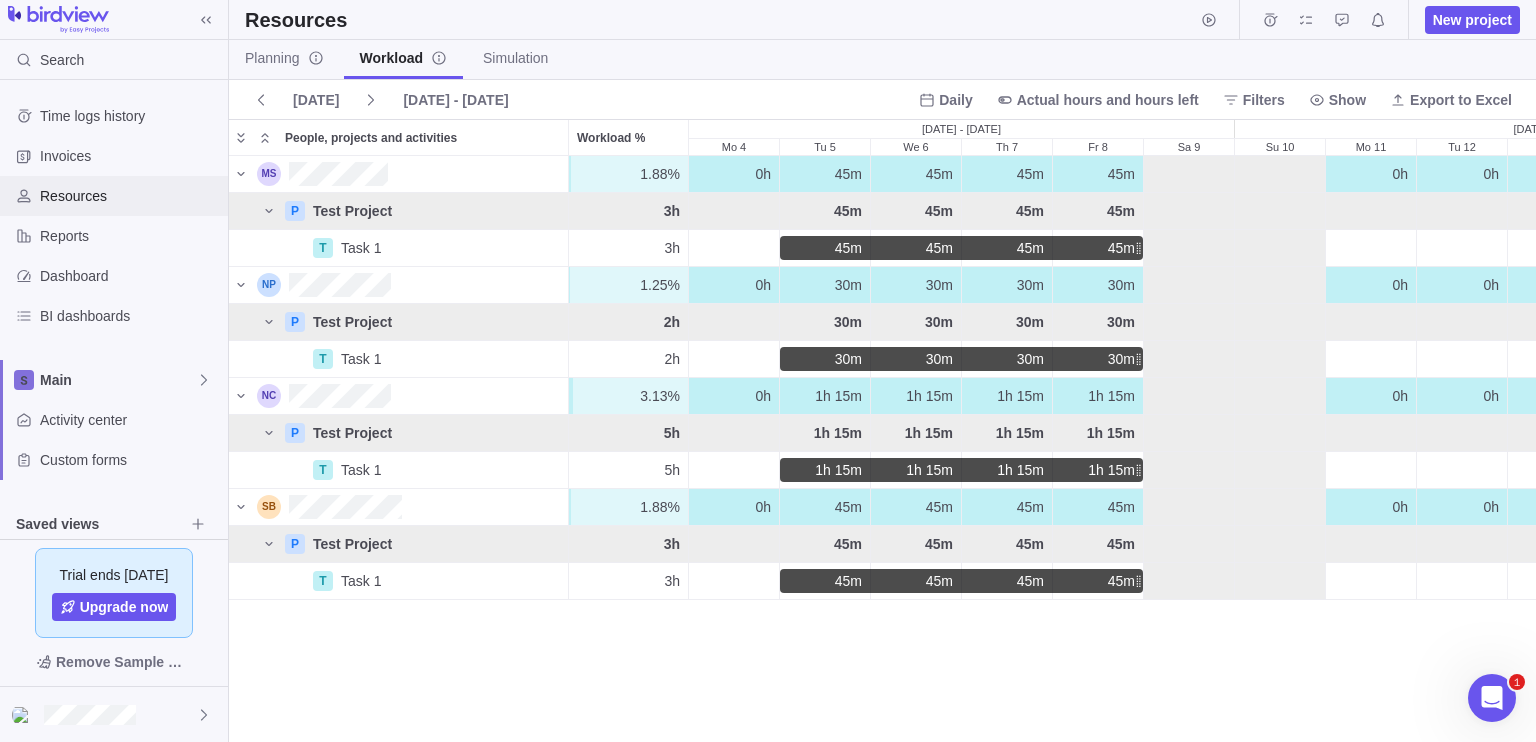 scroll, scrollTop: 16, scrollLeft: 16, axis: both 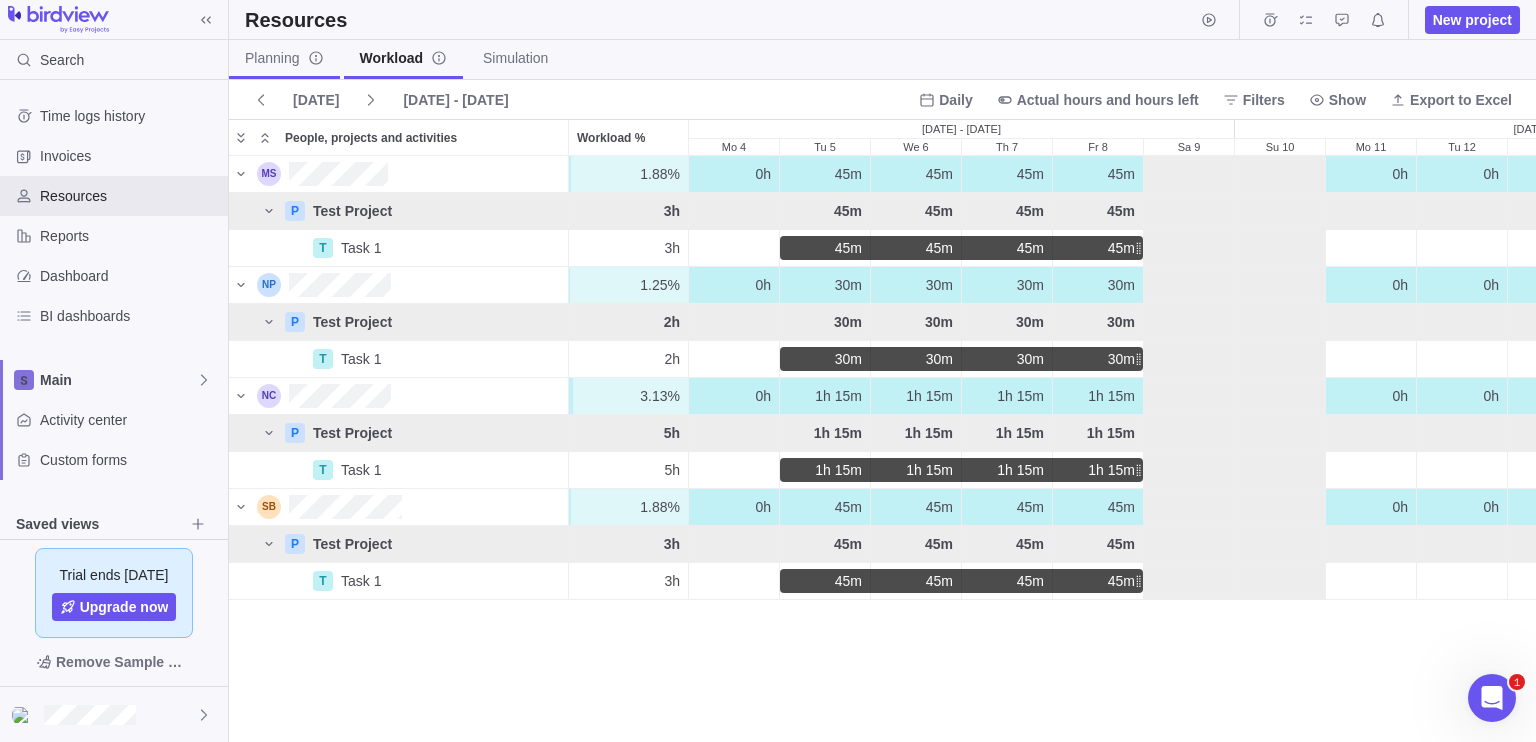 click on "Planning" at bounding box center [284, 58] 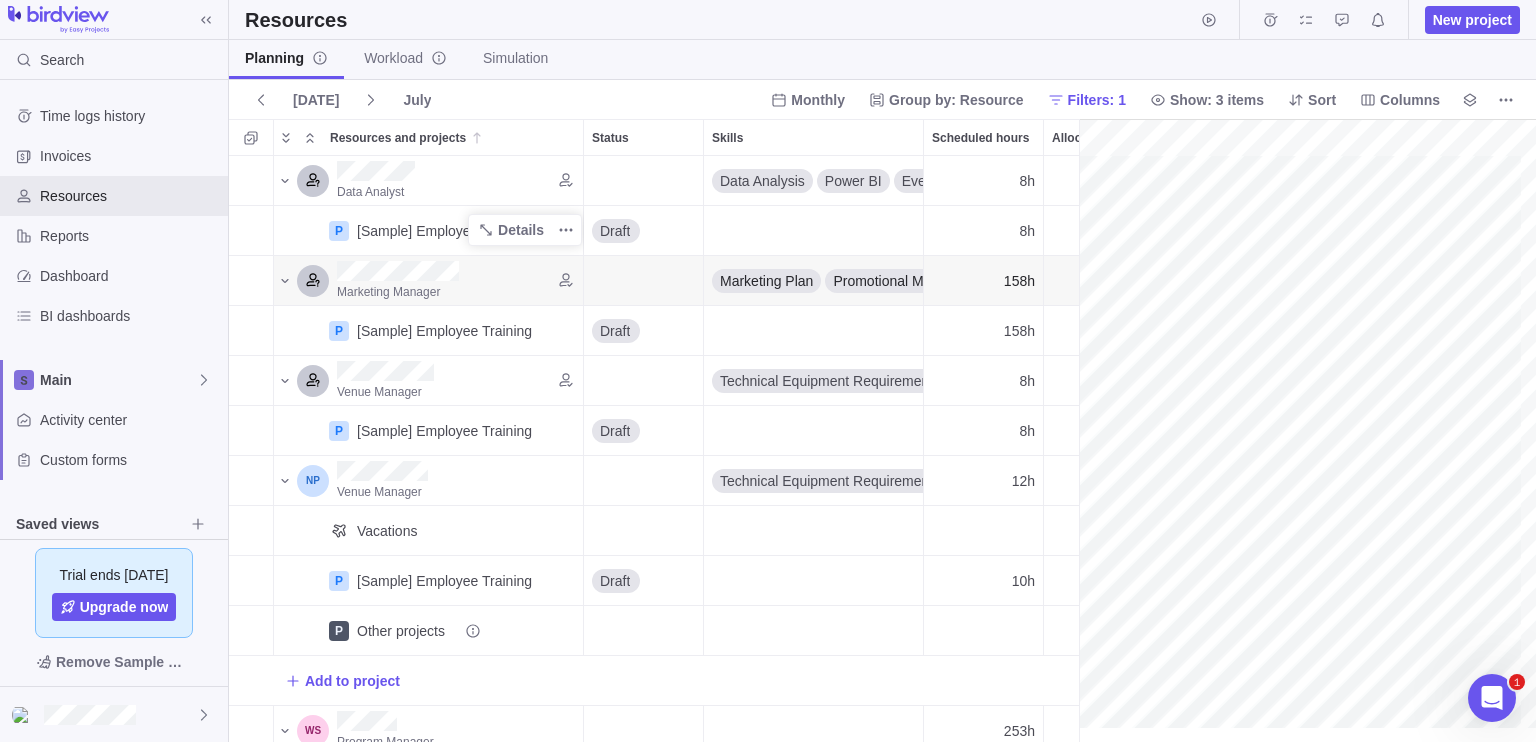 scroll, scrollTop: 16, scrollLeft: 16, axis: both 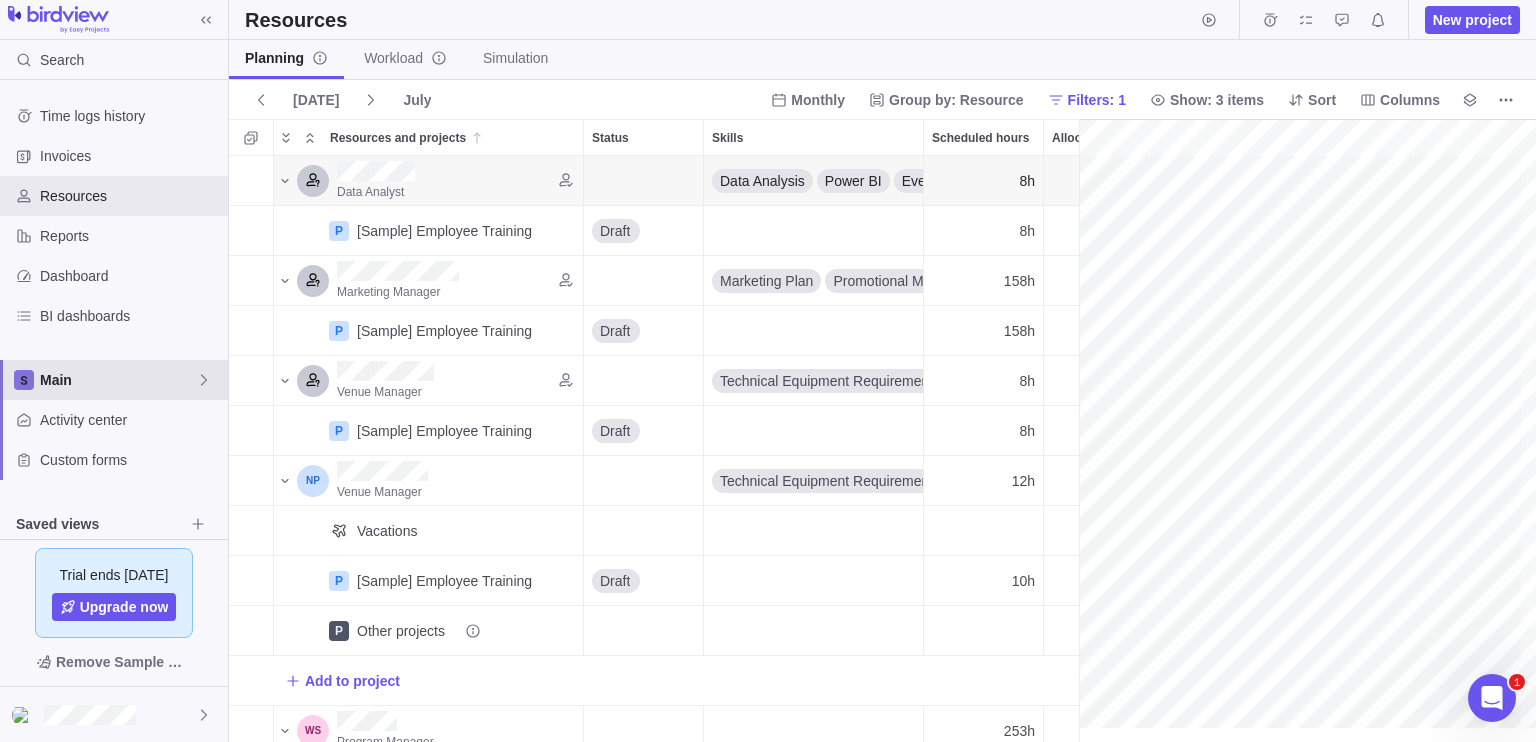 click on "Main" at bounding box center (118, 380) 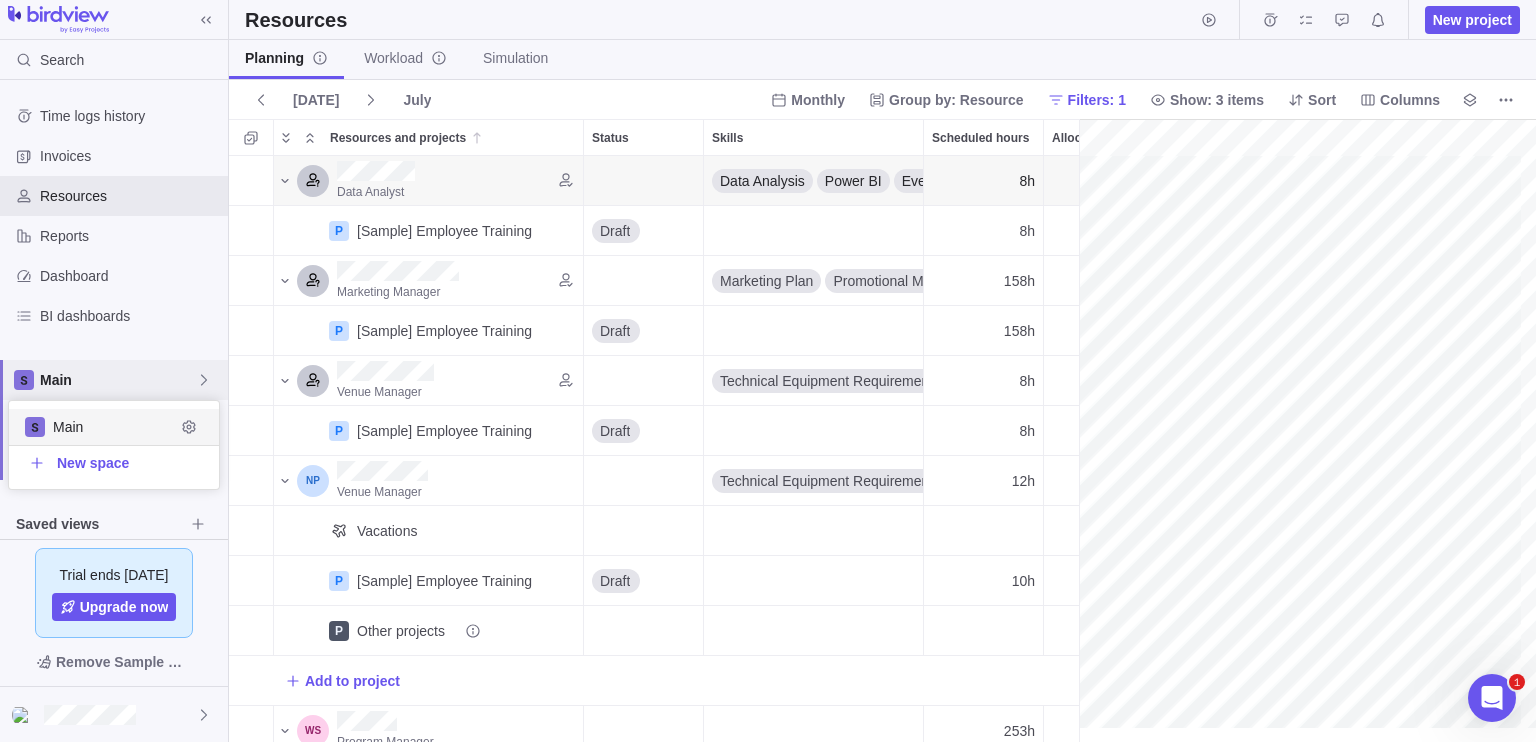 scroll, scrollTop: 16, scrollLeft: 16, axis: both 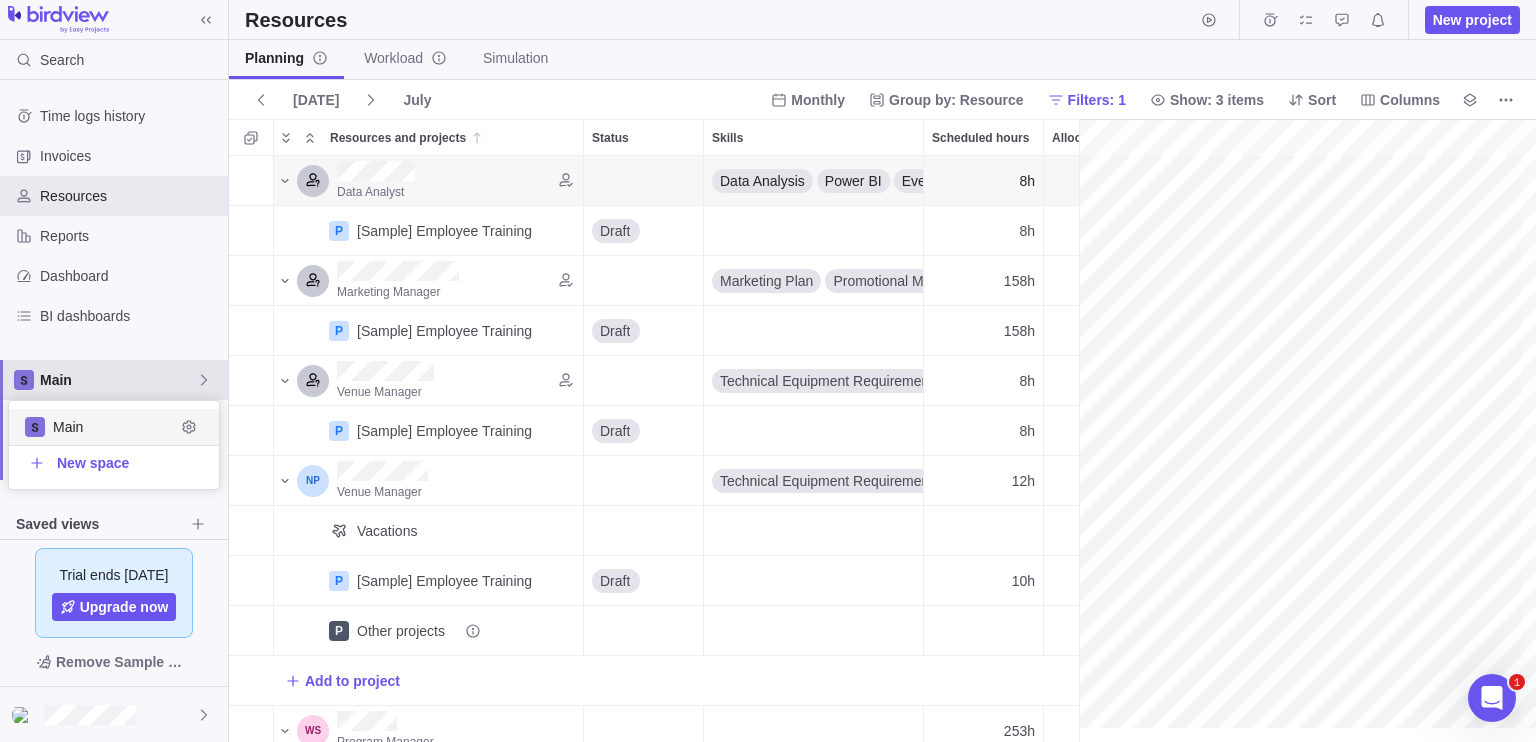 click on "Main" at bounding box center (118, 380) 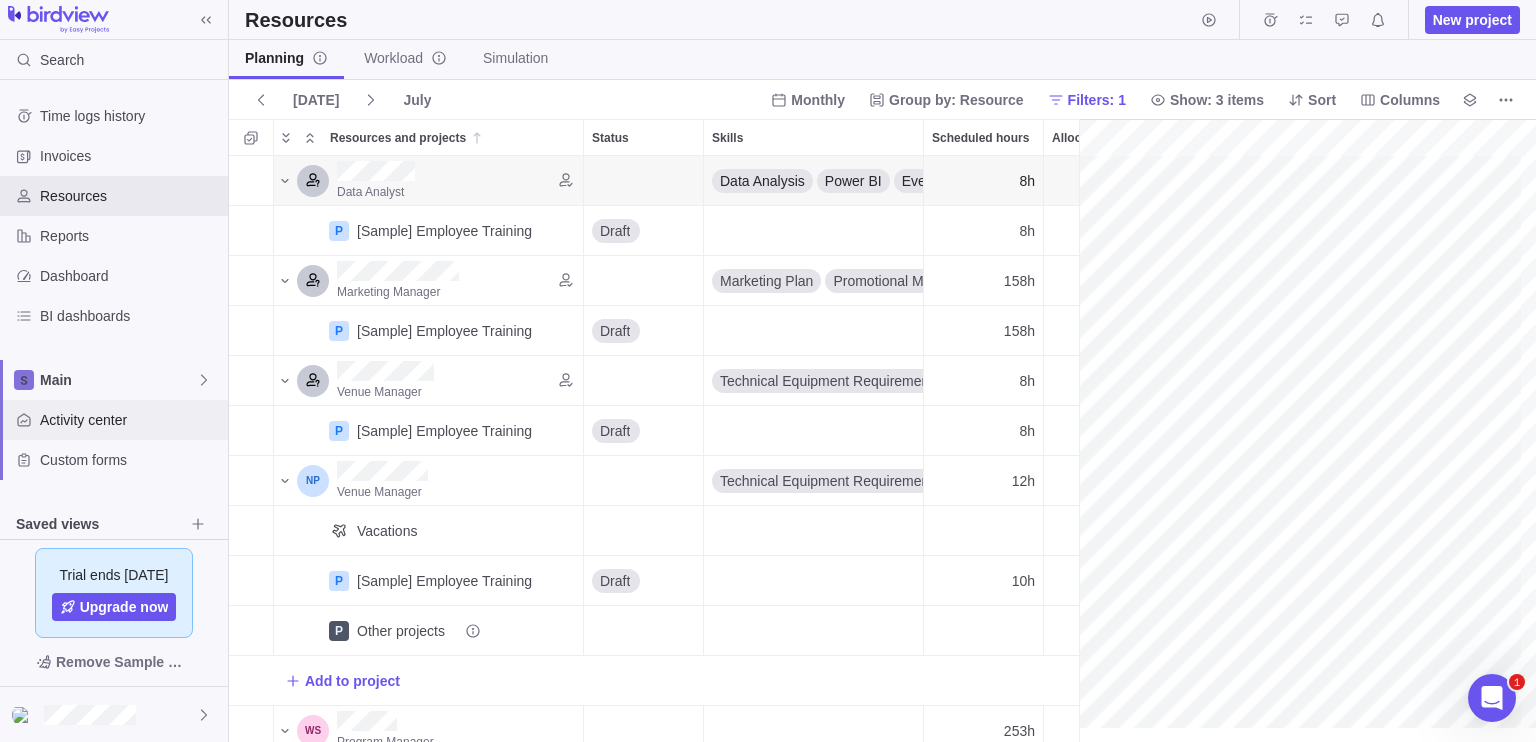 click on "Activity center" at bounding box center (130, 420) 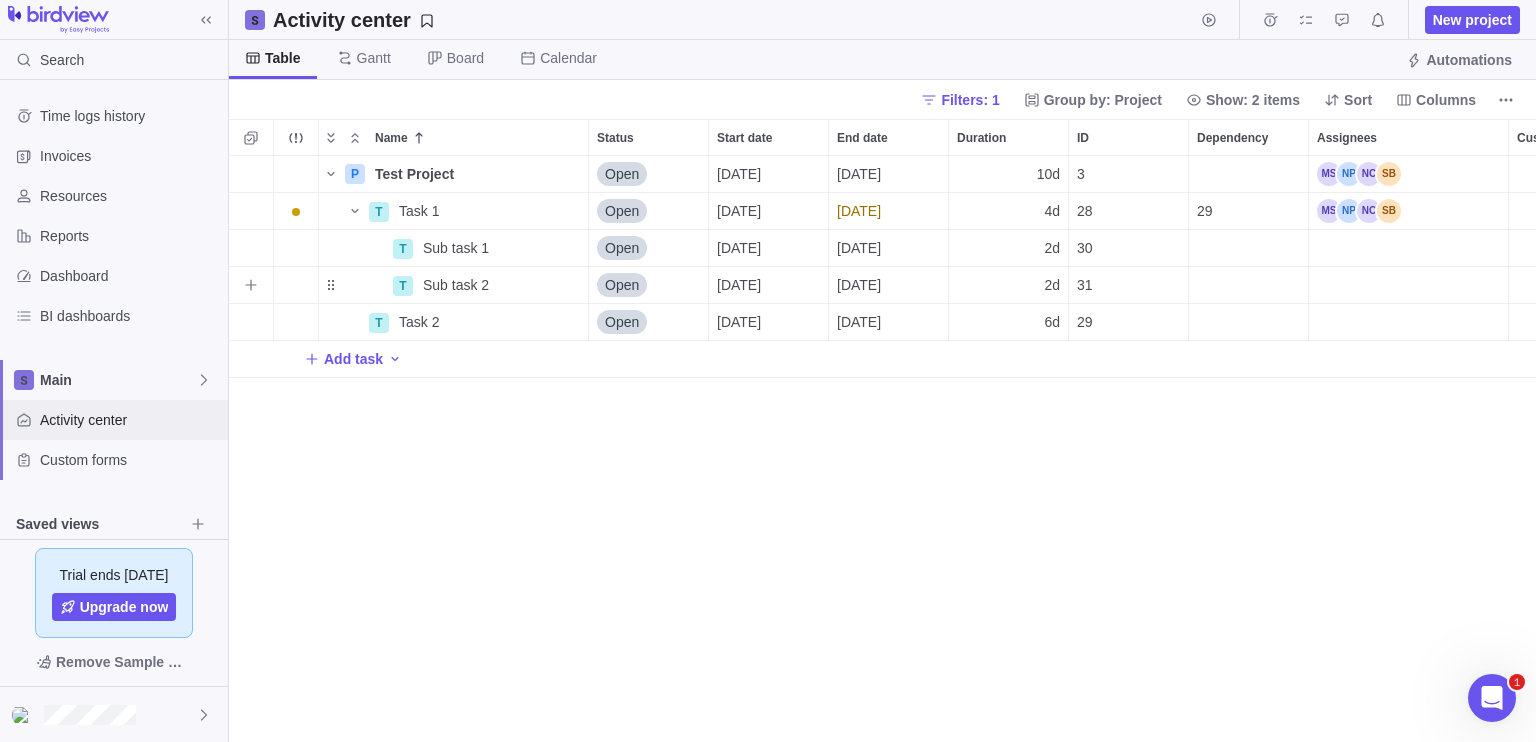 scroll, scrollTop: 16, scrollLeft: 16, axis: both 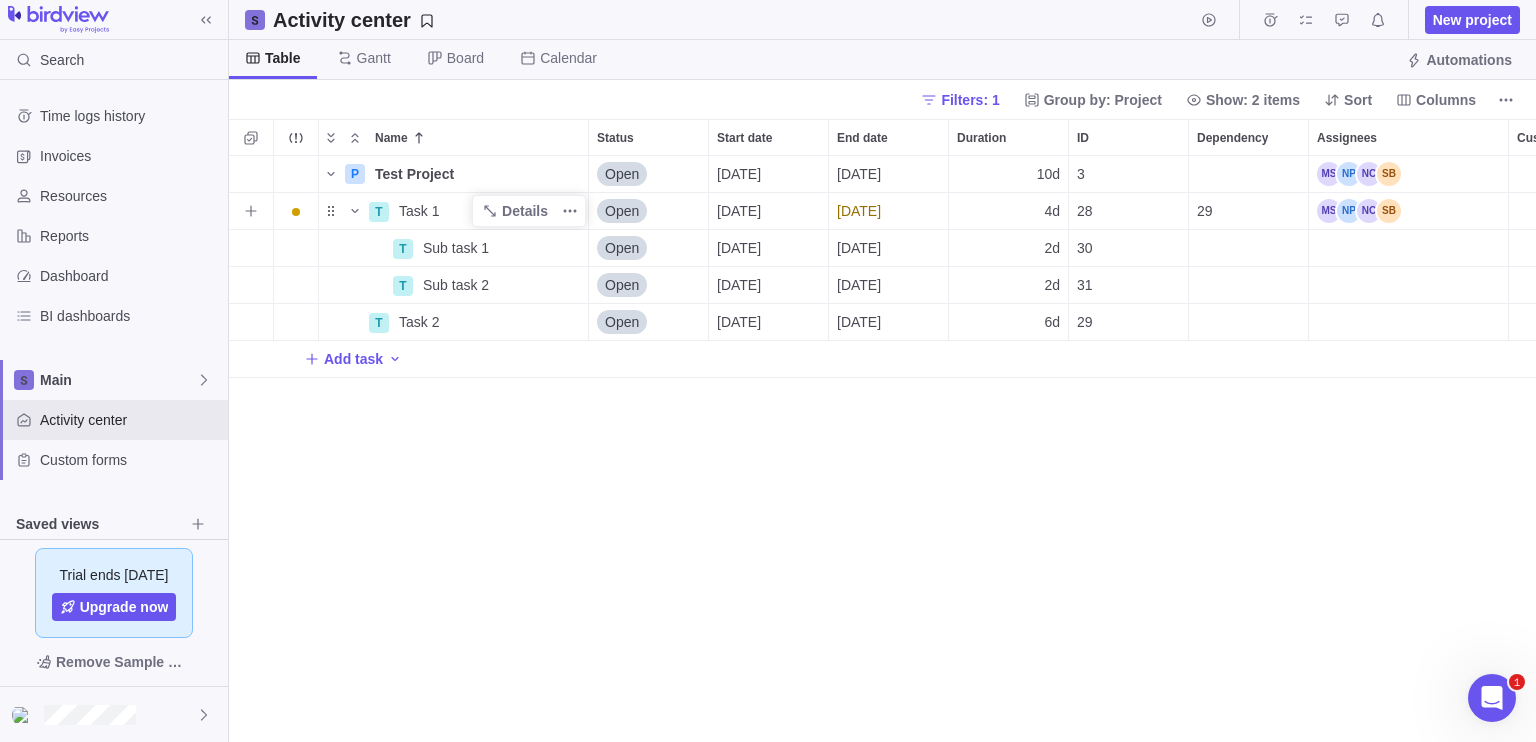 click on "Task 1" at bounding box center (419, 211) 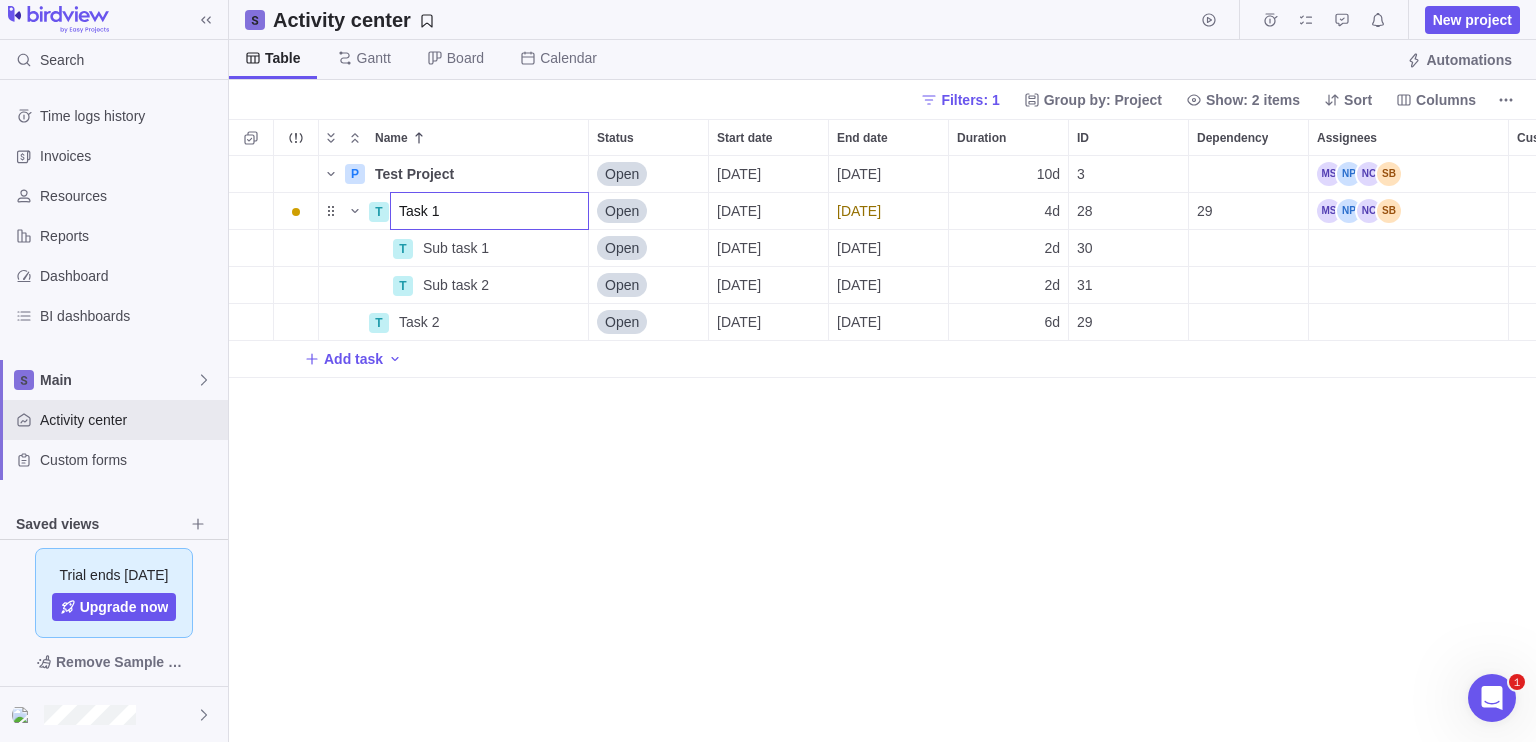 click on "Task 1" at bounding box center (489, 211) 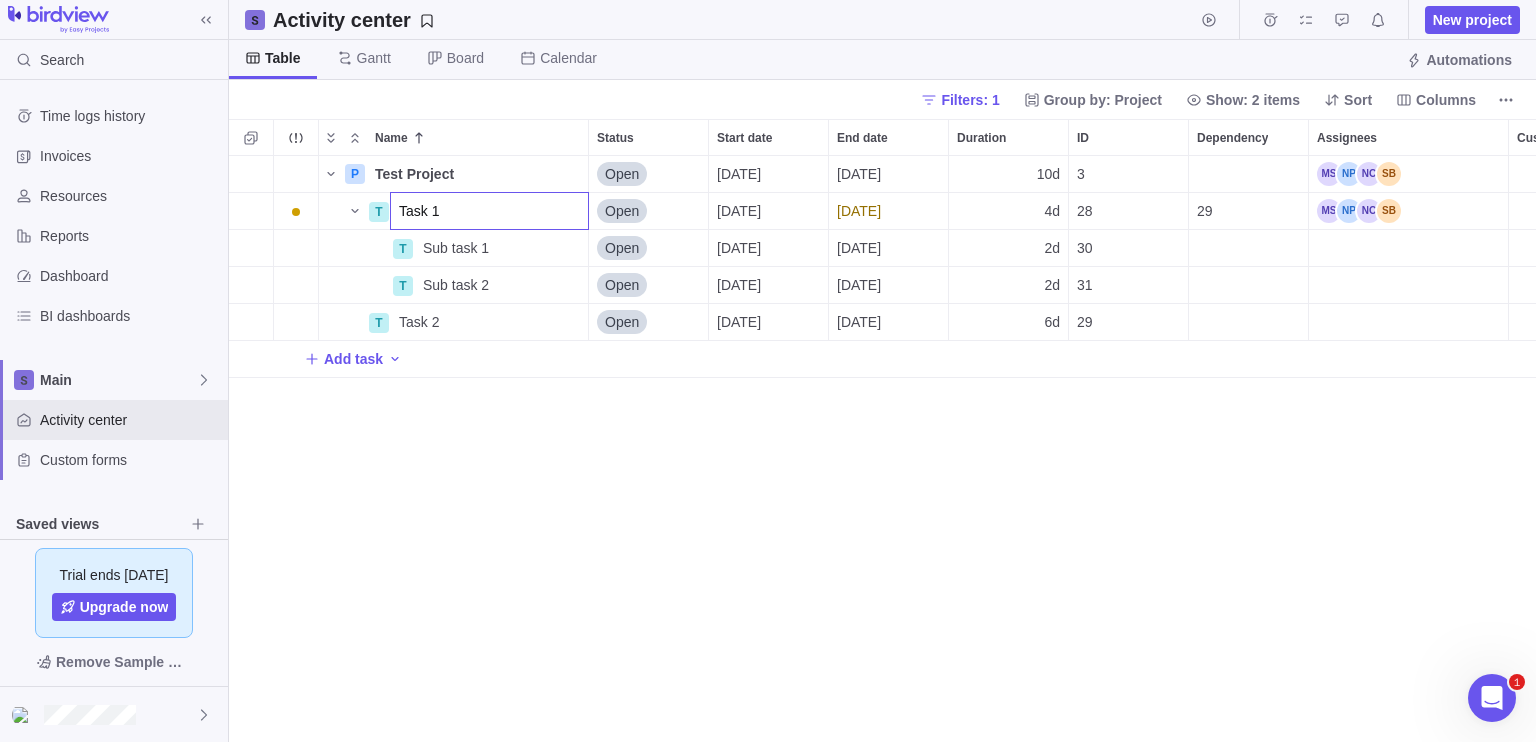 click on "P Test Project Details Open [DATE] [DATE] 10d 3 7h 20h 13h T Task 1 Open [DATE] [DATE] 4d 28 29 7h 20h 13h T Sub task 1 Details Open [DATE] [DATE] 2d 30 T Sub task 2 Details Open [DATE] [DATE] 2d 31 T Task 2 Details Open [DATE] [DATE] 6d 29 Add task" at bounding box center (882, 449) 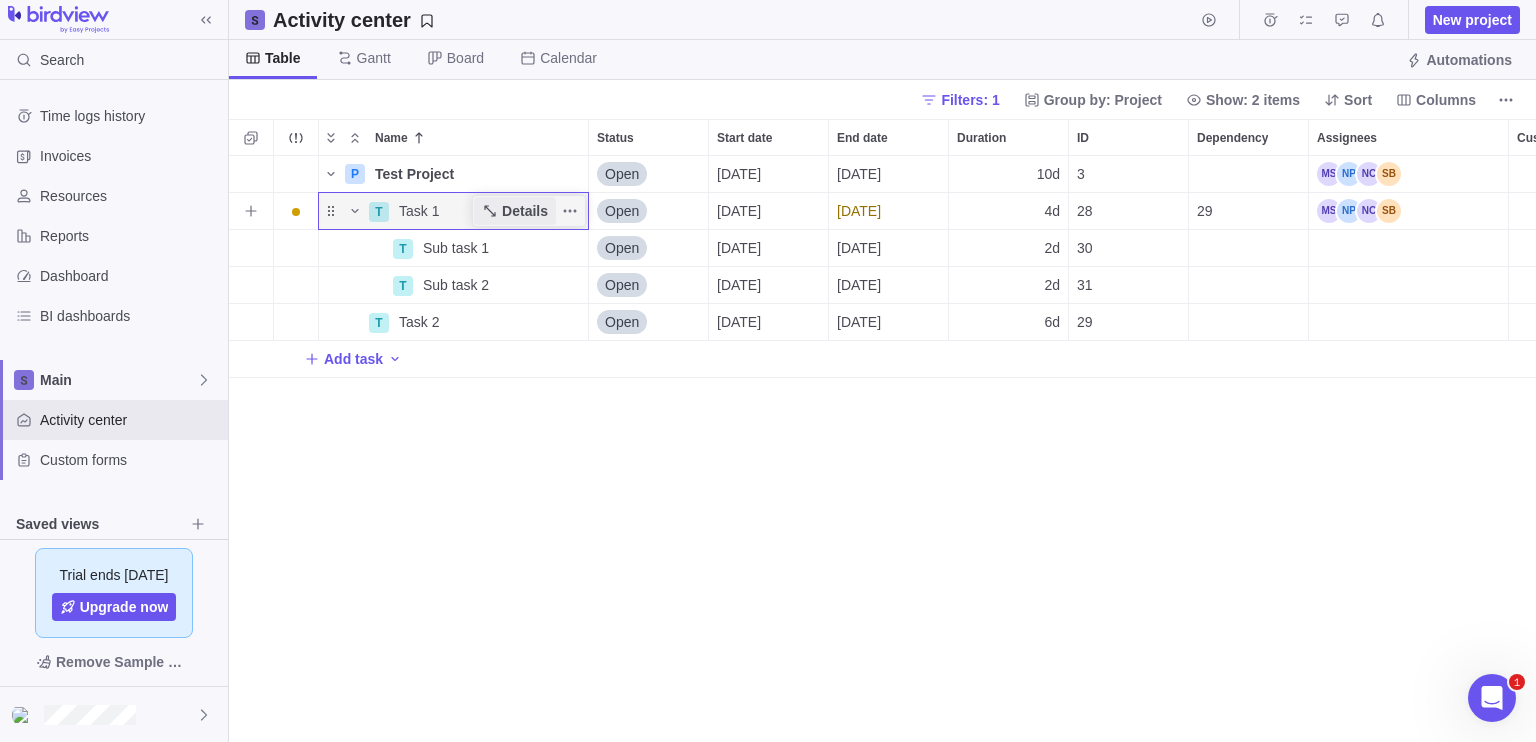 click on "Details" at bounding box center (525, 211) 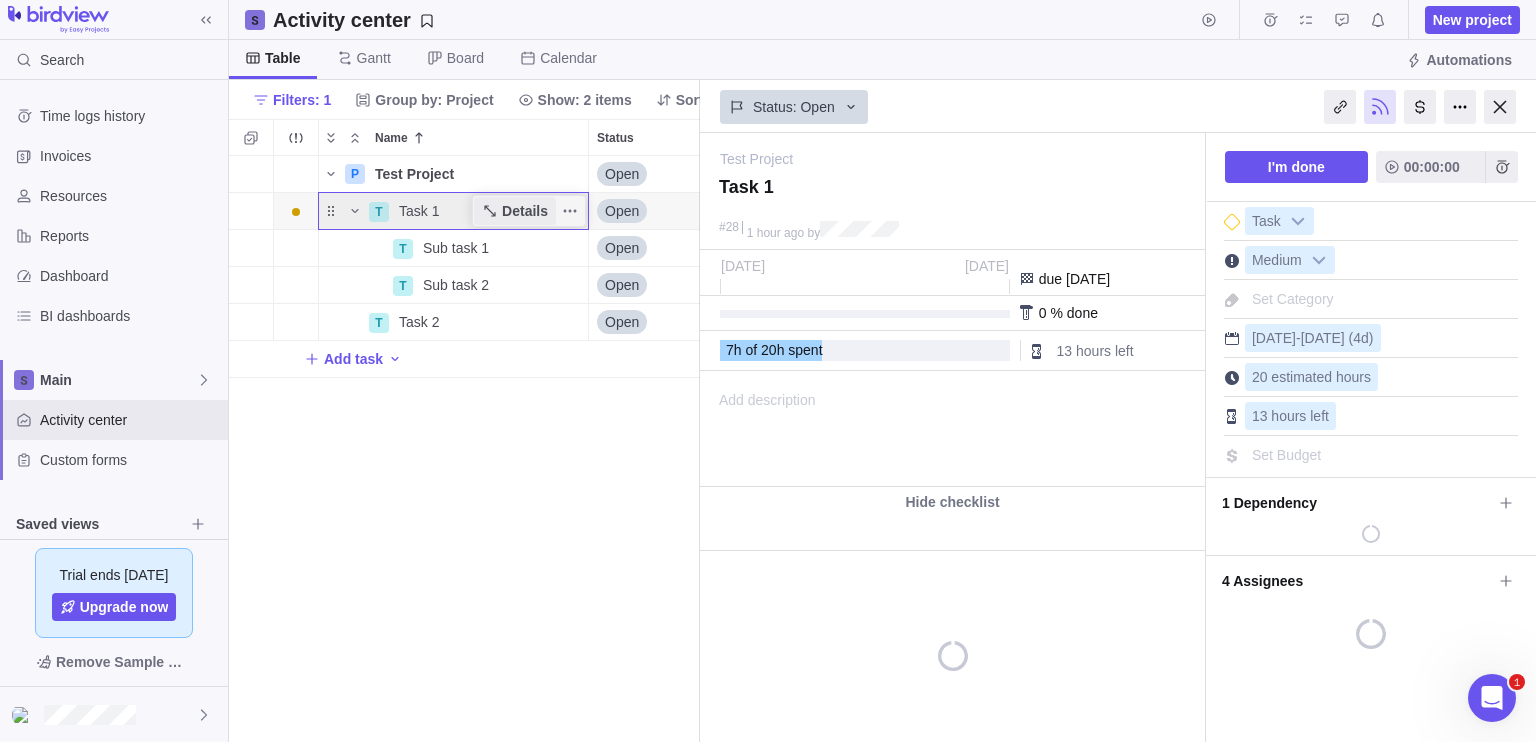 scroll, scrollTop: 570, scrollLeft: 456, axis: both 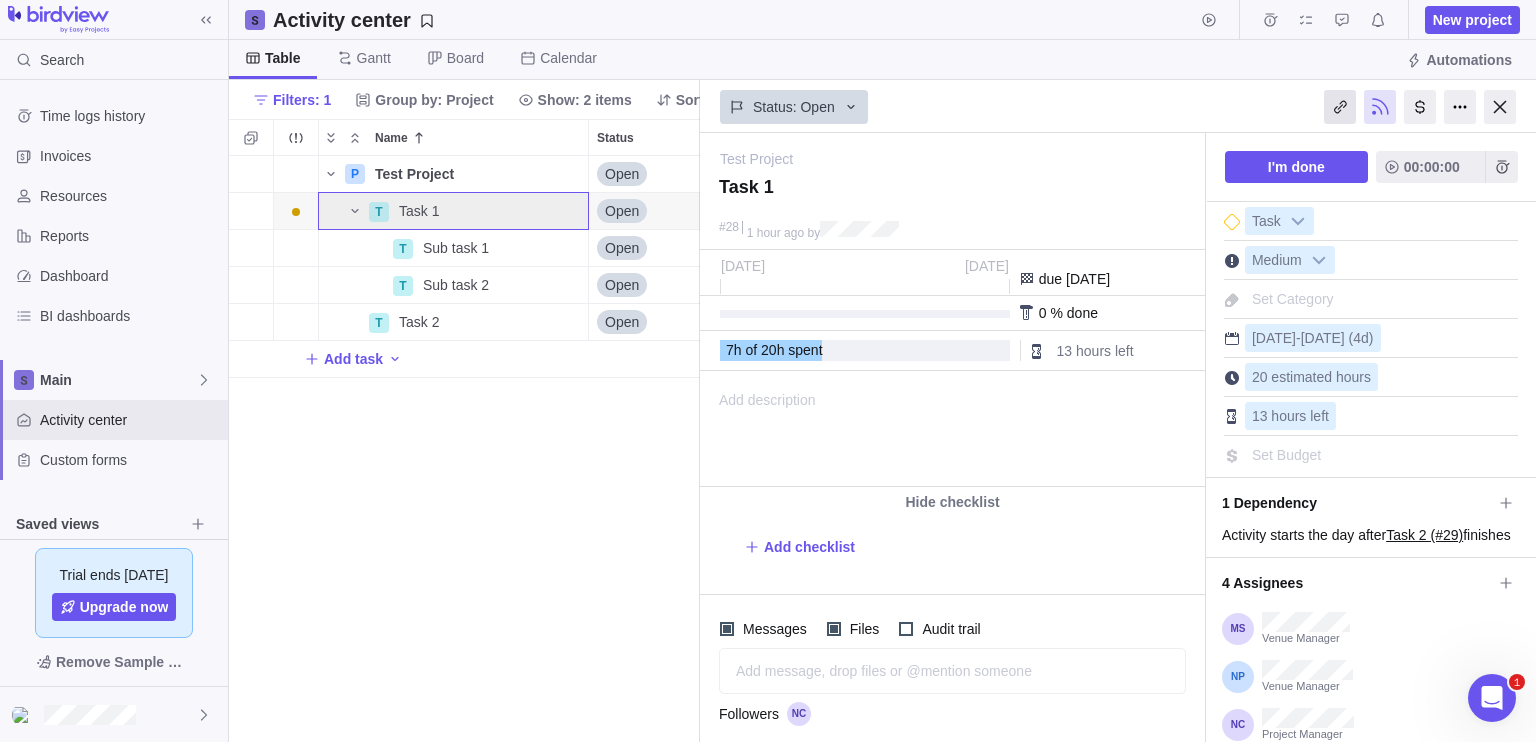 click at bounding box center (1340, 107) 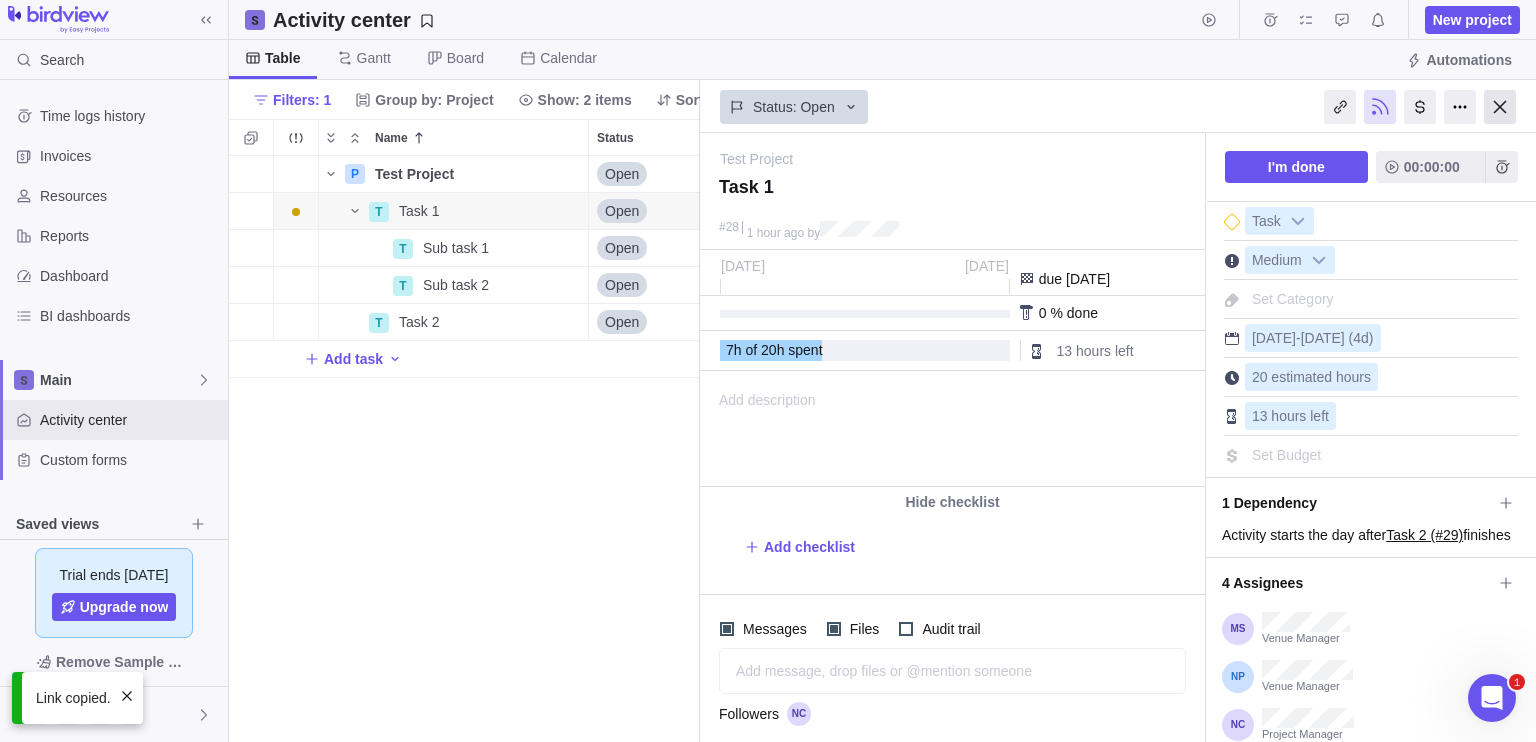 click at bounding box center (1500, 107) 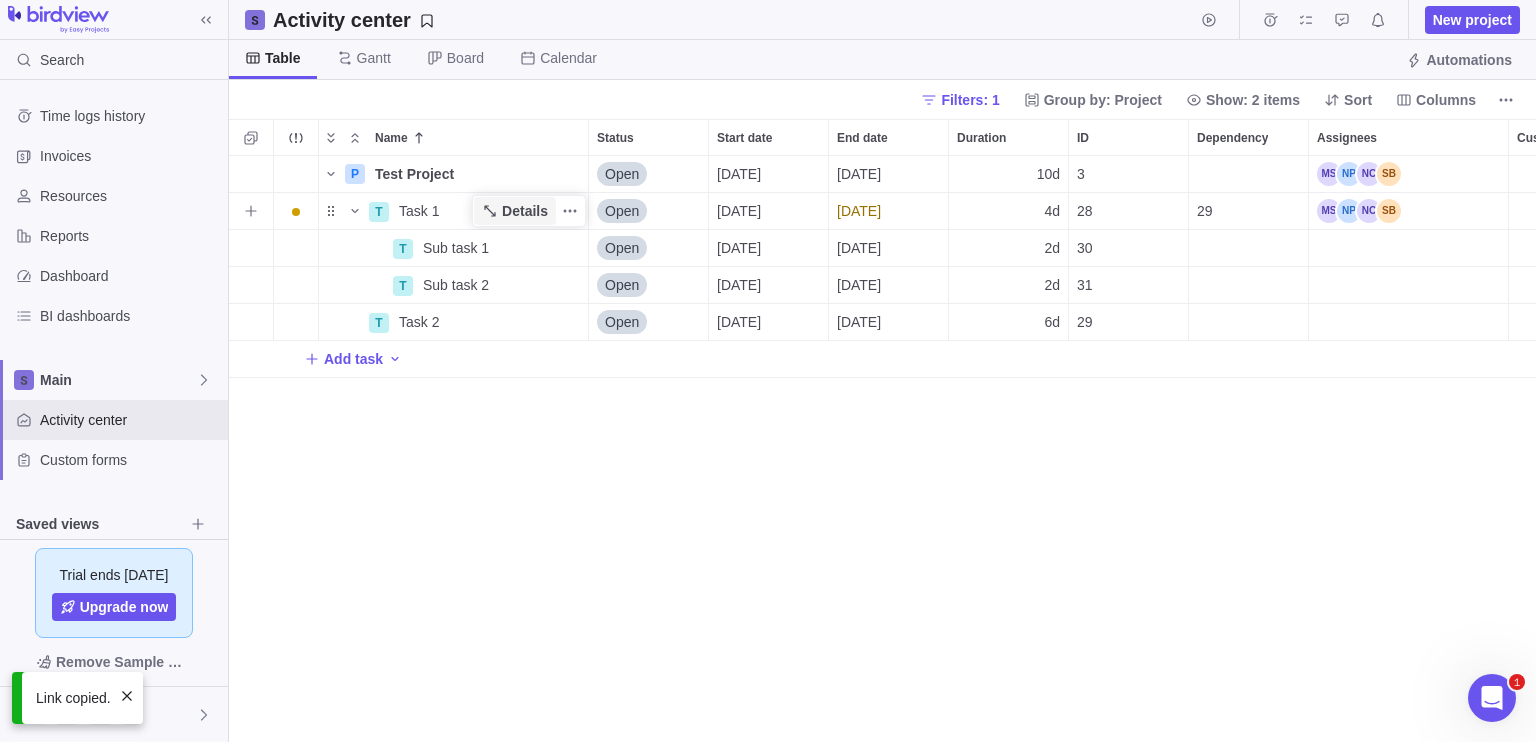 click on "Details" at bounding box center (525, 211) 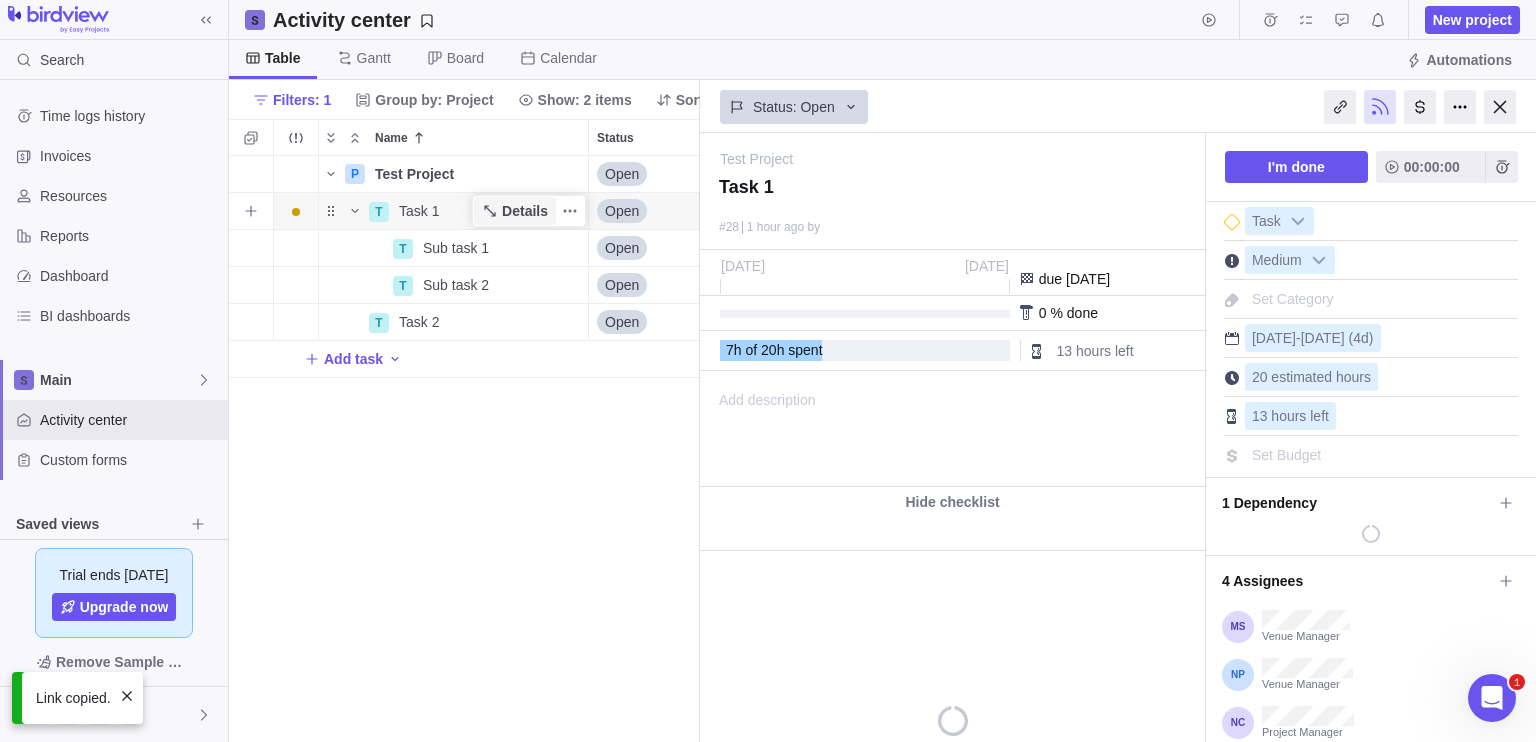 scroll, scrollTop: 570, scrollLeft: 456, axis: both 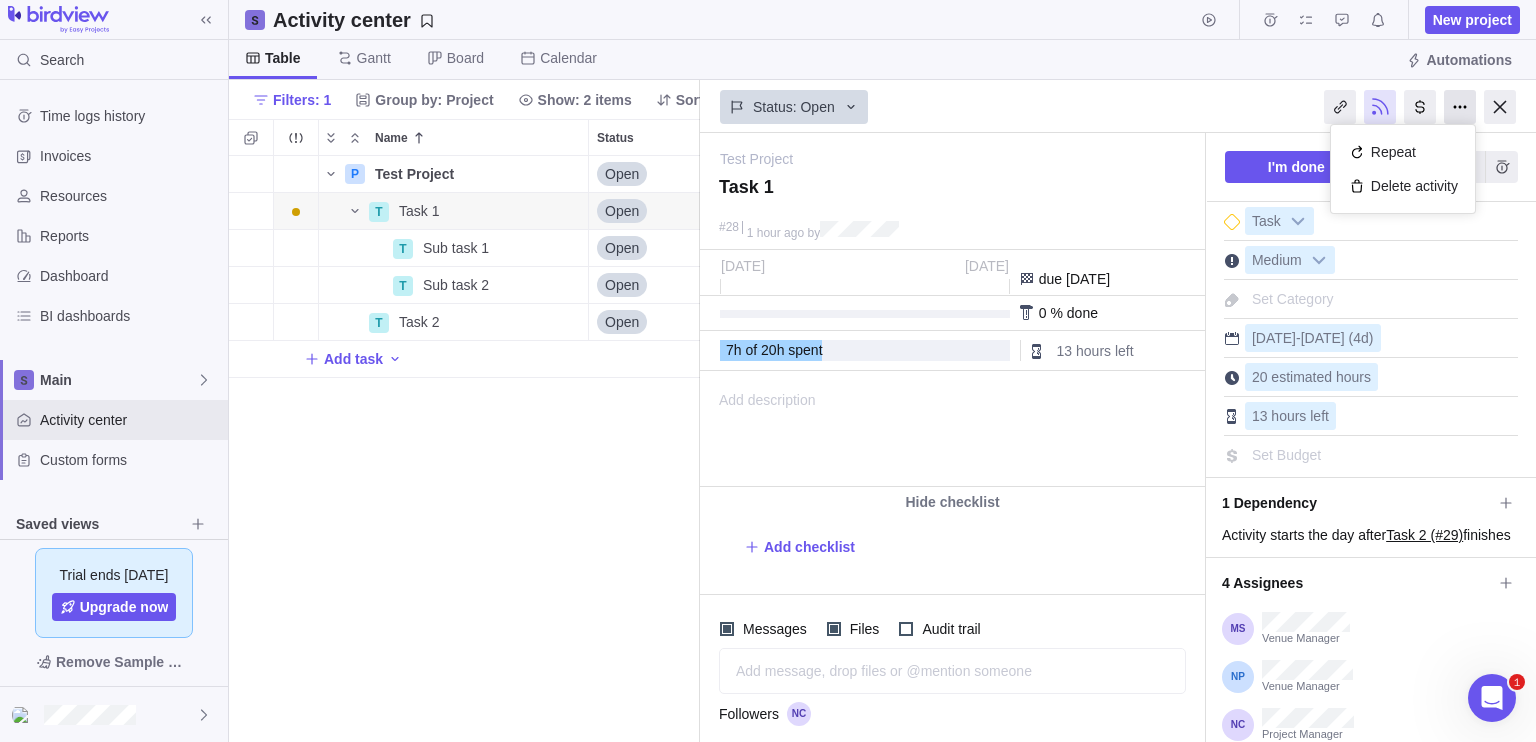 click at bounding box center (1460, 107) 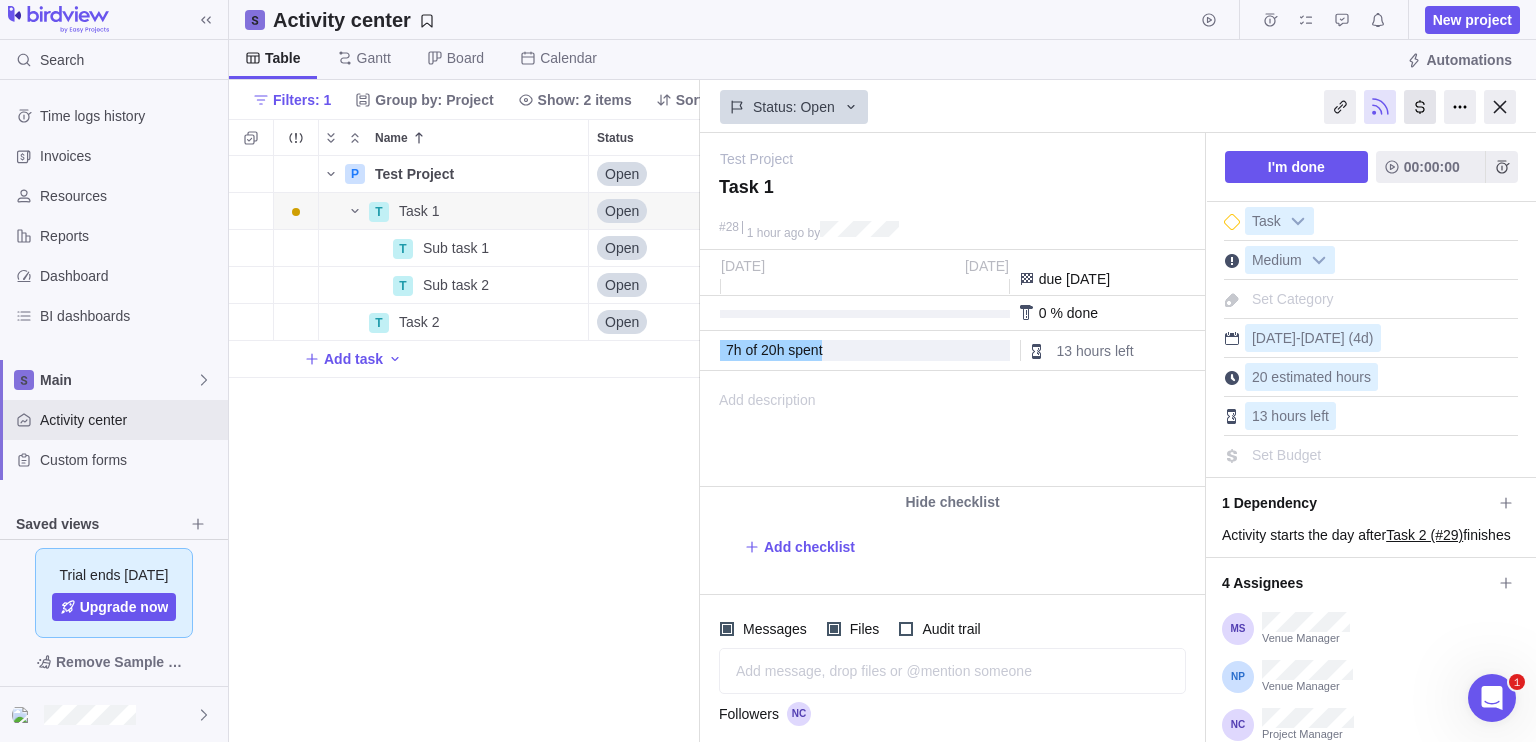 click at bounding box center [1420, 107] 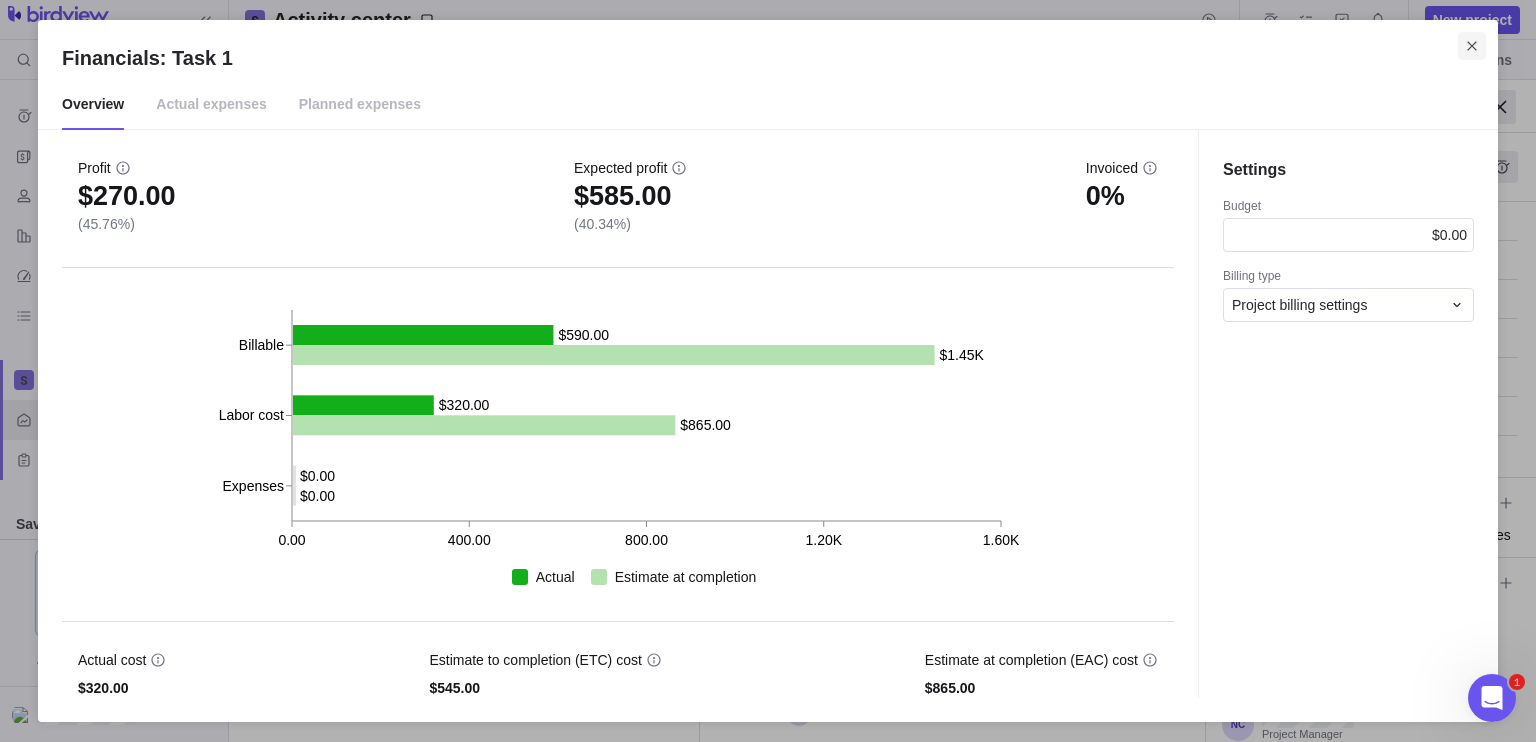 click 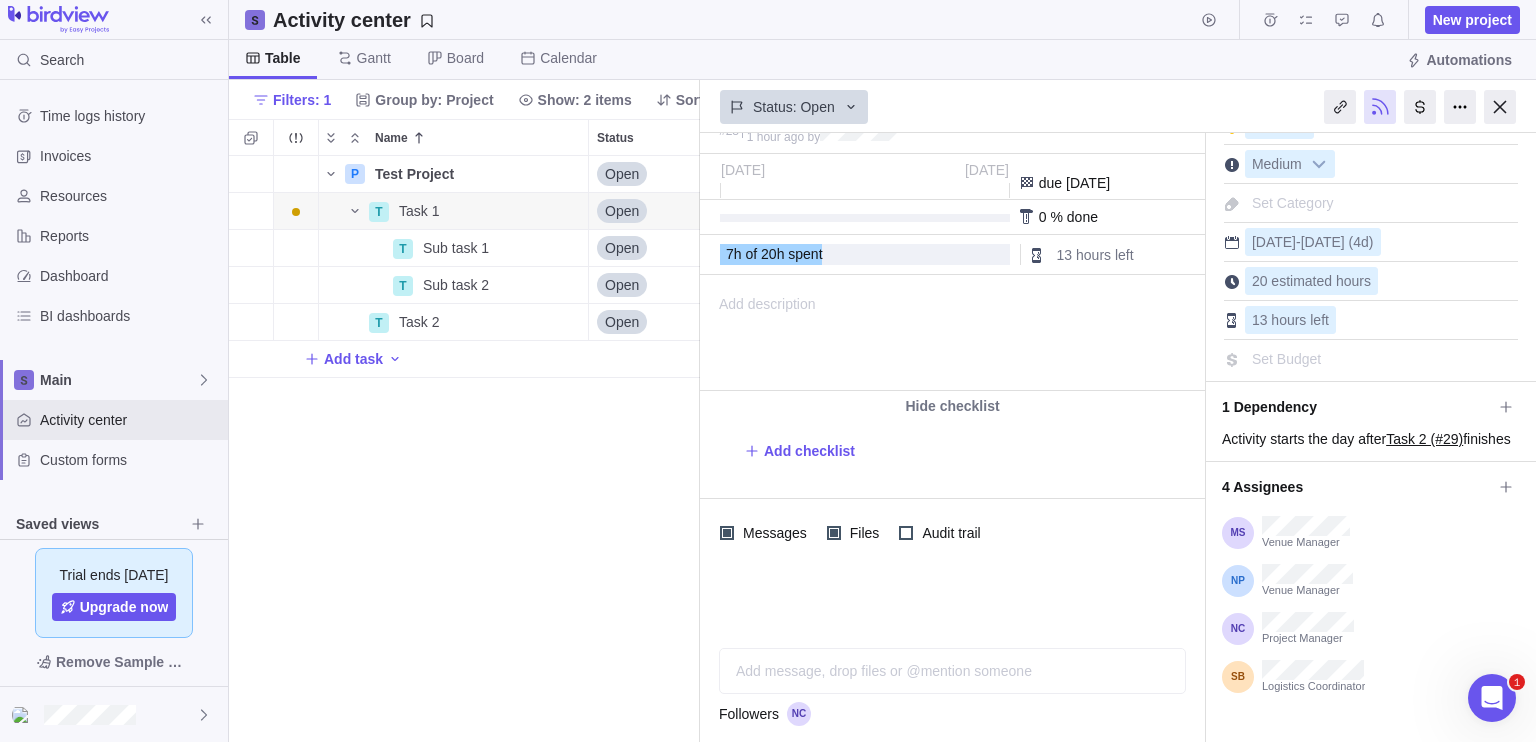scroll, scrollTop: 100, scrollLeft: 0, axis: vertical 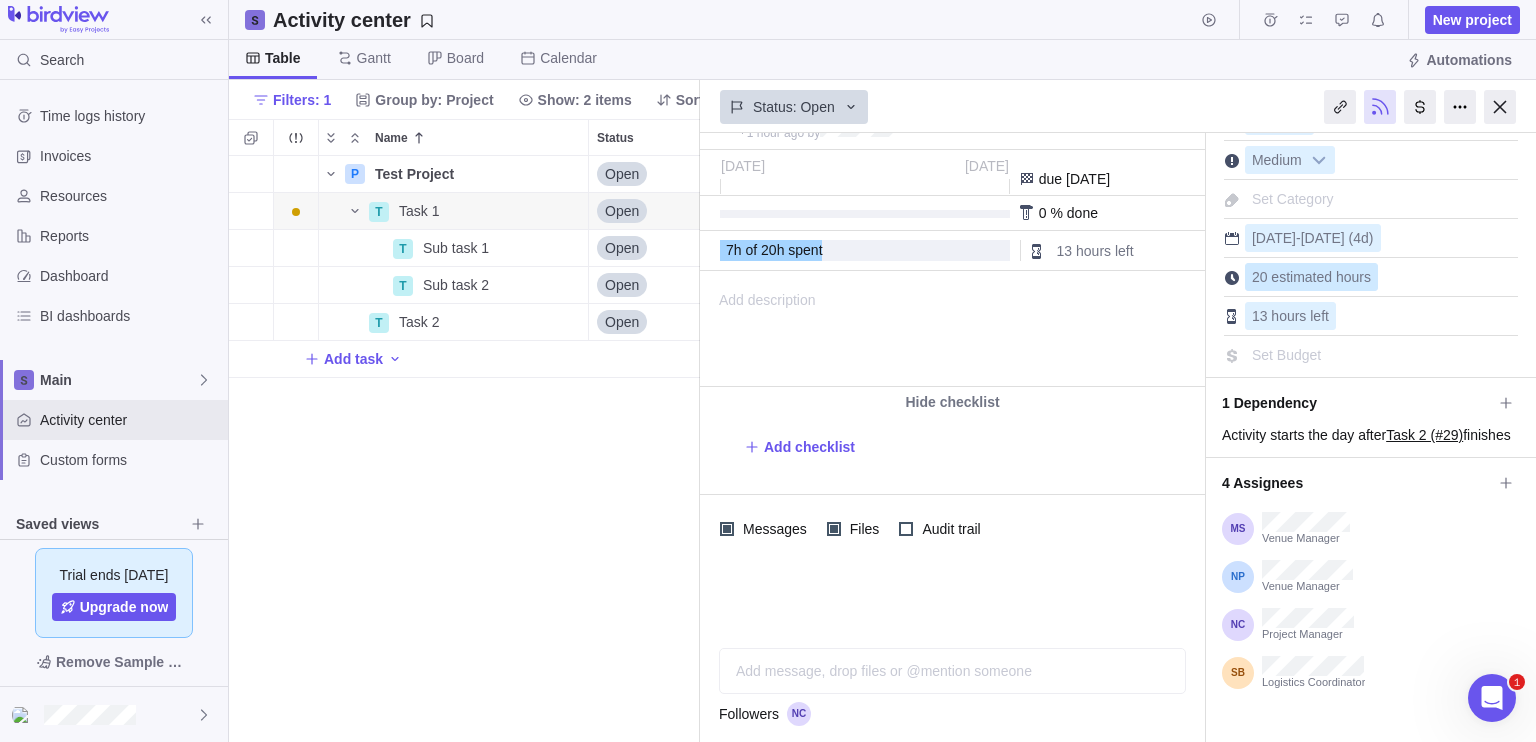 click on "20 estimated hours" at bounding box center (1311, 277) 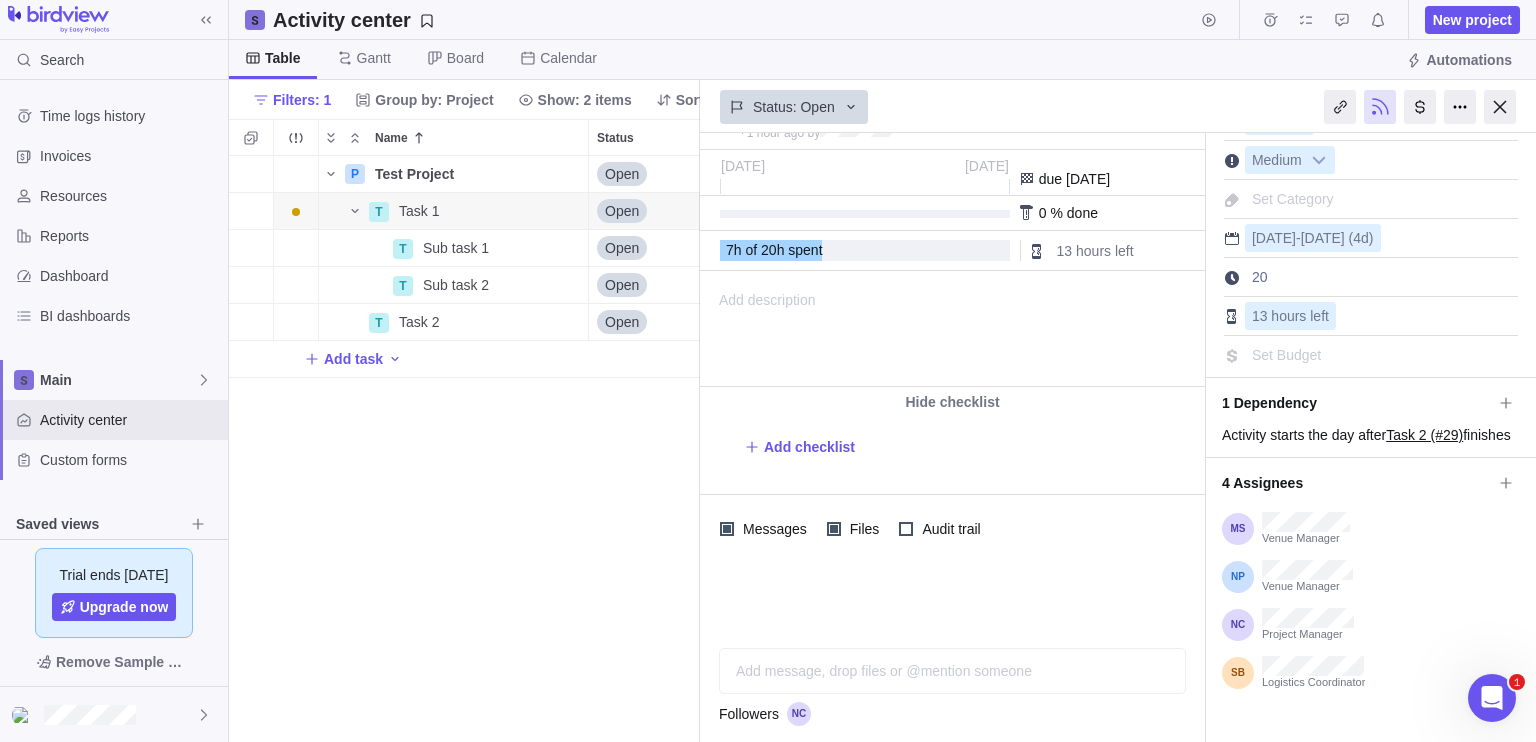 click on "20" at bounding box center (1339, 277) 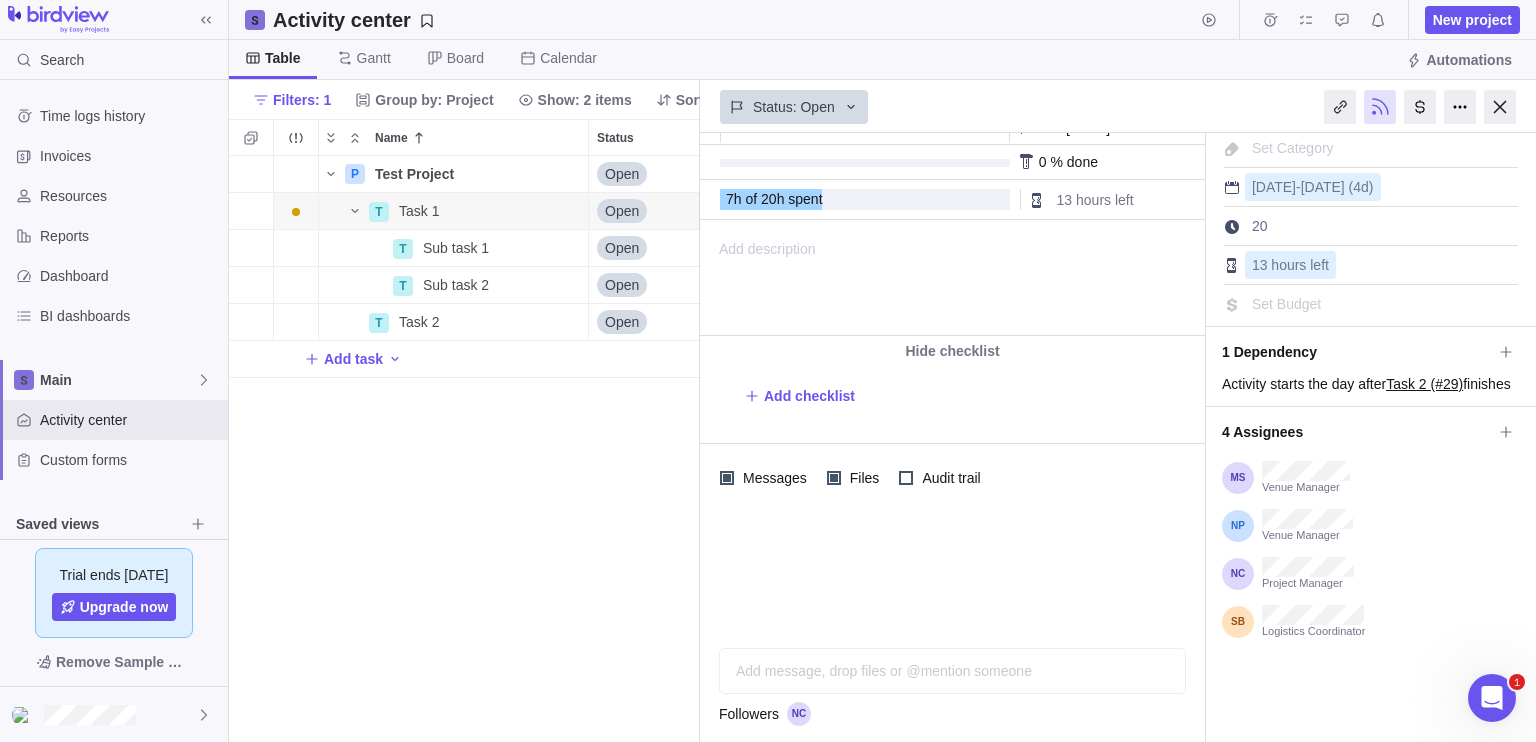 scroll, scrollTop: 0, scrollLeft: 0, axis: both 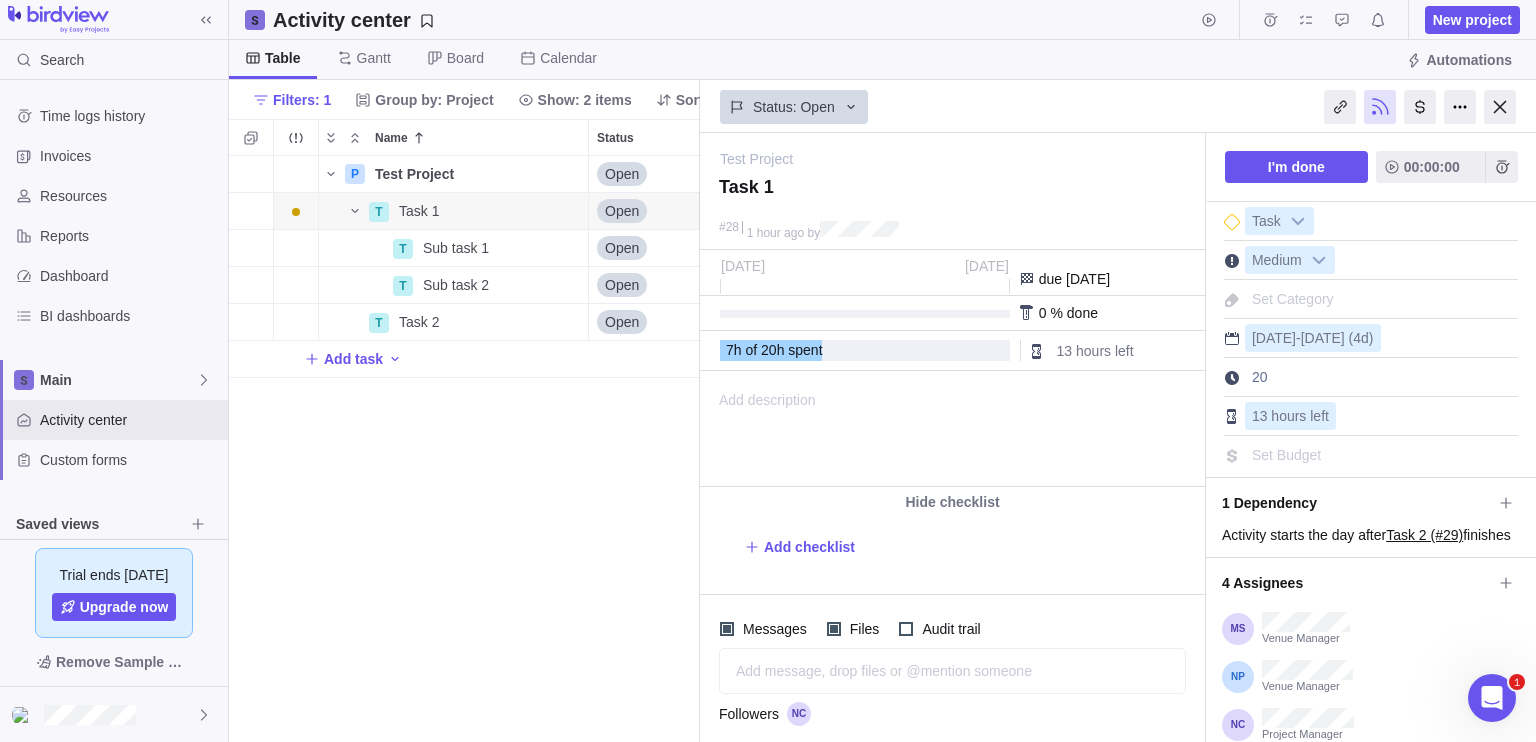 click on "#28
1 hour ago
by" at bounding box center [952, 233] 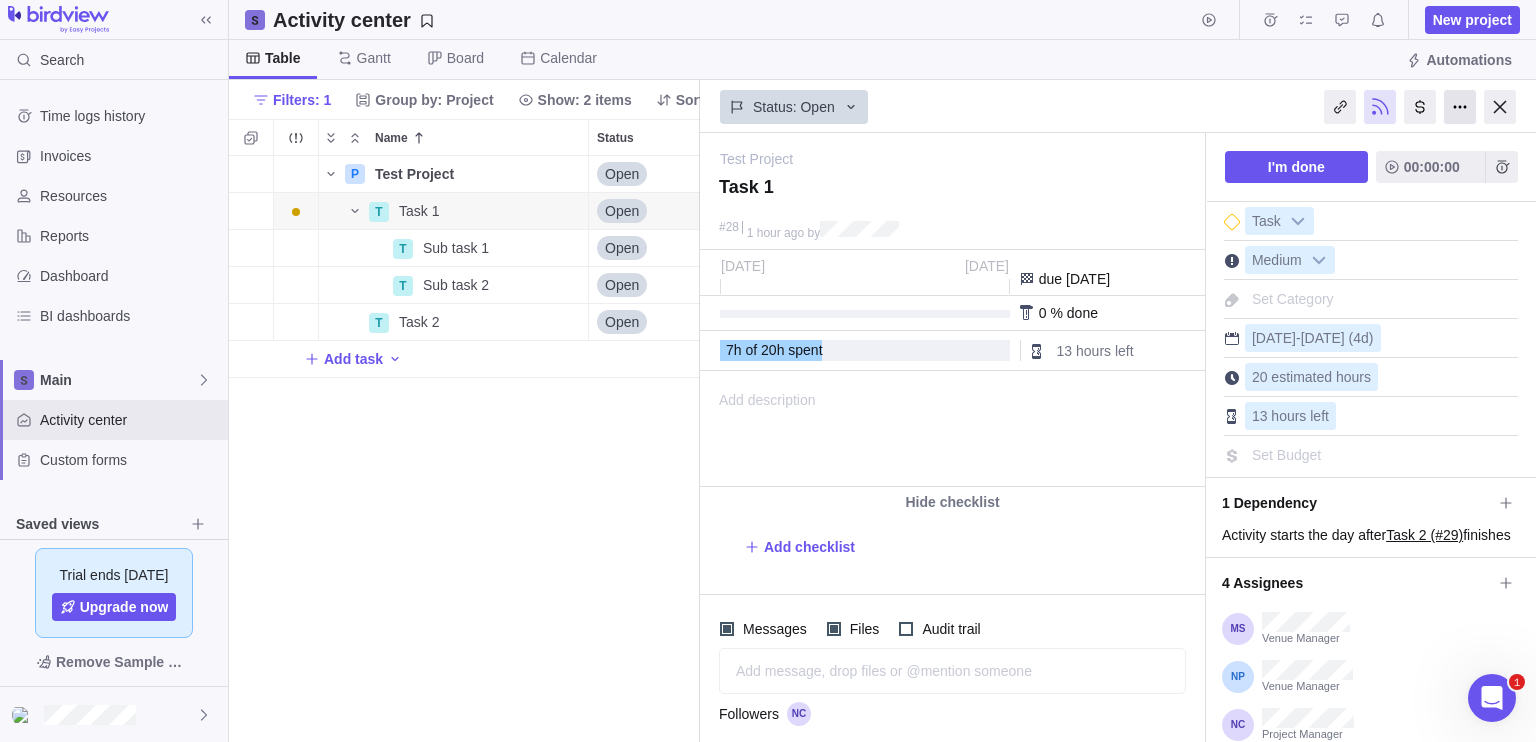 click at bounding box center (1460, 107) 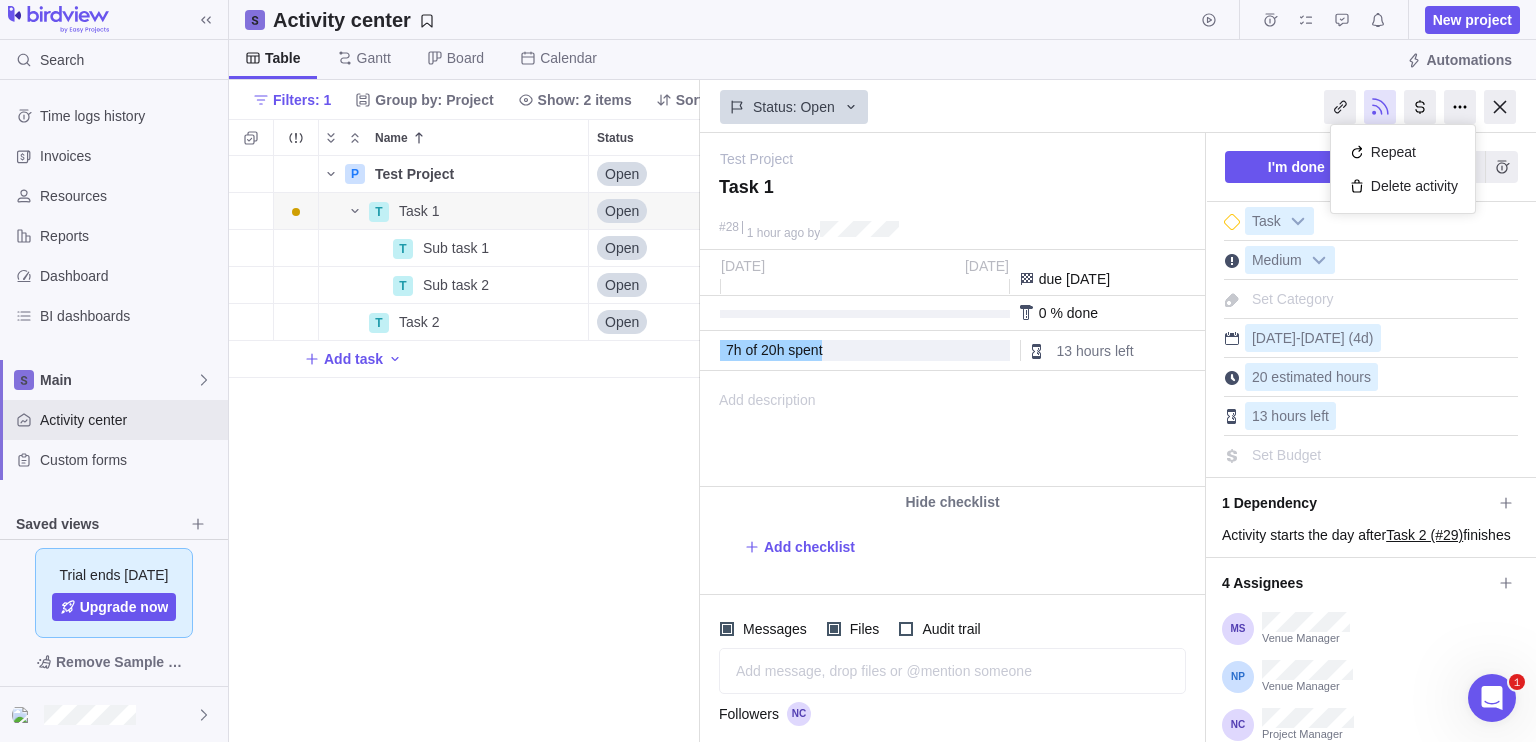 click on "7 h of
20 h spent
13 hours left" at bounding box center (952, 351) 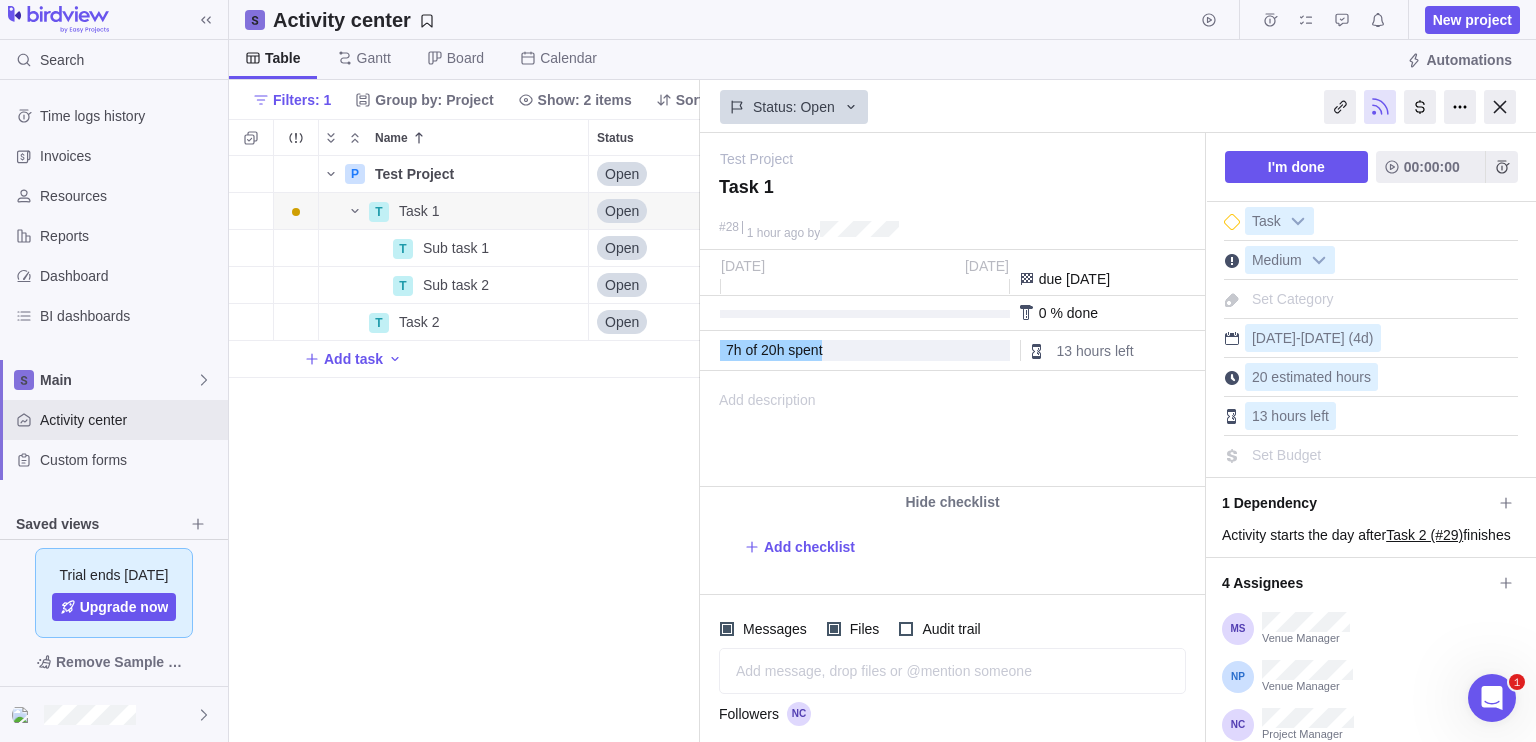 click on "13 hours left" at bounding box center [1095, 351] 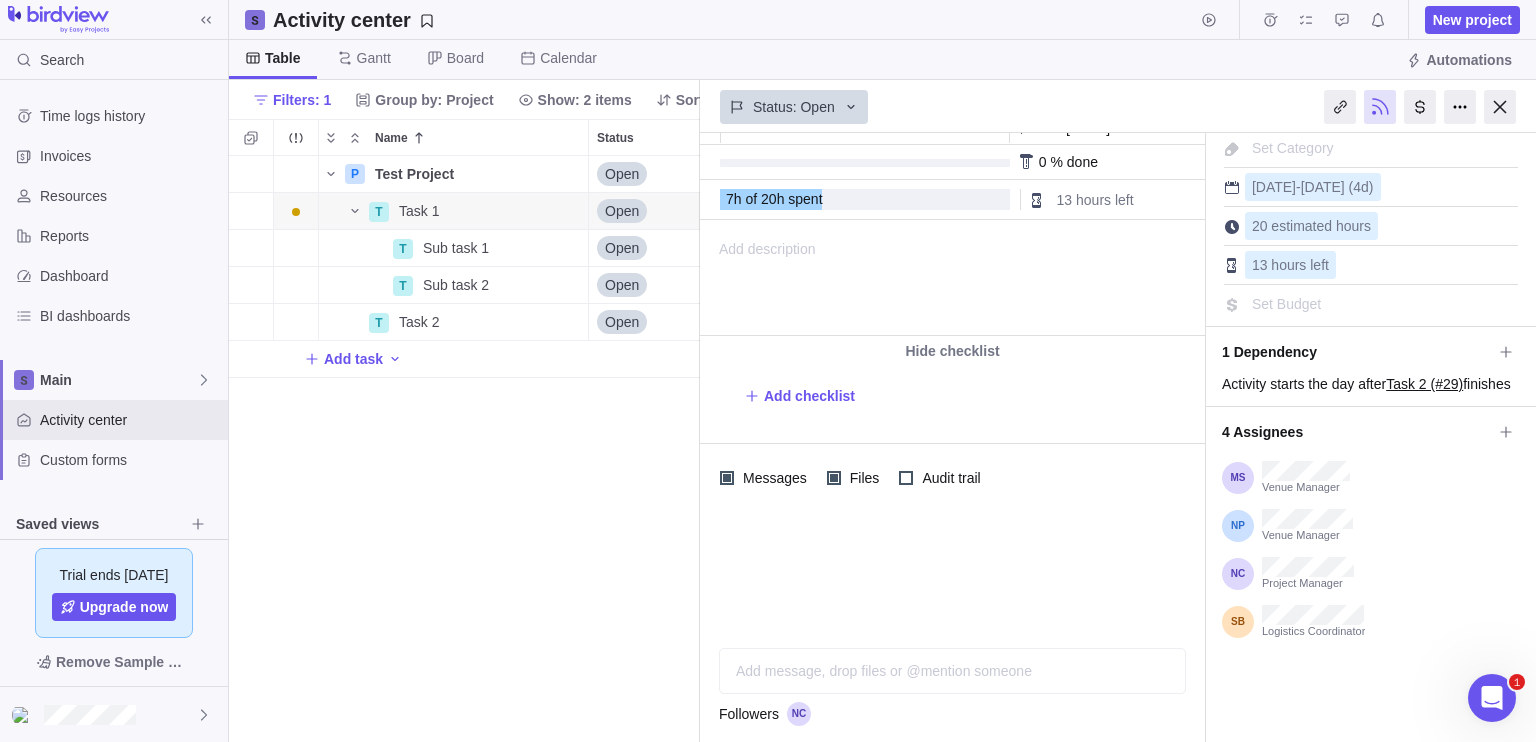 scroll, scrollTop: 36, scrollLeft: 0, axis: vertical 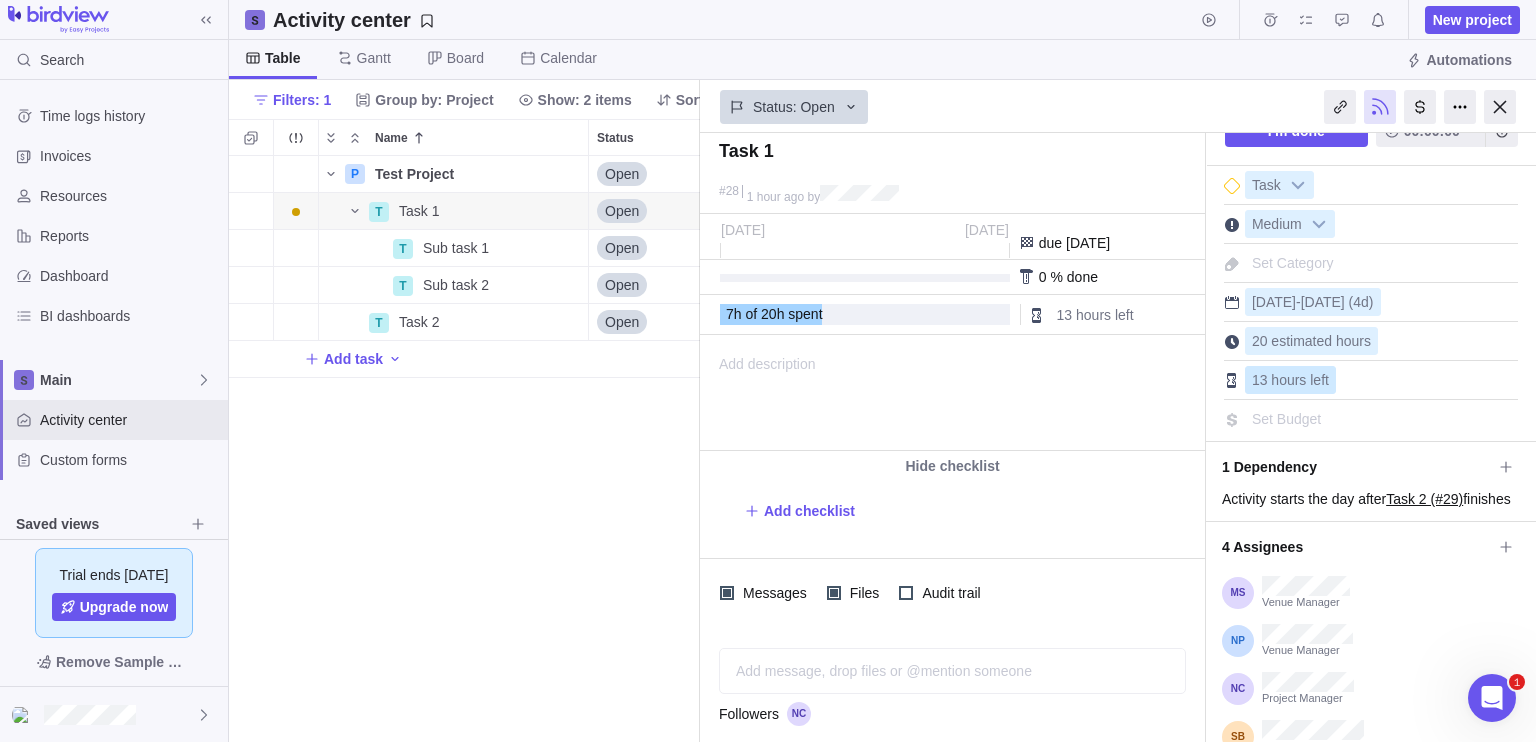 click on "13 hours left" at bounding box center [1290, 380] 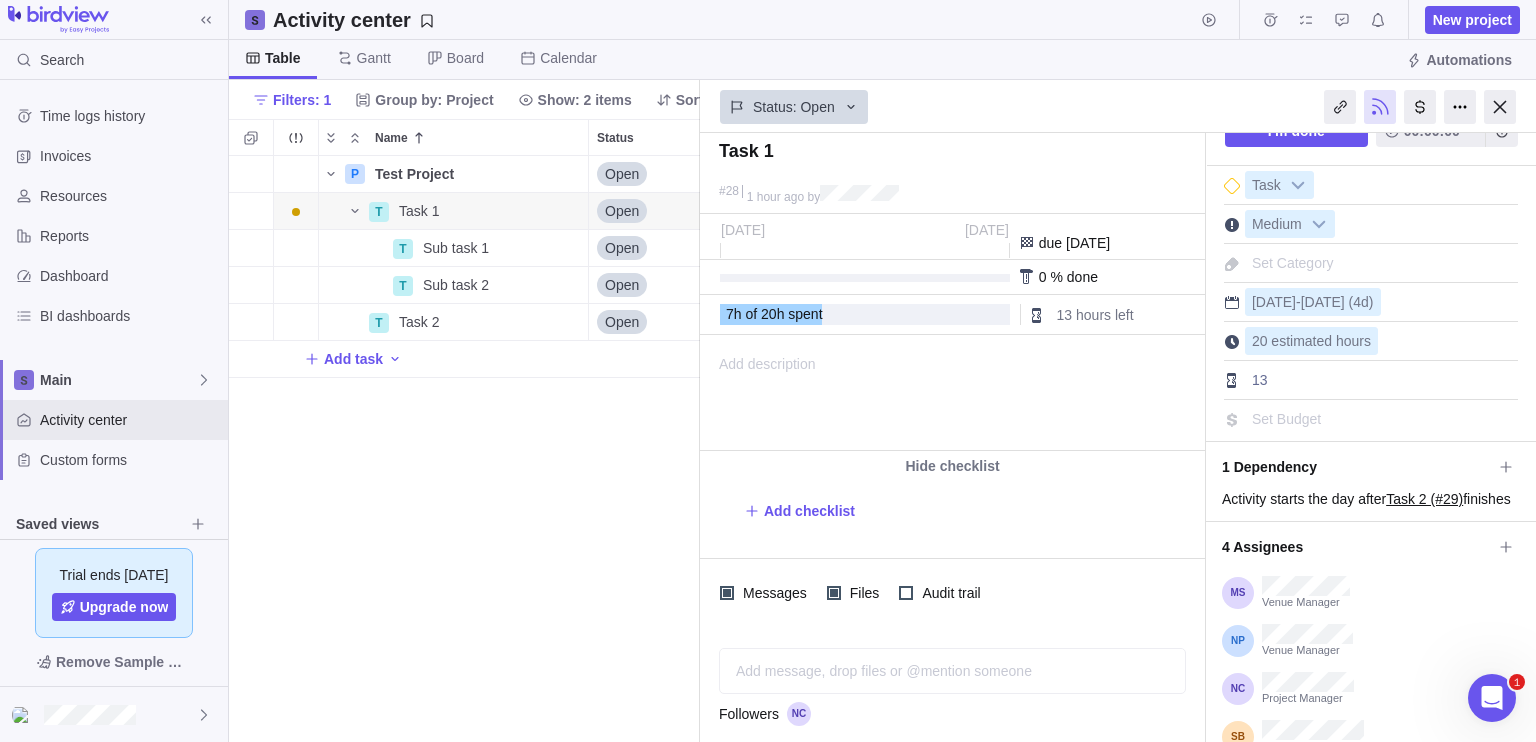 click on "13 hours left
13" at bounding box center (1329, 380) 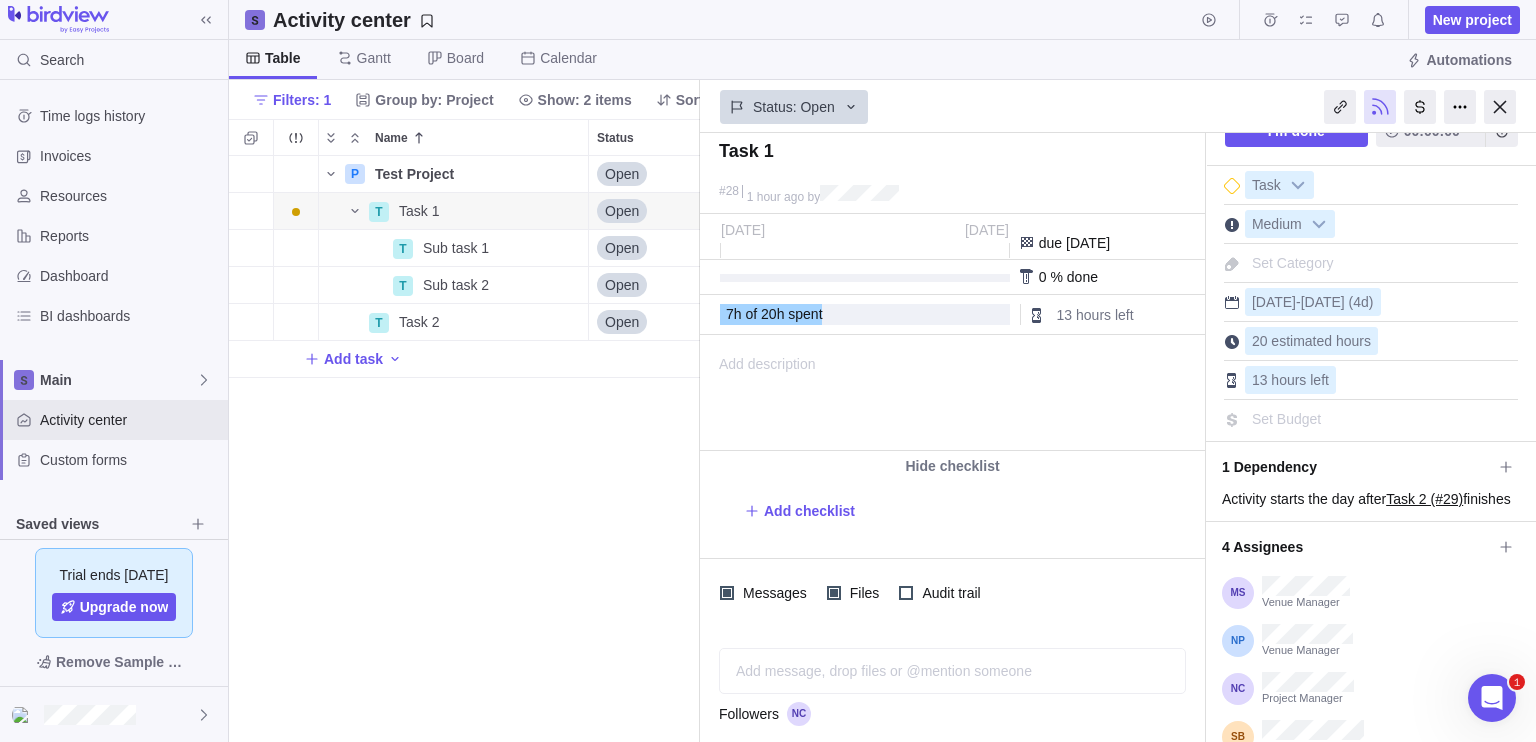 click at bounding box center [1416, 107] 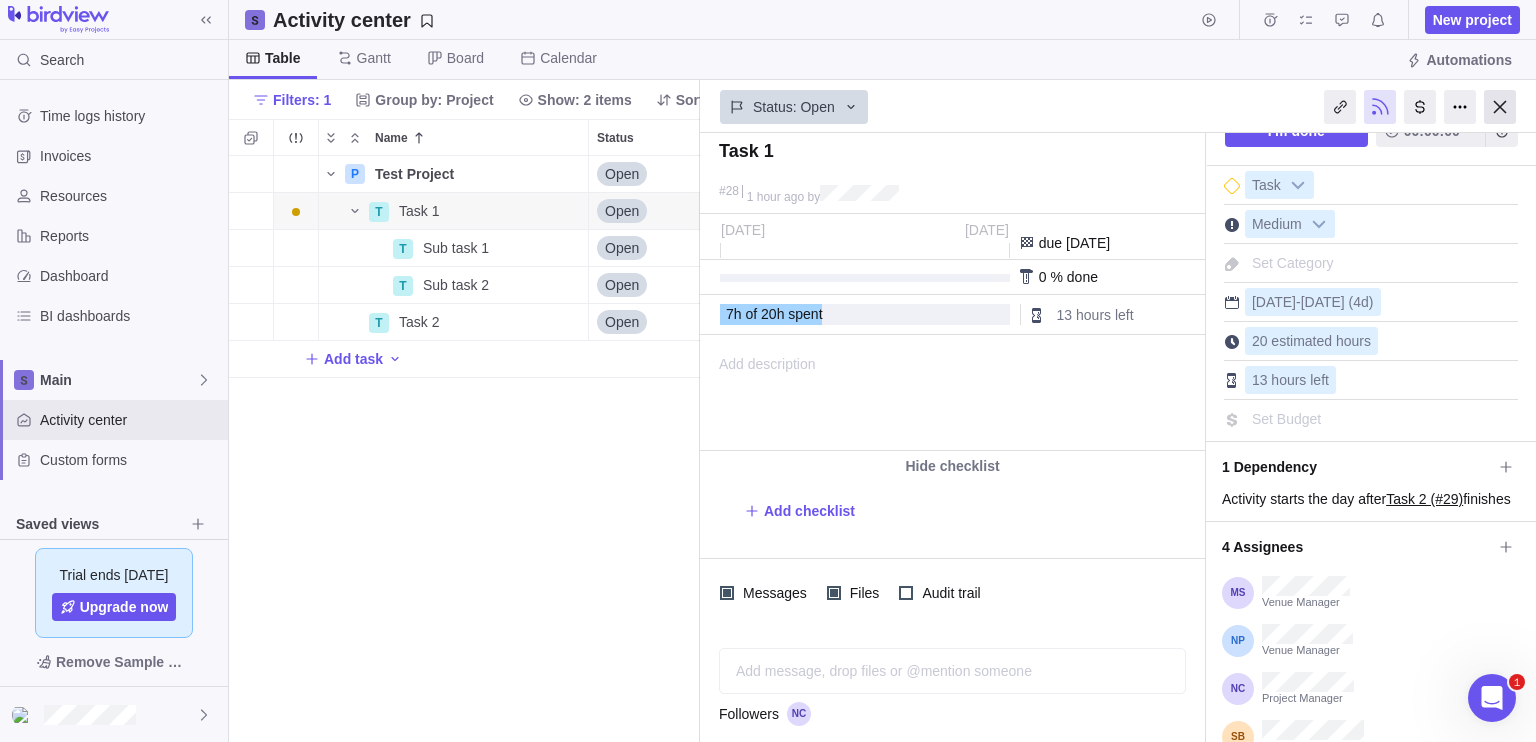 click at bounding box center (1500, 107) 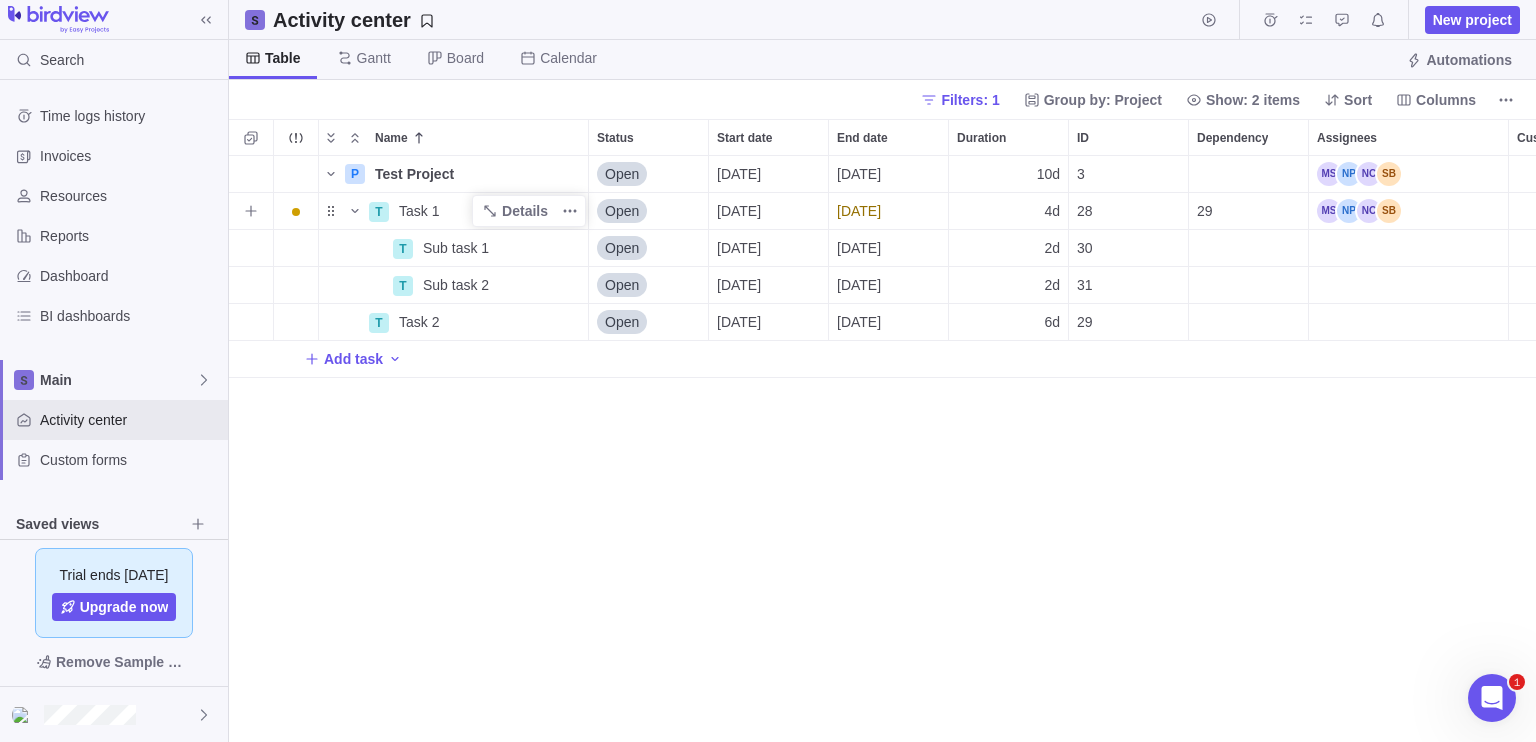 click on "Task 1" at bounding box center [419, 211] 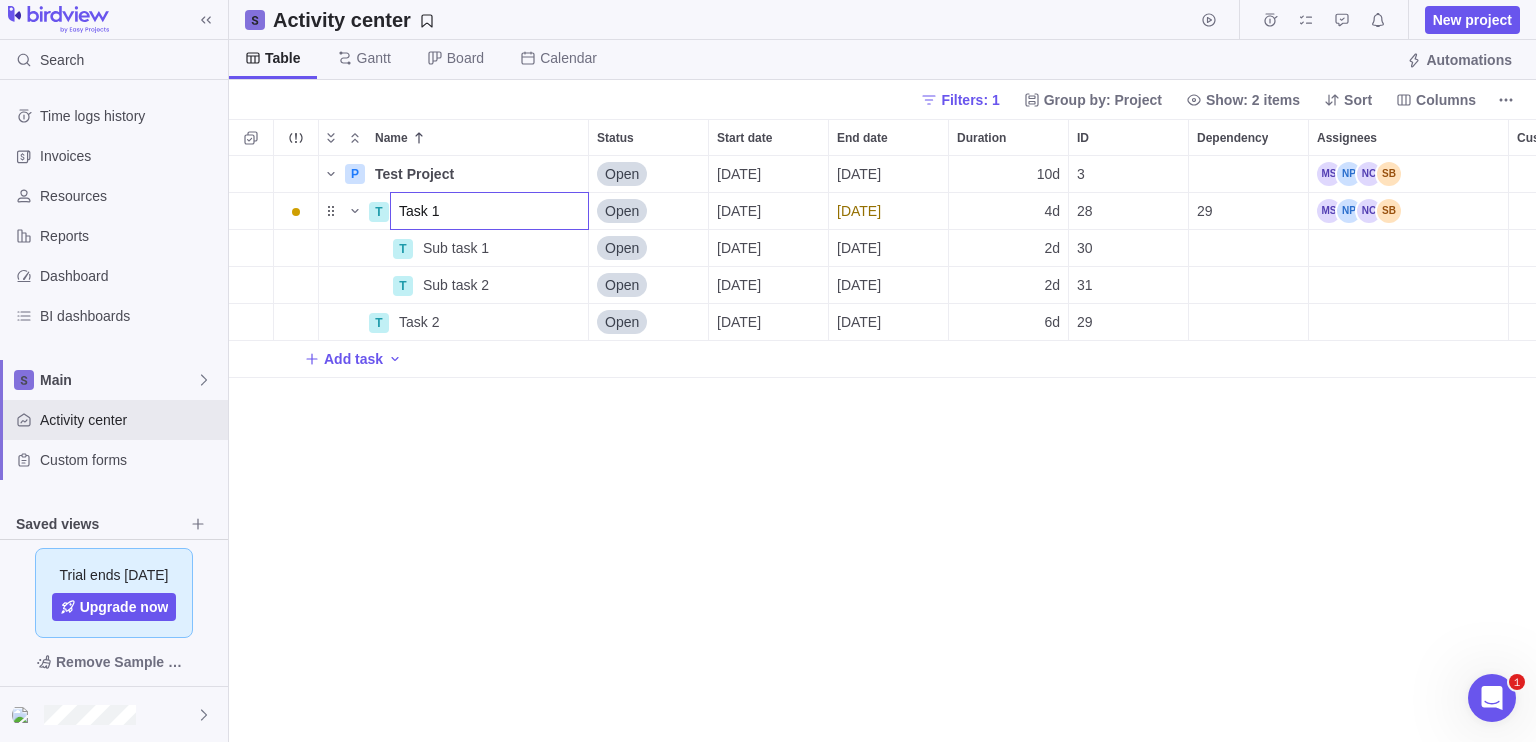 click on "P Test Project Details Open [DATE] [DATE] 10d 3 7h 20h 13h T Task 1 Open [DATE] [DATE] 4d 28 29 7h 20h 13h T Sub task 1 Details Open [DATE] [DATE] 2d 30 T Sub task 2 Details Open [DATE] [DATE] 2d 31 T Task 2 Details Open [DATE] [DATE] 6d 29 Add task" at bounding box center (882, 449) 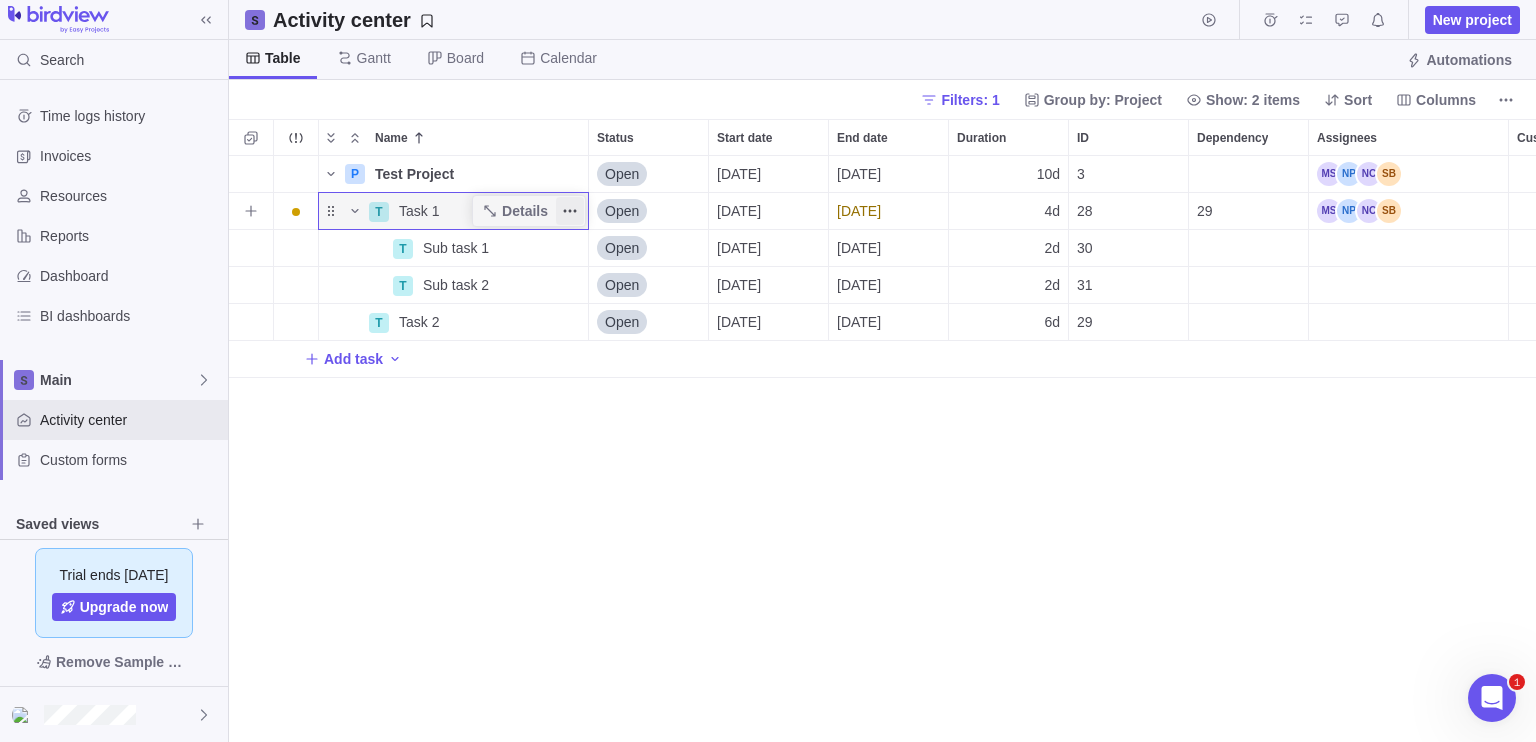 click 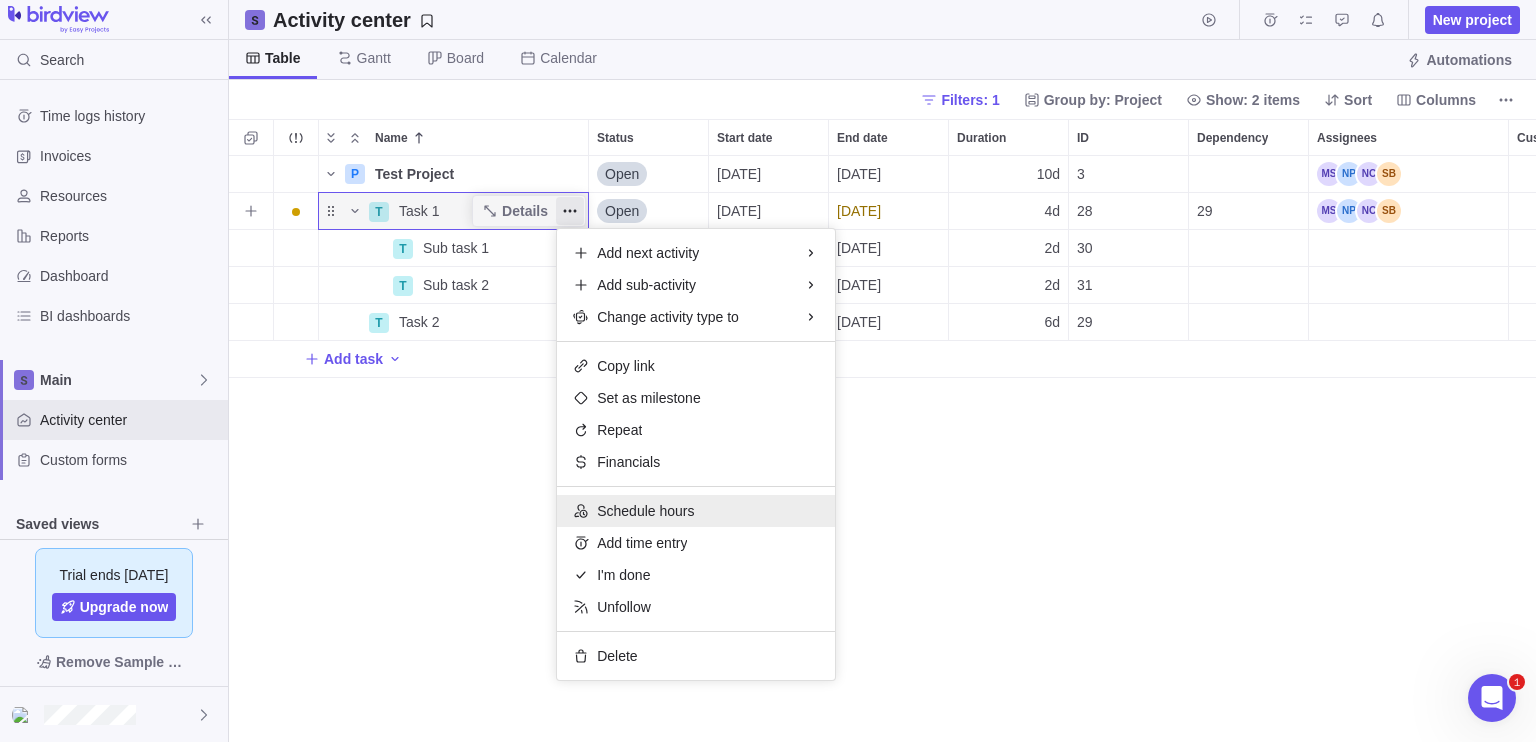 click on "Schedule hours" at bounding box center (645, 511) 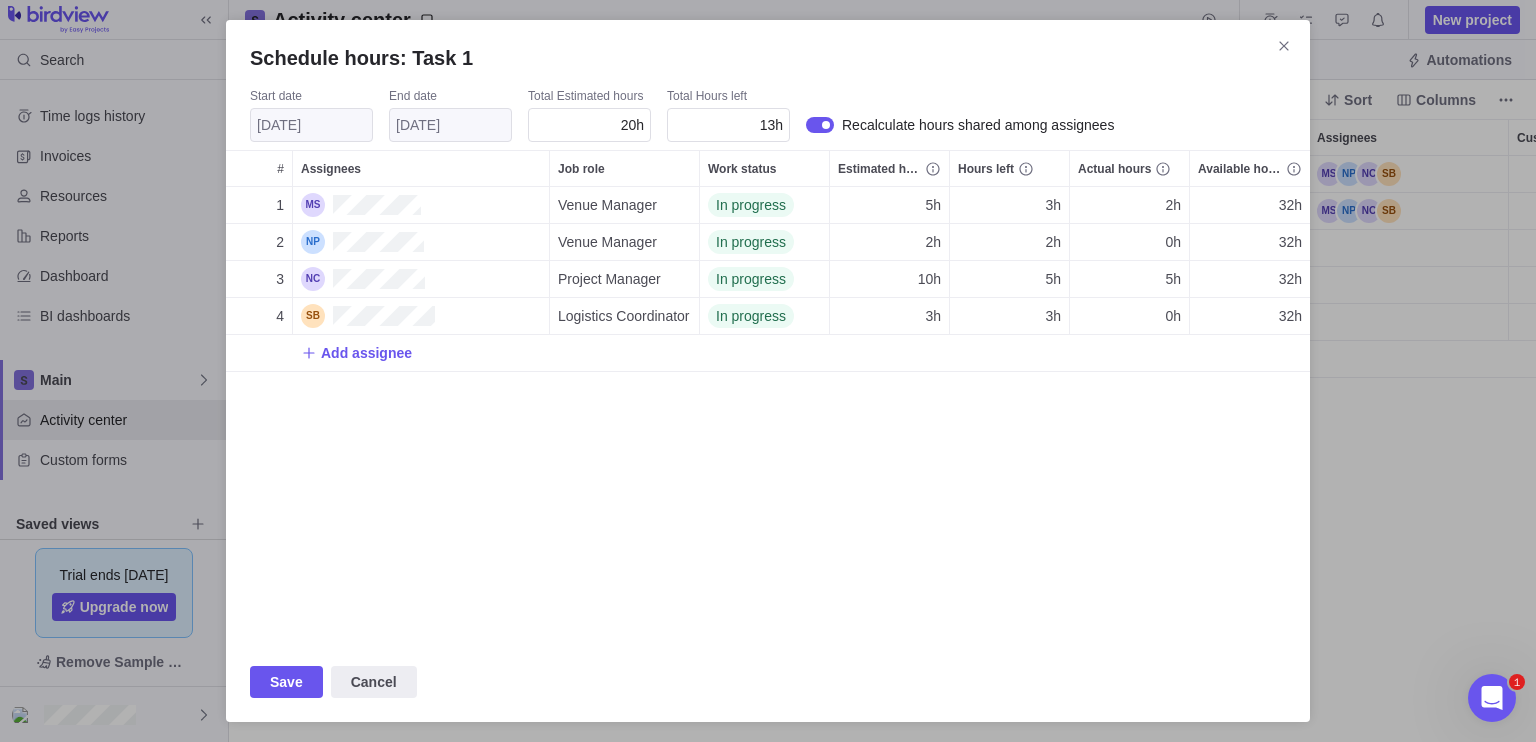 scroll, scrollTop: 16, scrollLeft: 16, axis: both 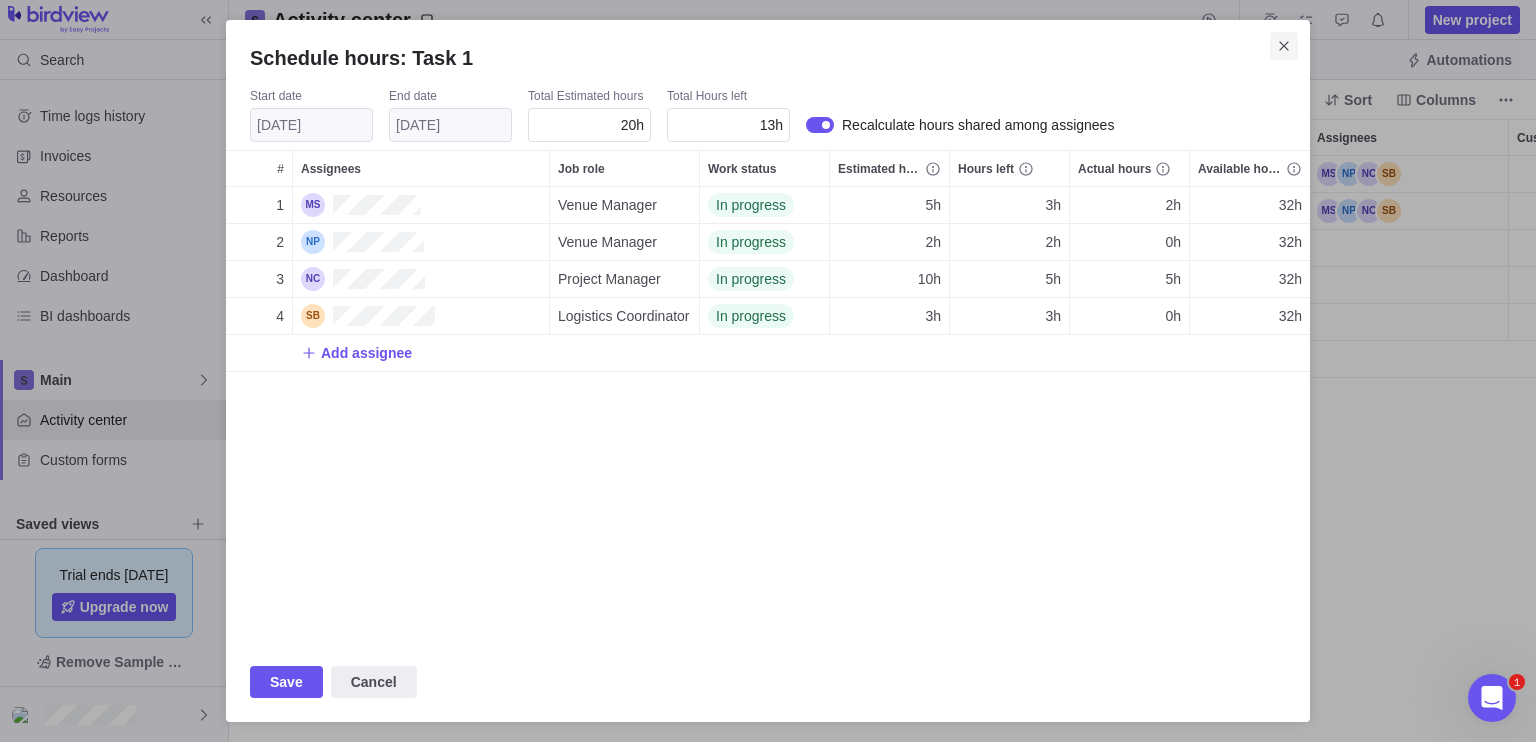 click 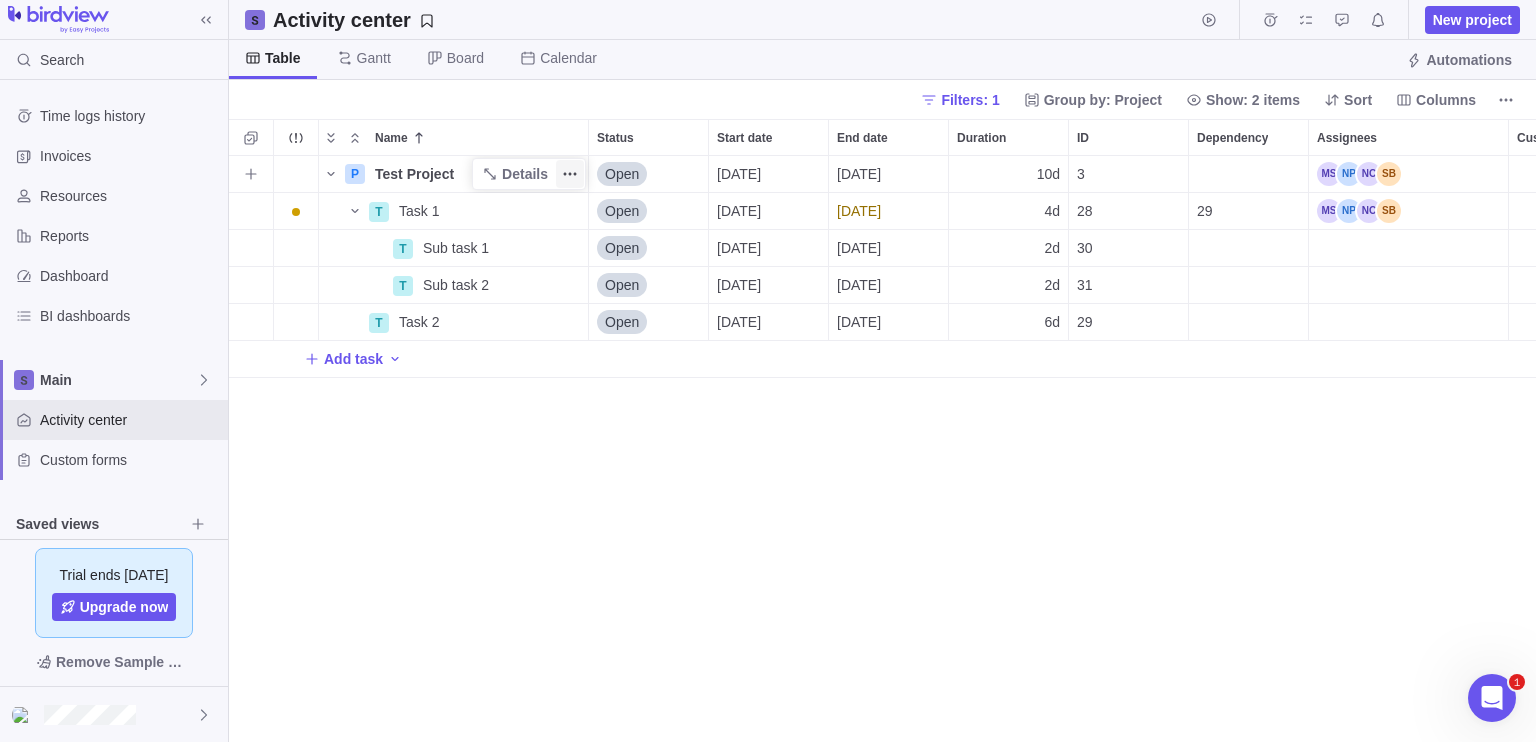 click at bounding box center [570, 174] 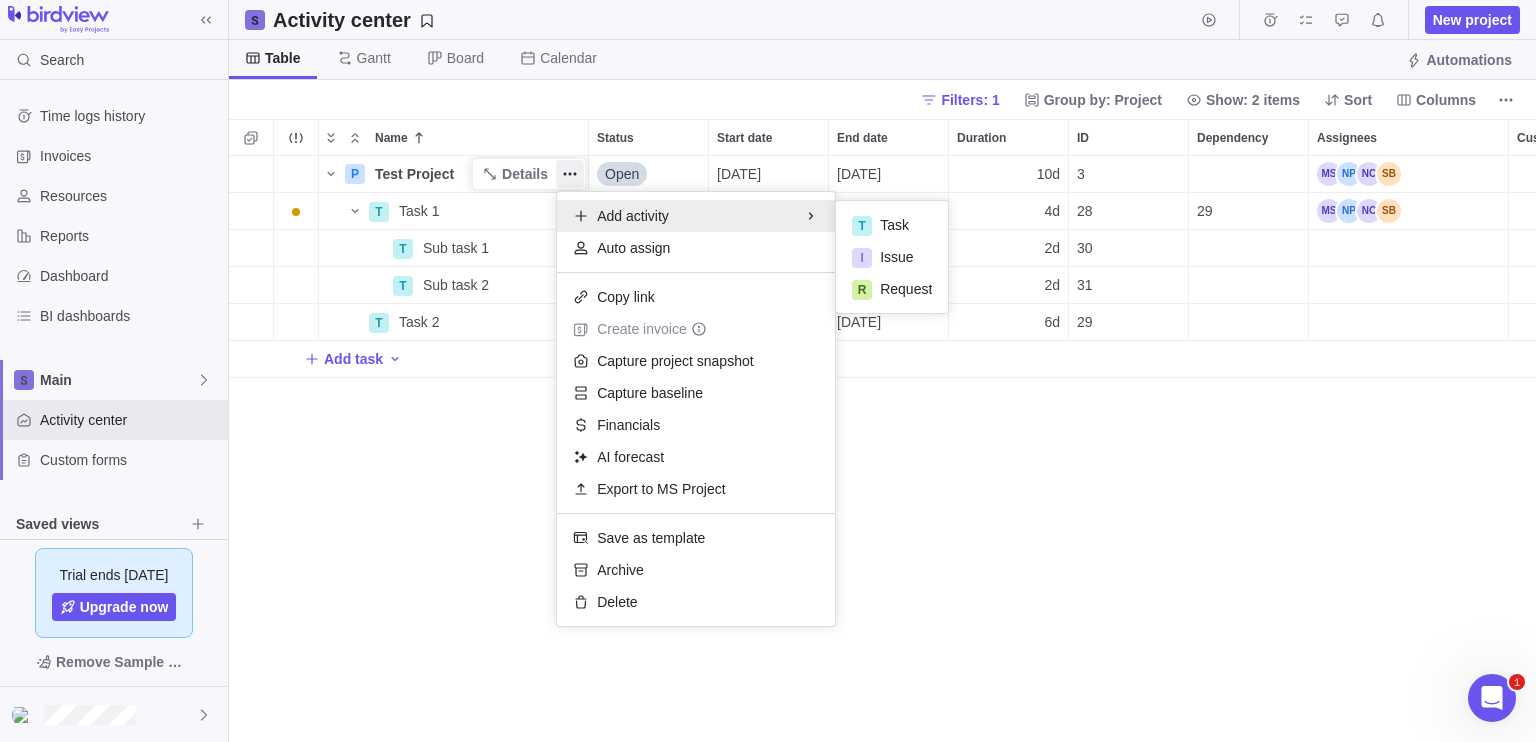 click on "P Test Project Details Open [DATE] [DATE] 10d 3 7h 20h 13h T Task 1 Details Open [DATE] [DATE] 4d 28 29 7h 20h 13h T Sub task 1 Details Open [DATE] [DATE] 2d 30 T Sub task 2 Details Open [DATE] [DATE] 2d 31 T Task 2 Details Open [DATE] [DATE] 6d 29 Add task" at bounding box center (882, 449) 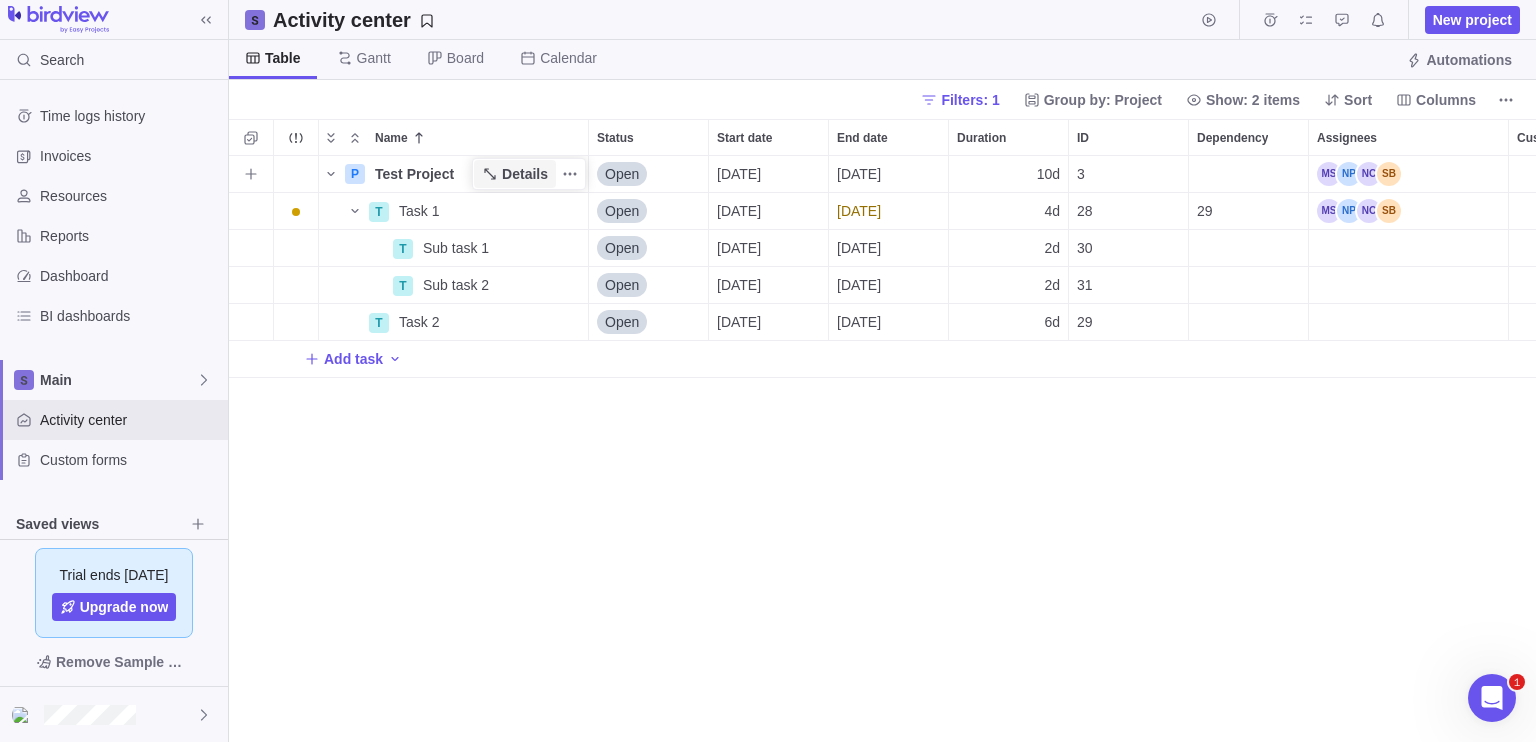 click on "Details" at bounding box center [515, 174] 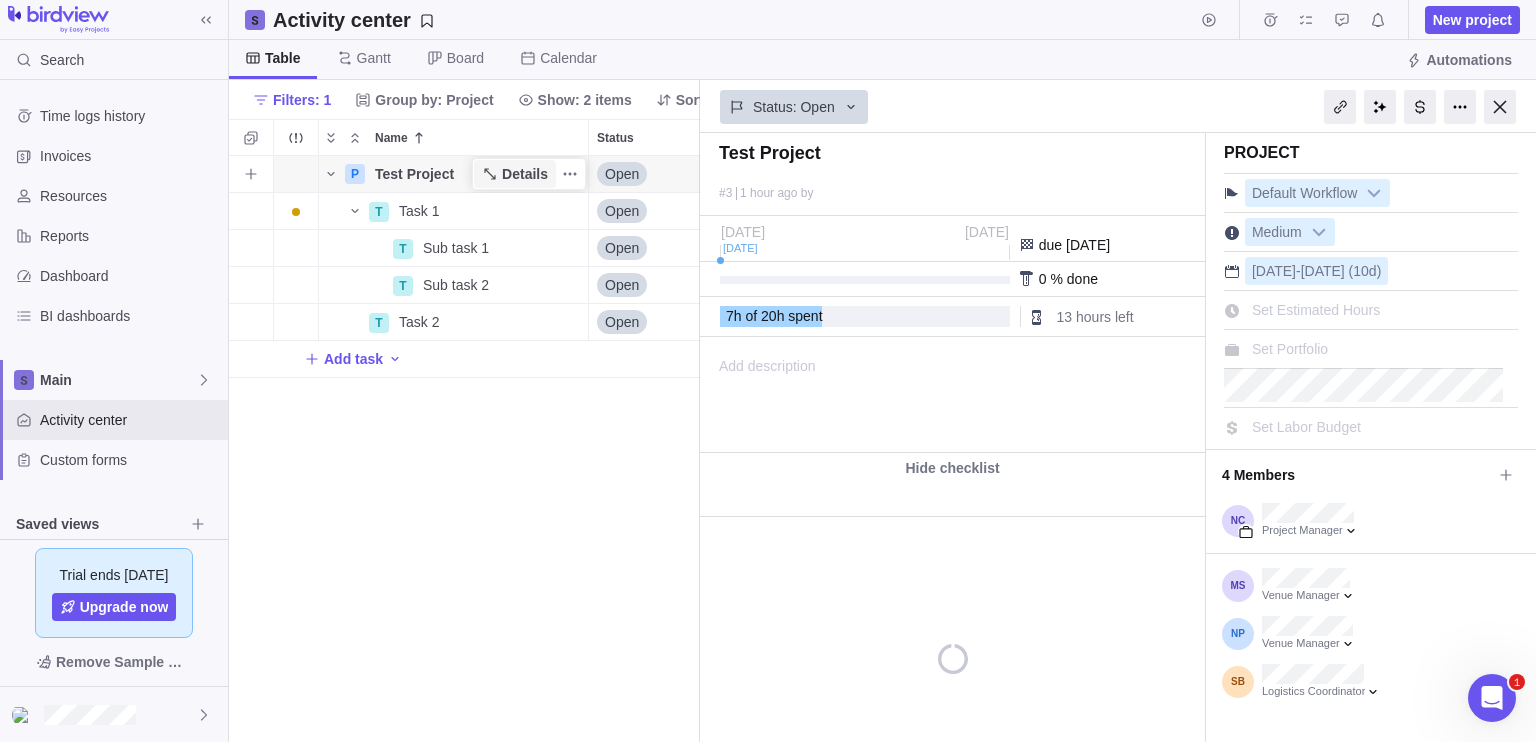 scroll, scrollTop: 570, scrollLeft: 456, axis: both 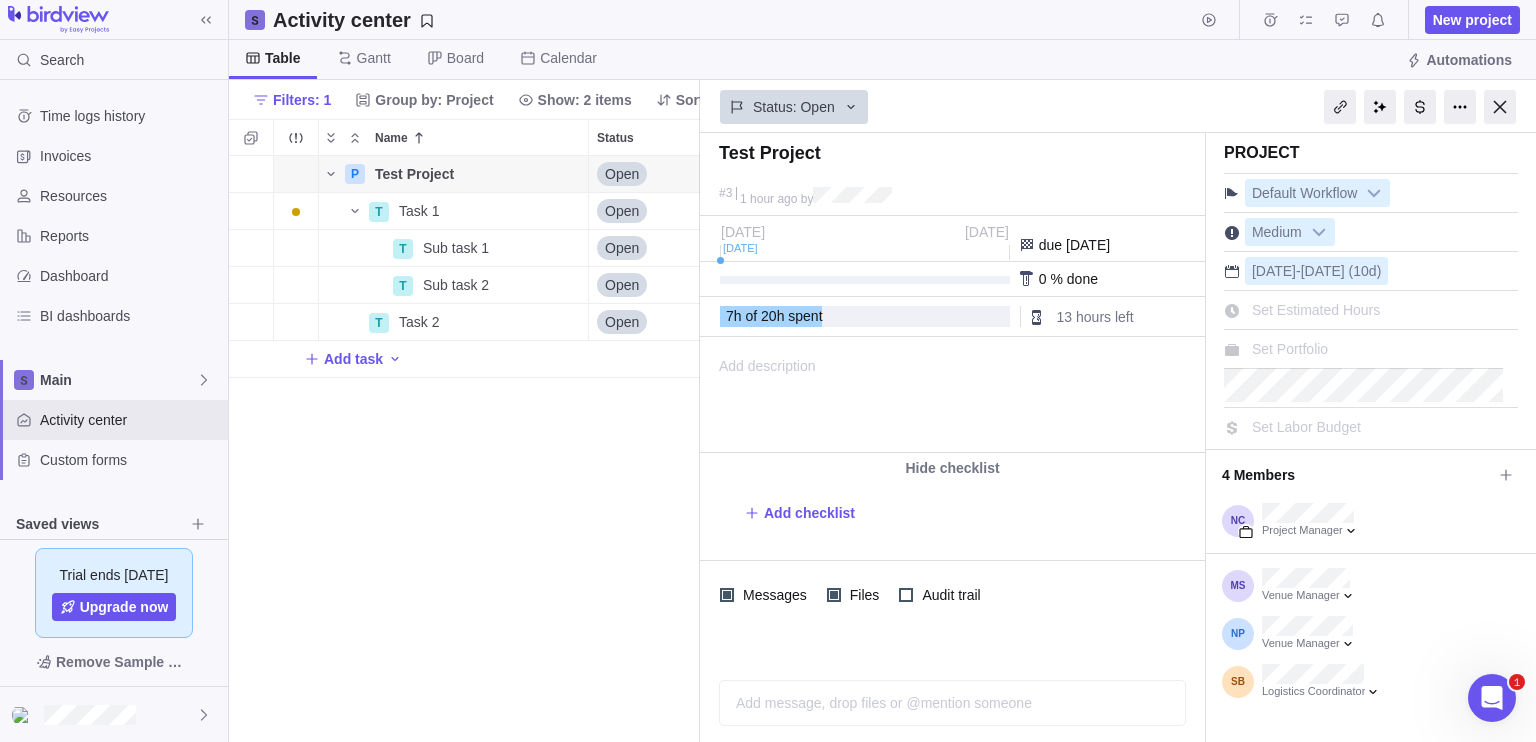 click on "Set Estimated Hours" at bounding box center (1316, 310) 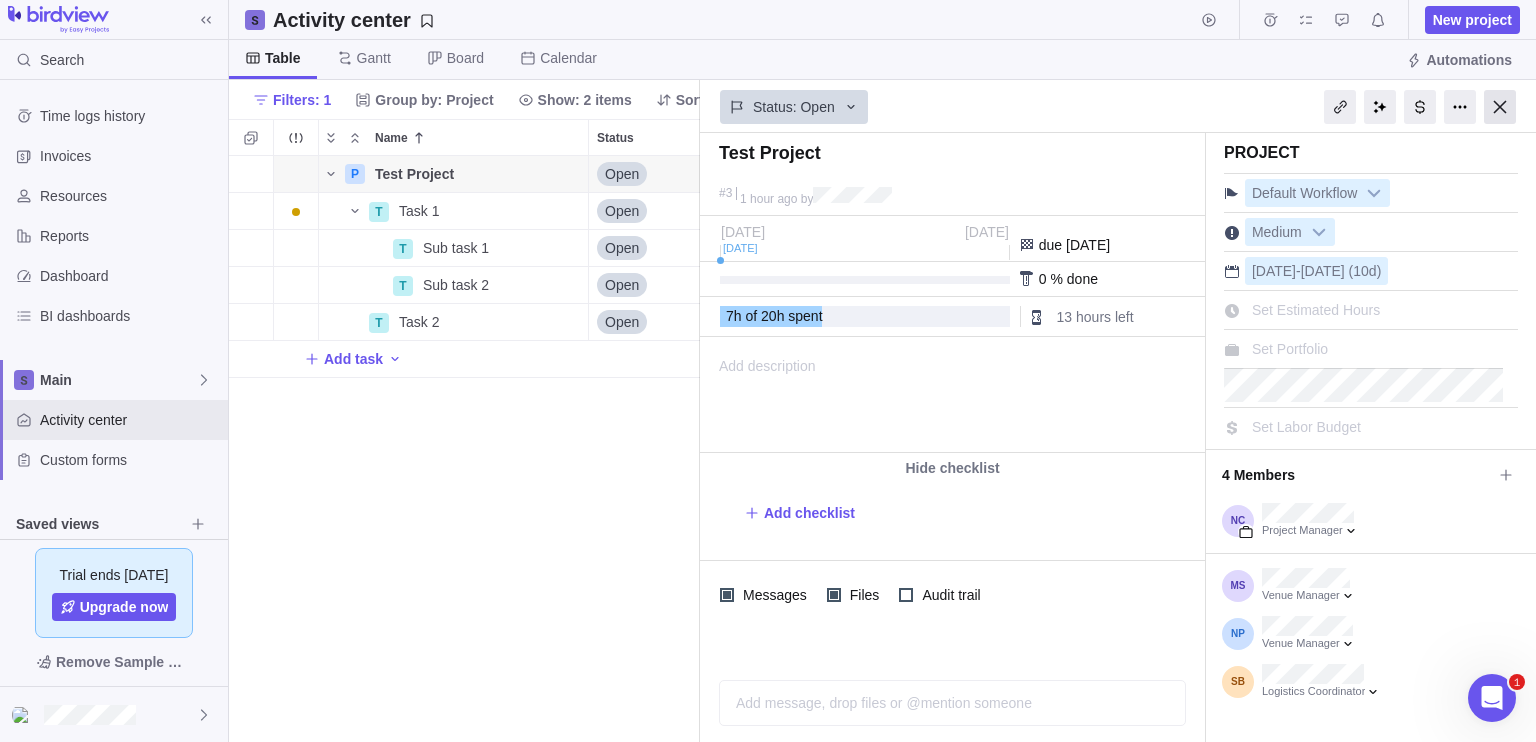 click at bounding box center (1500, 107) 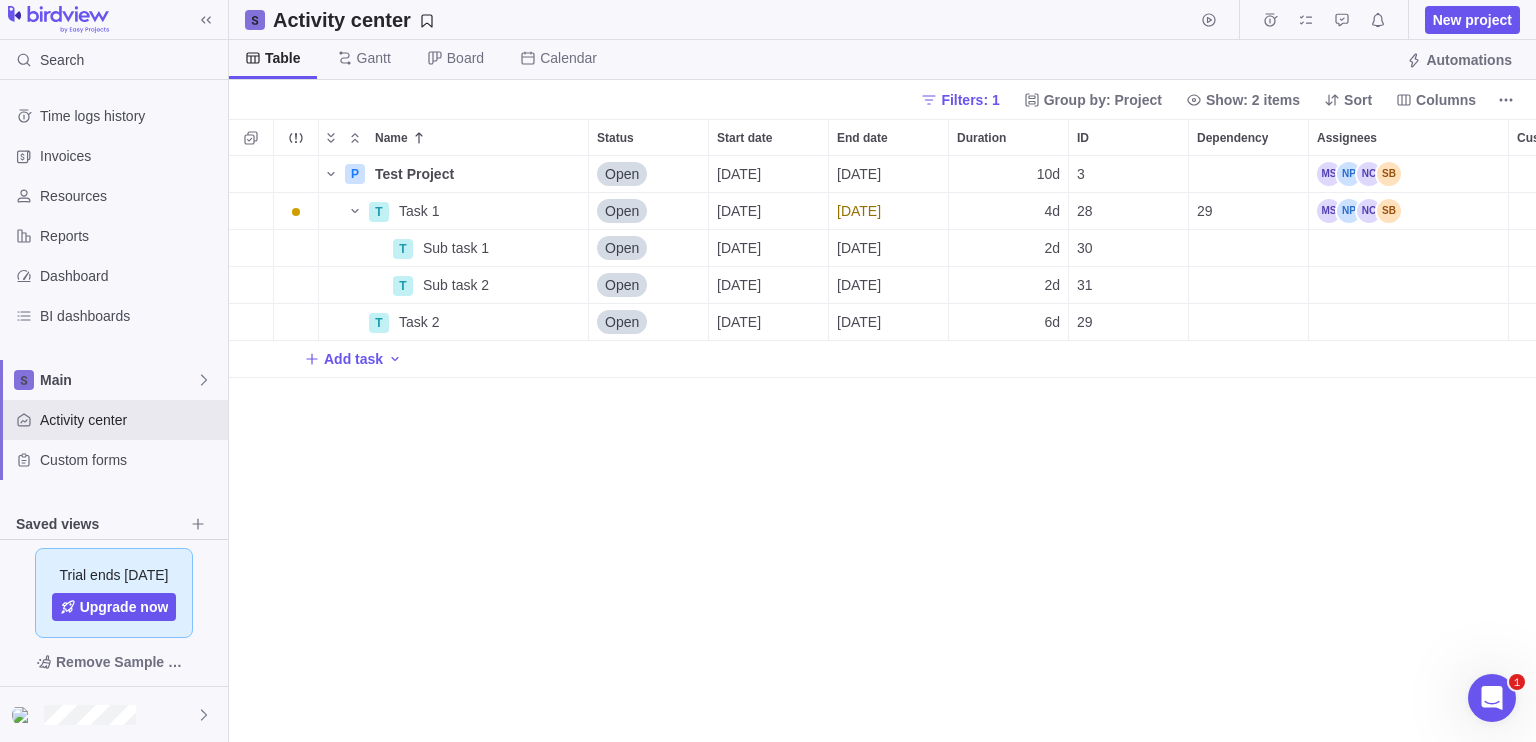 scroll, scrollTop: 16, scrollLeft: 16, axis: both 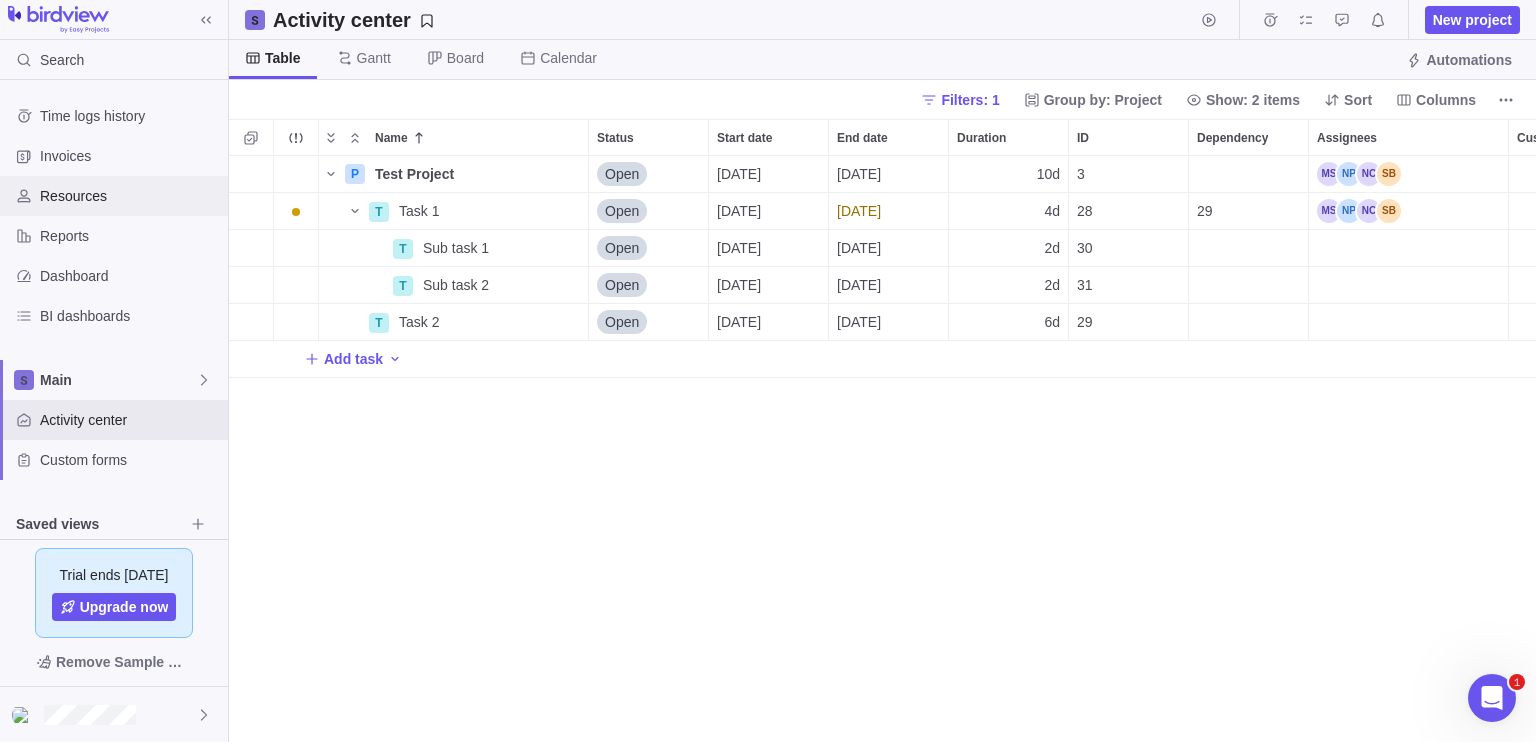 click on "Resources" at bounding box center (114, 196) 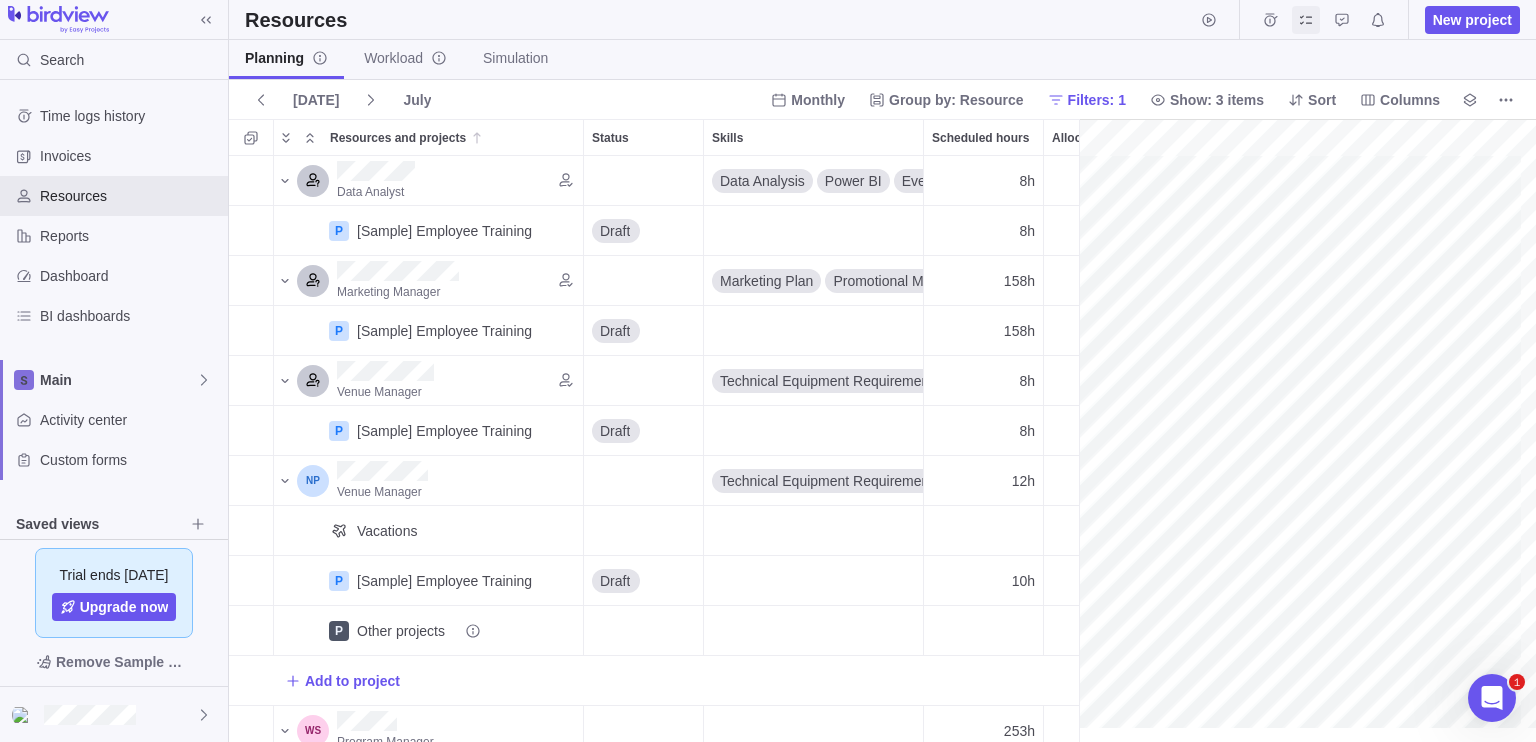 click at bounding box center [1306, 20] 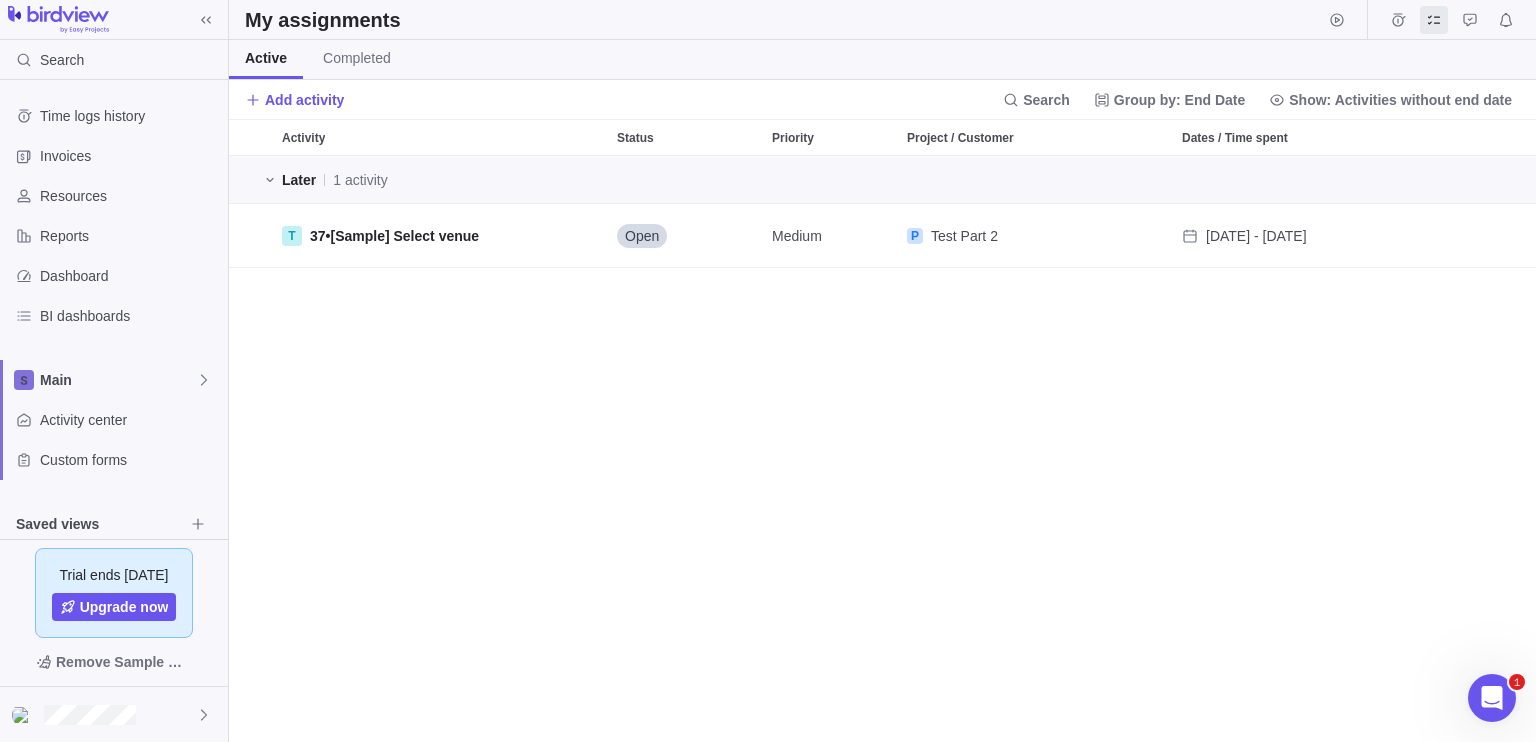 scroll, scrollTop: 16, scrollLeft: 16, axis: both 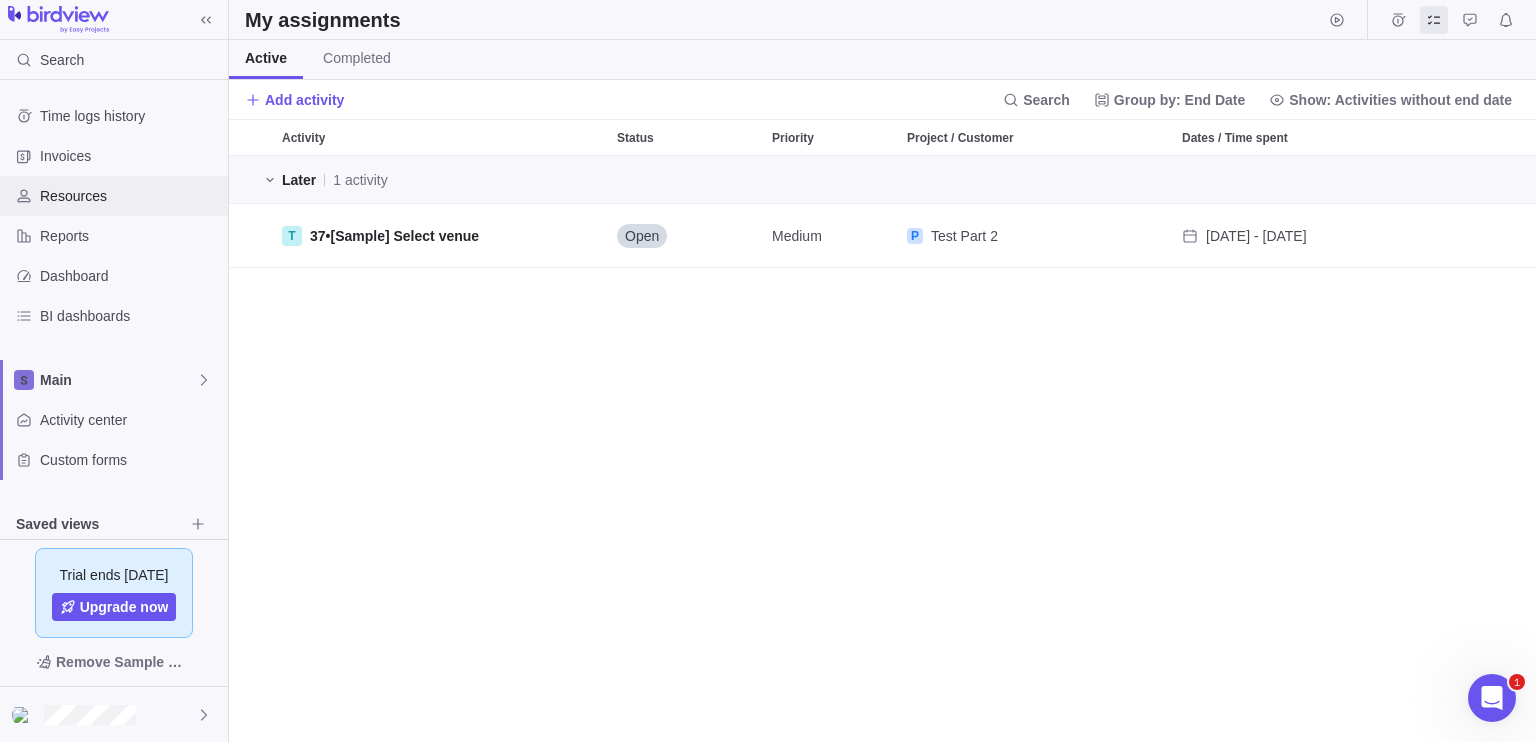 click on "Resources" at bounding box center [130, 196] 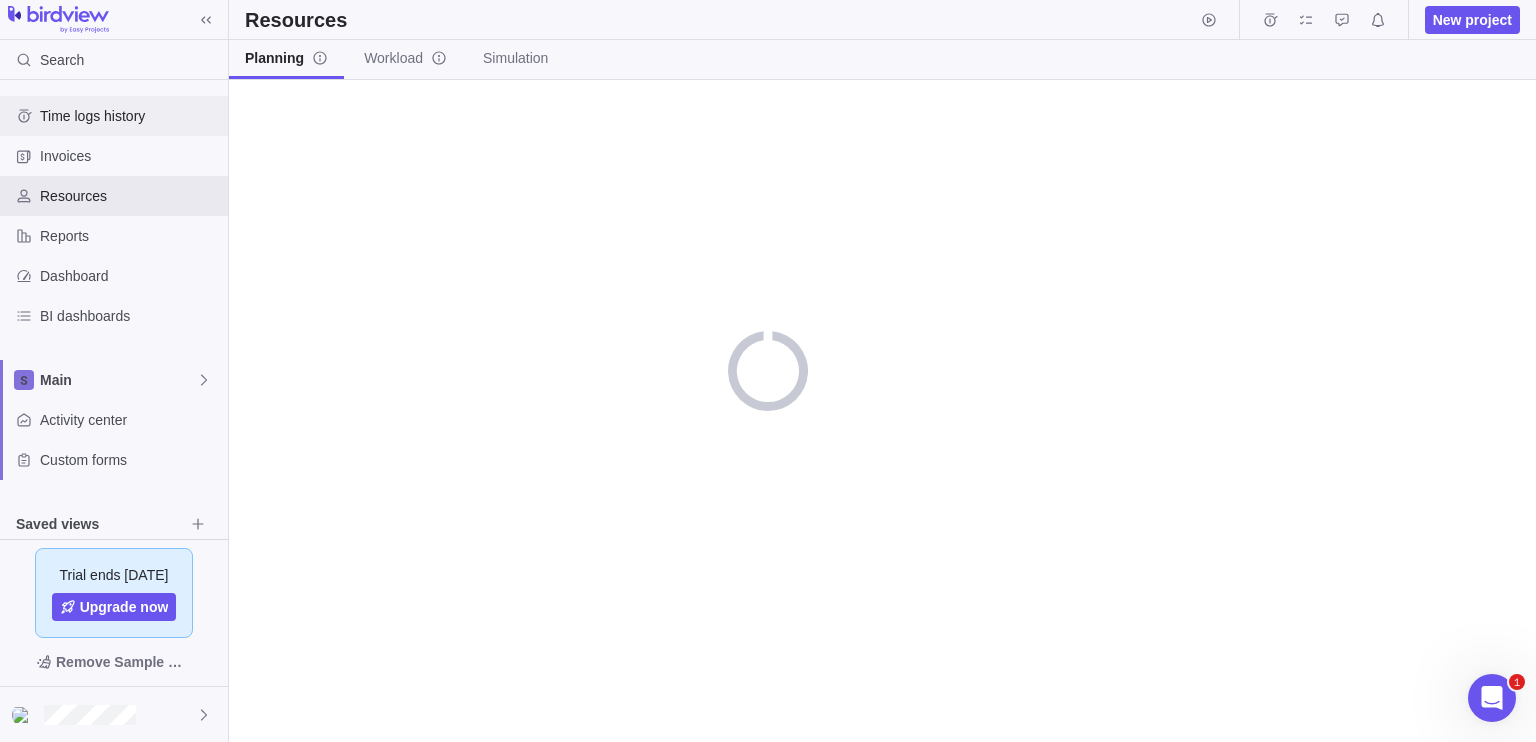 click on "Time logs history" at bounding box center (130, 116) 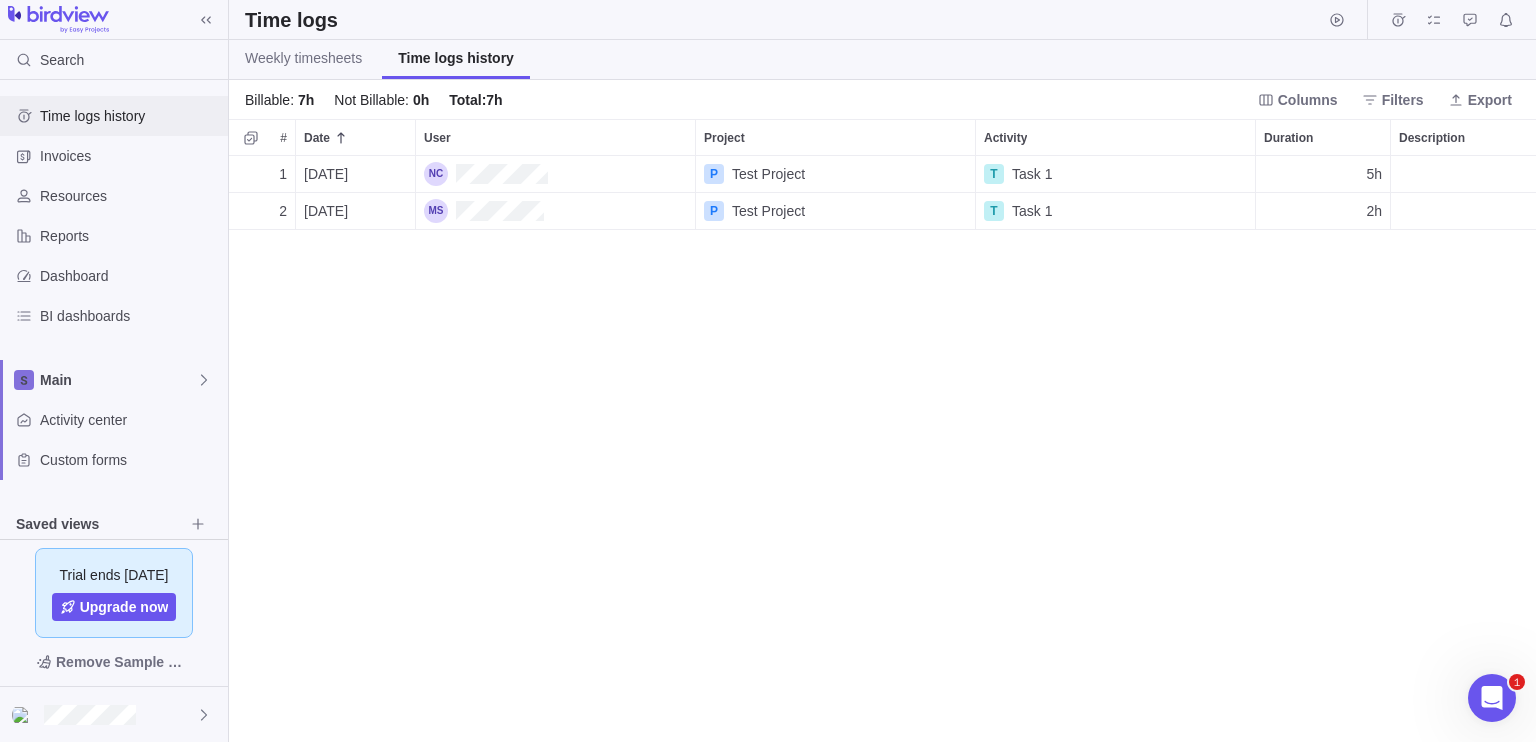 scroll, scrollTop: 16, scrollLeft: 16, axis: both 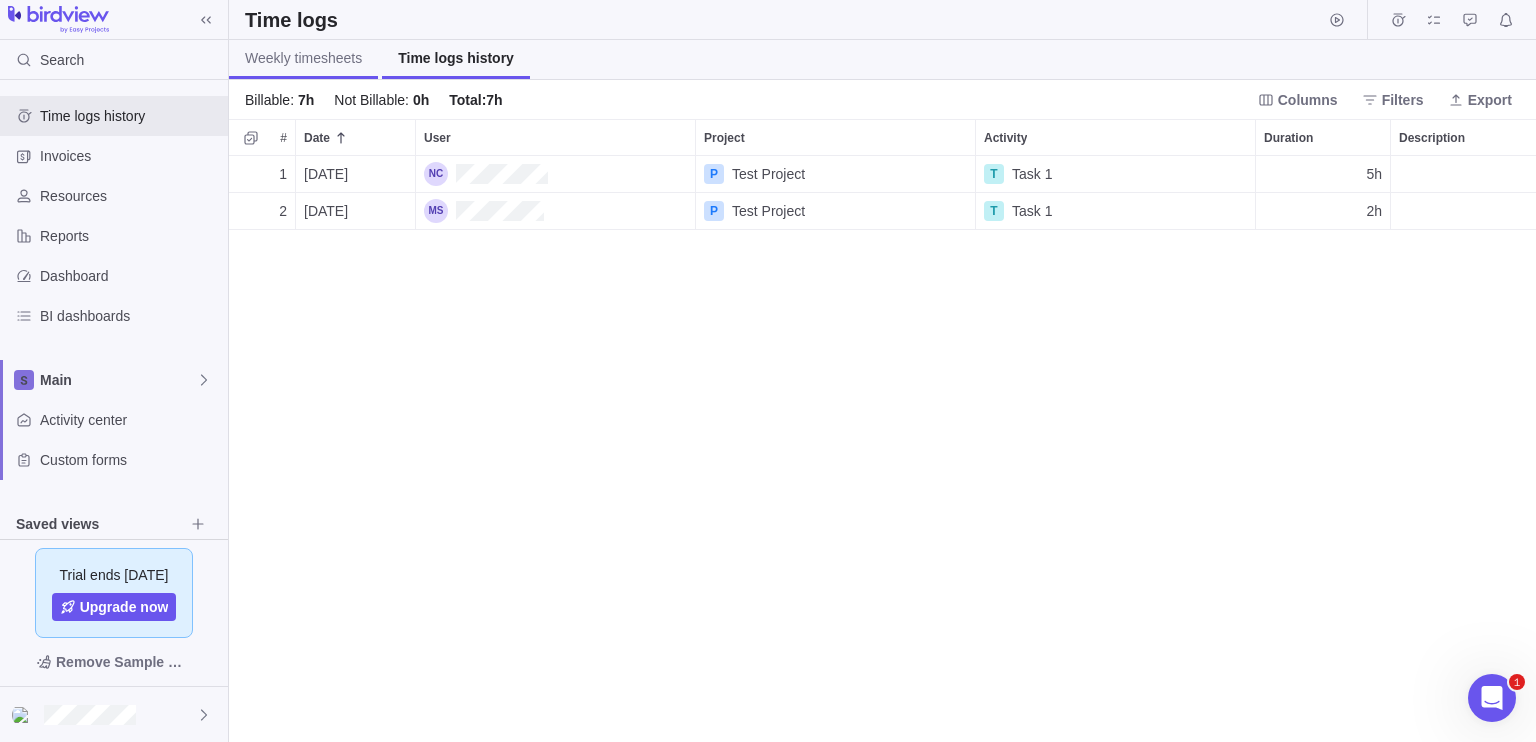 click on "Weekly timesheets" at bounding box center (303, 59) 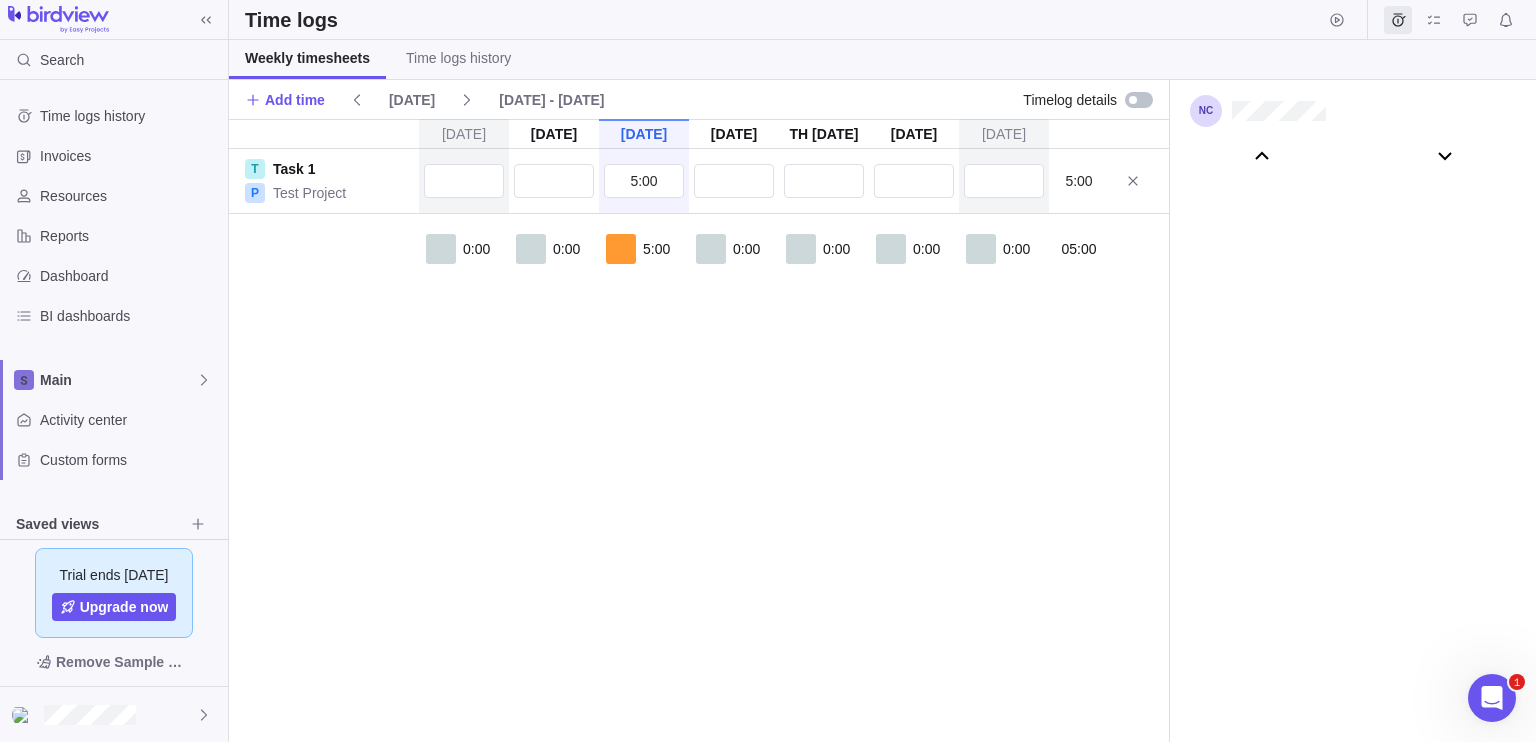 scroll, scrollTop: 111003, scrollLeft: 0, axis: vertical 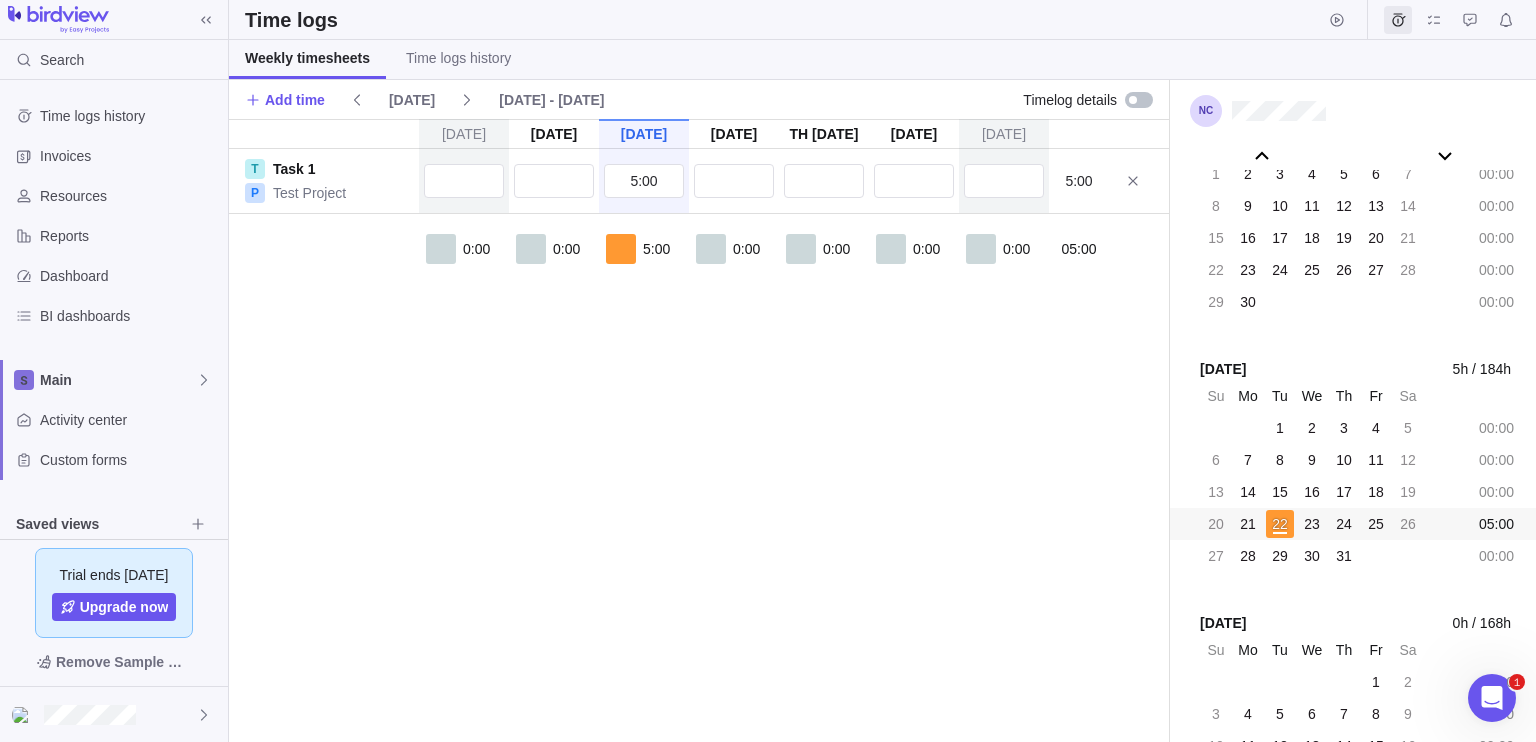 click at bounding box center [1139, 100] 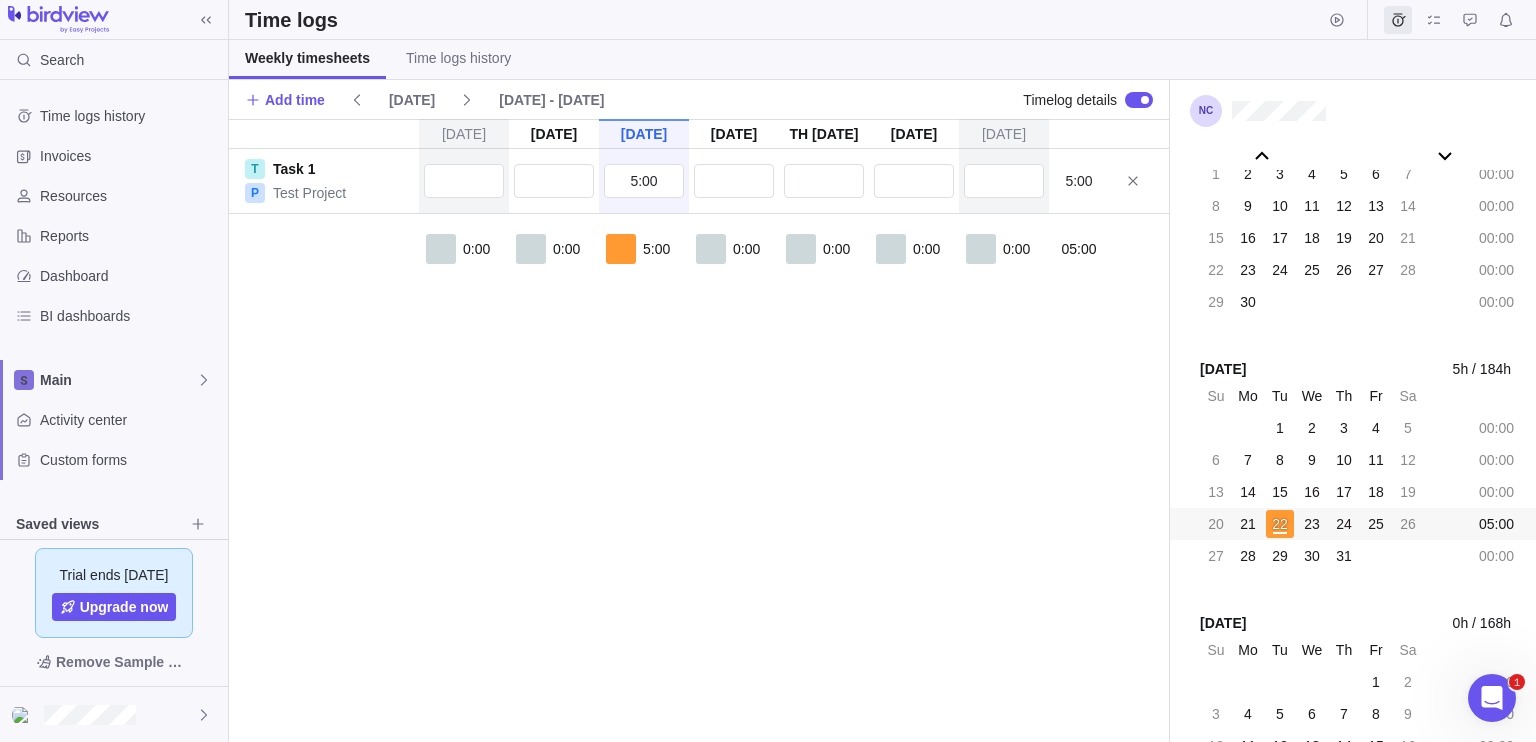 click at bounding box center [1139, 100] 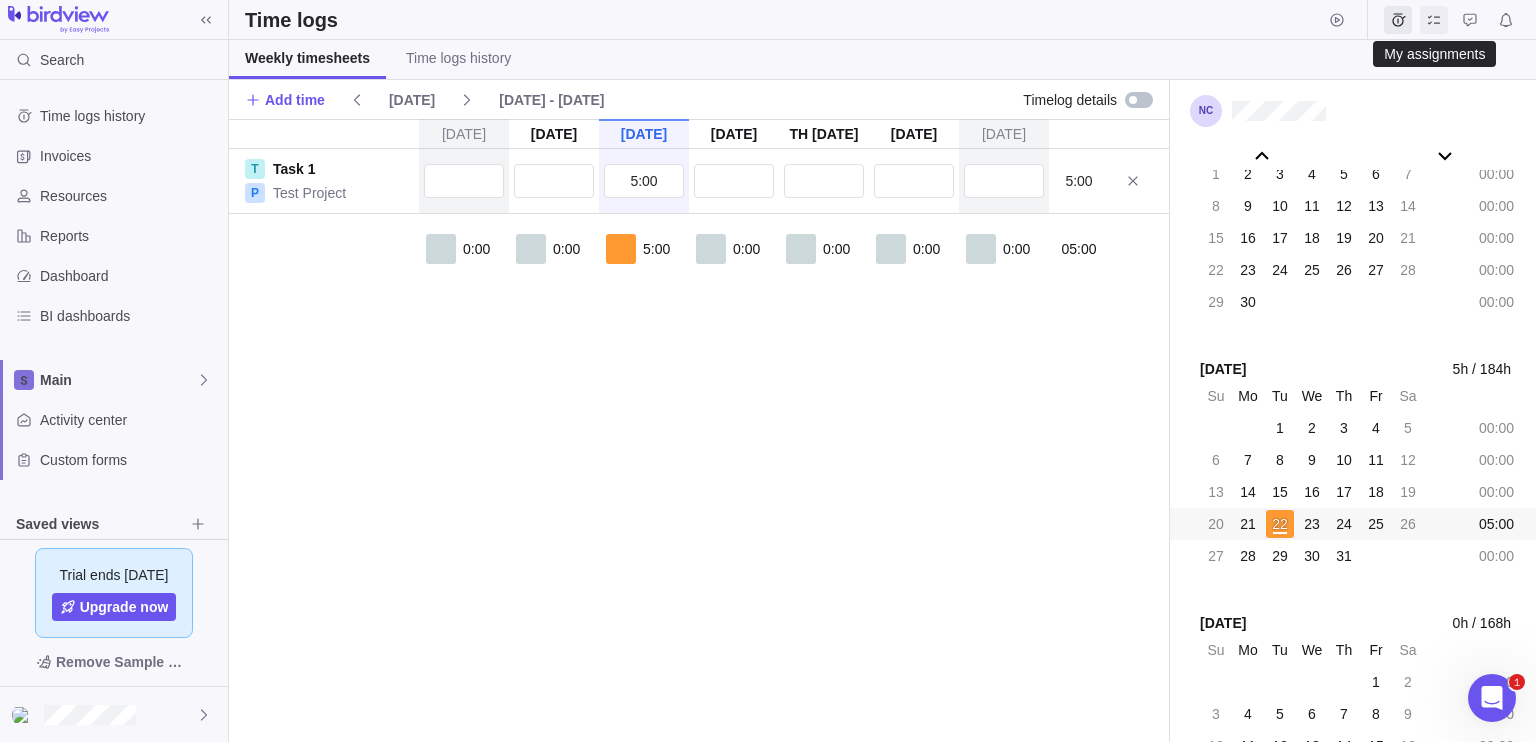 click 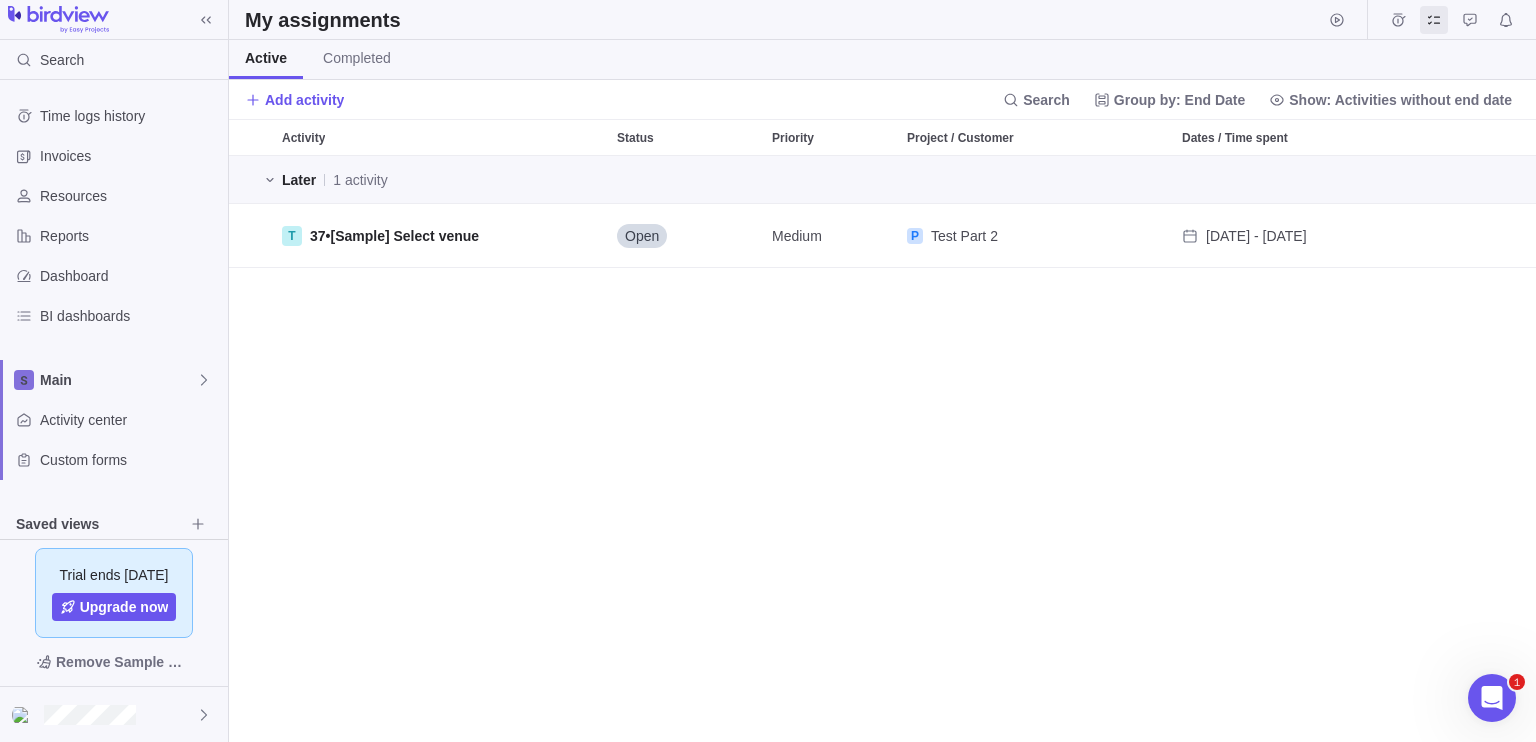 scroll, scrollTop: 16, scrollLeft: 16, axis: both 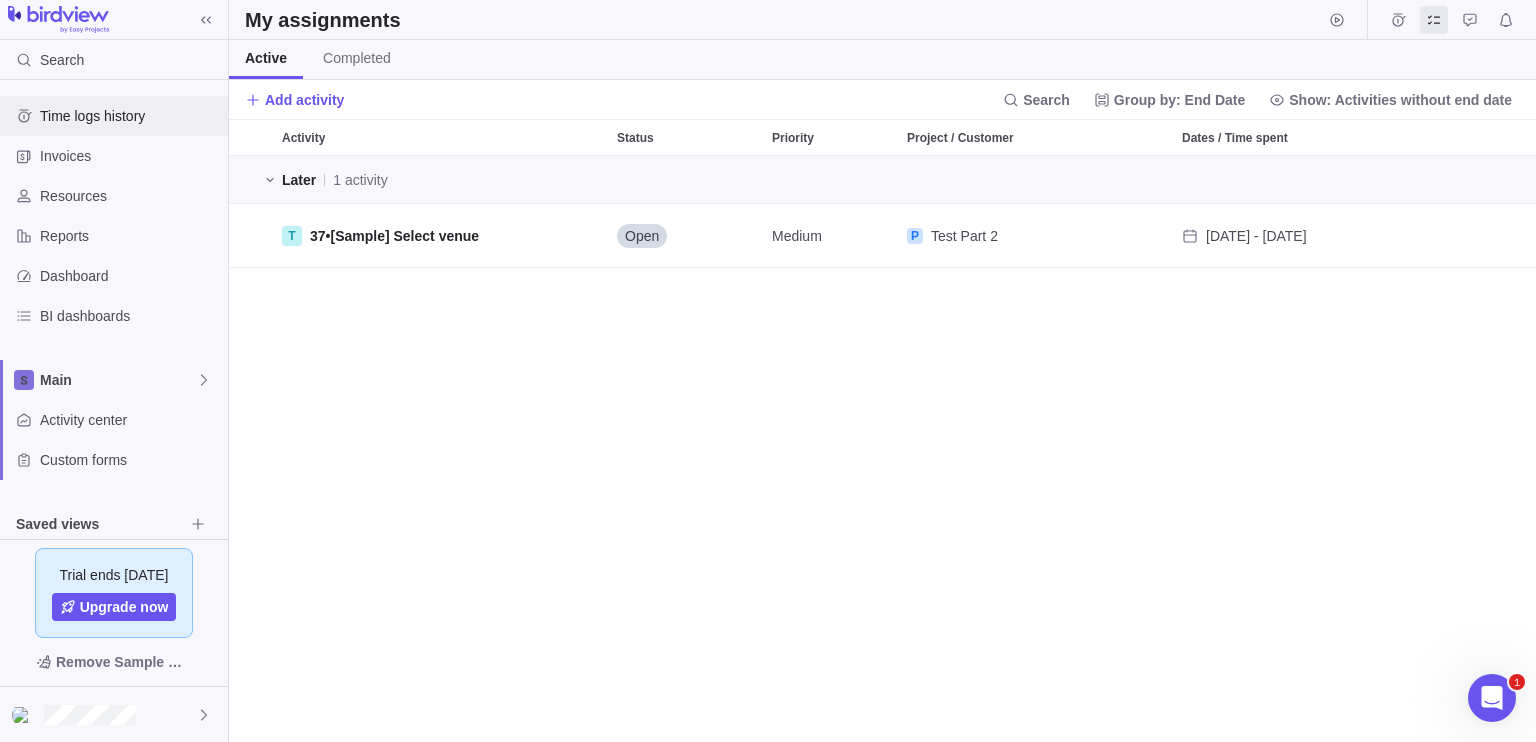 click on "Time logs history" at bounding box center (130, 116) 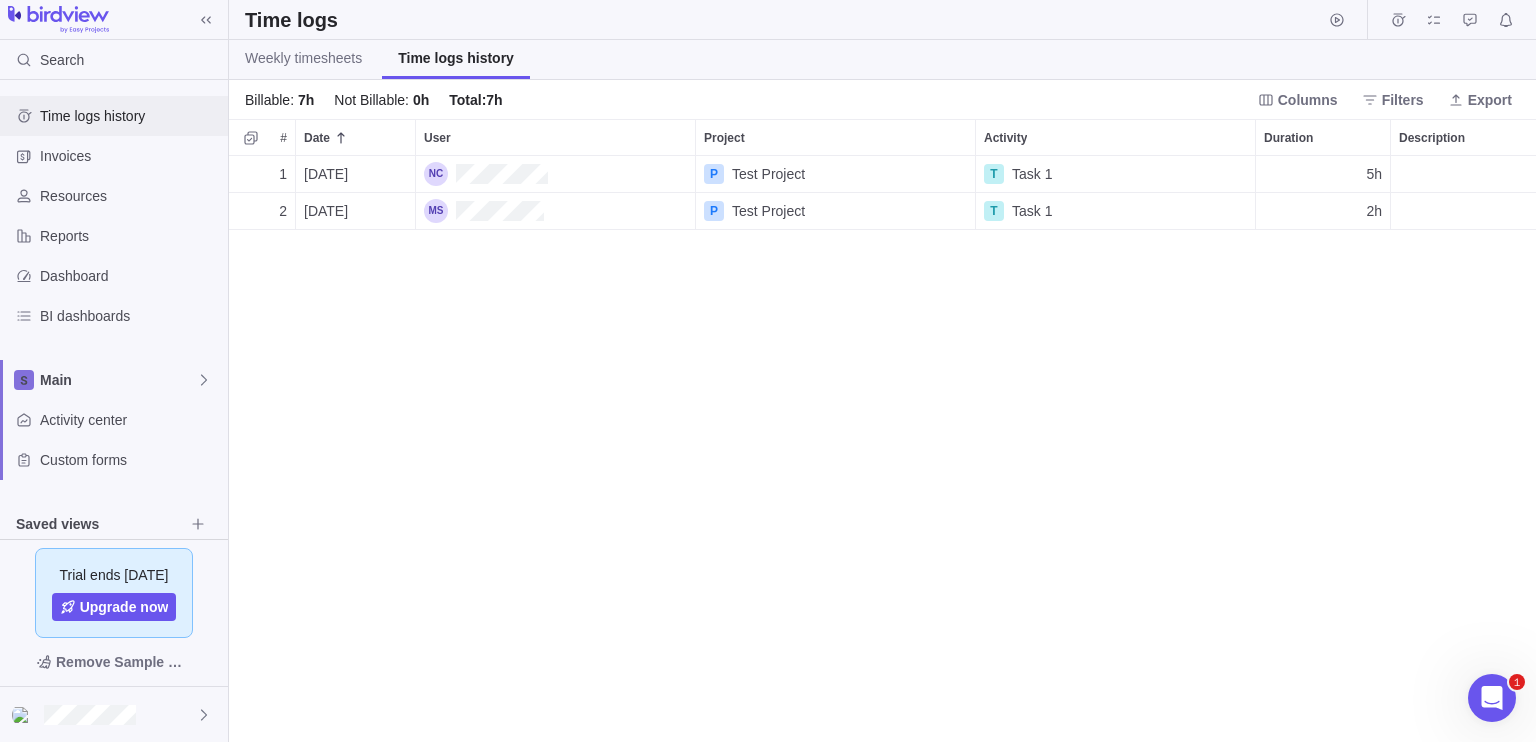 scroll, scrollTop: 16, scrollLeft: 16, axis: both 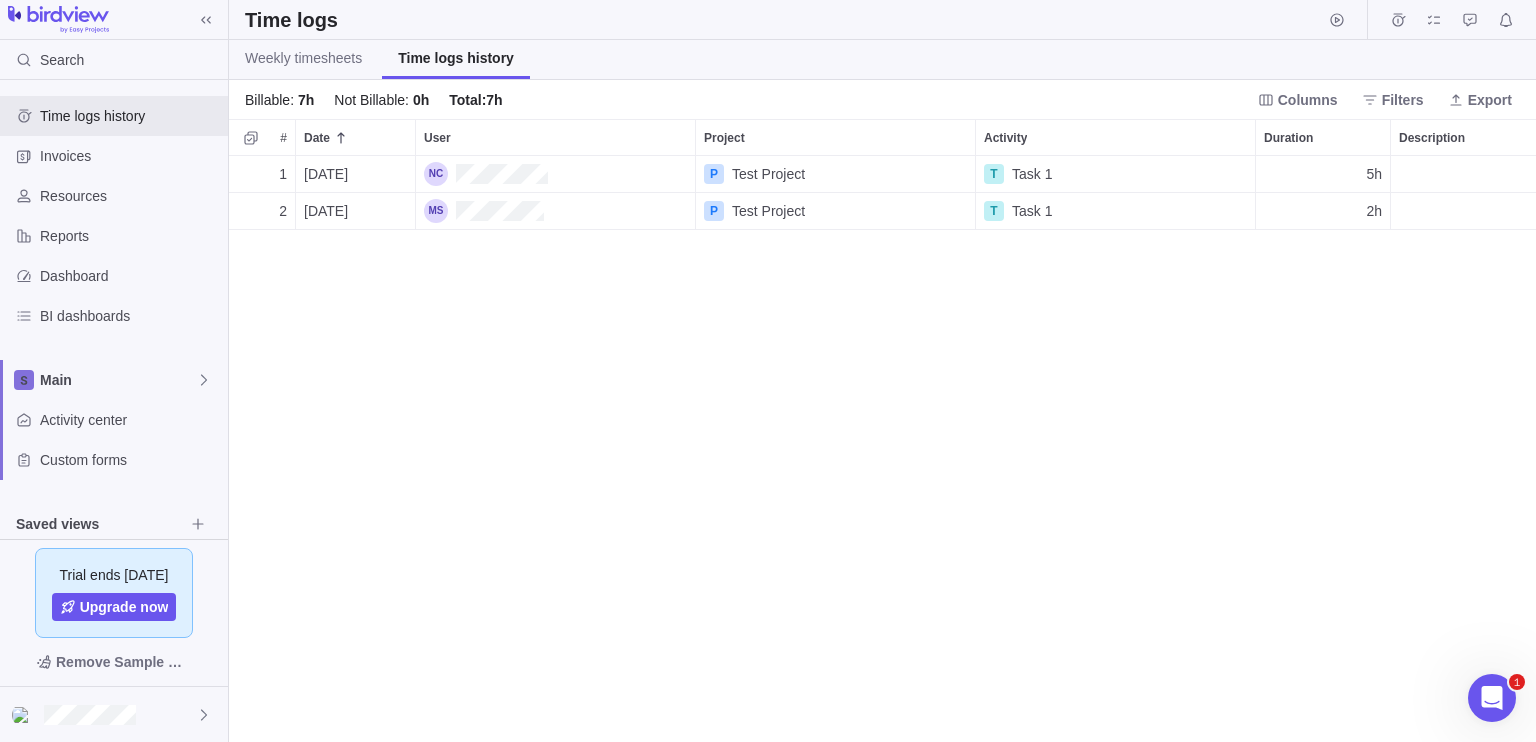 click at bounding box center (1492, 698) 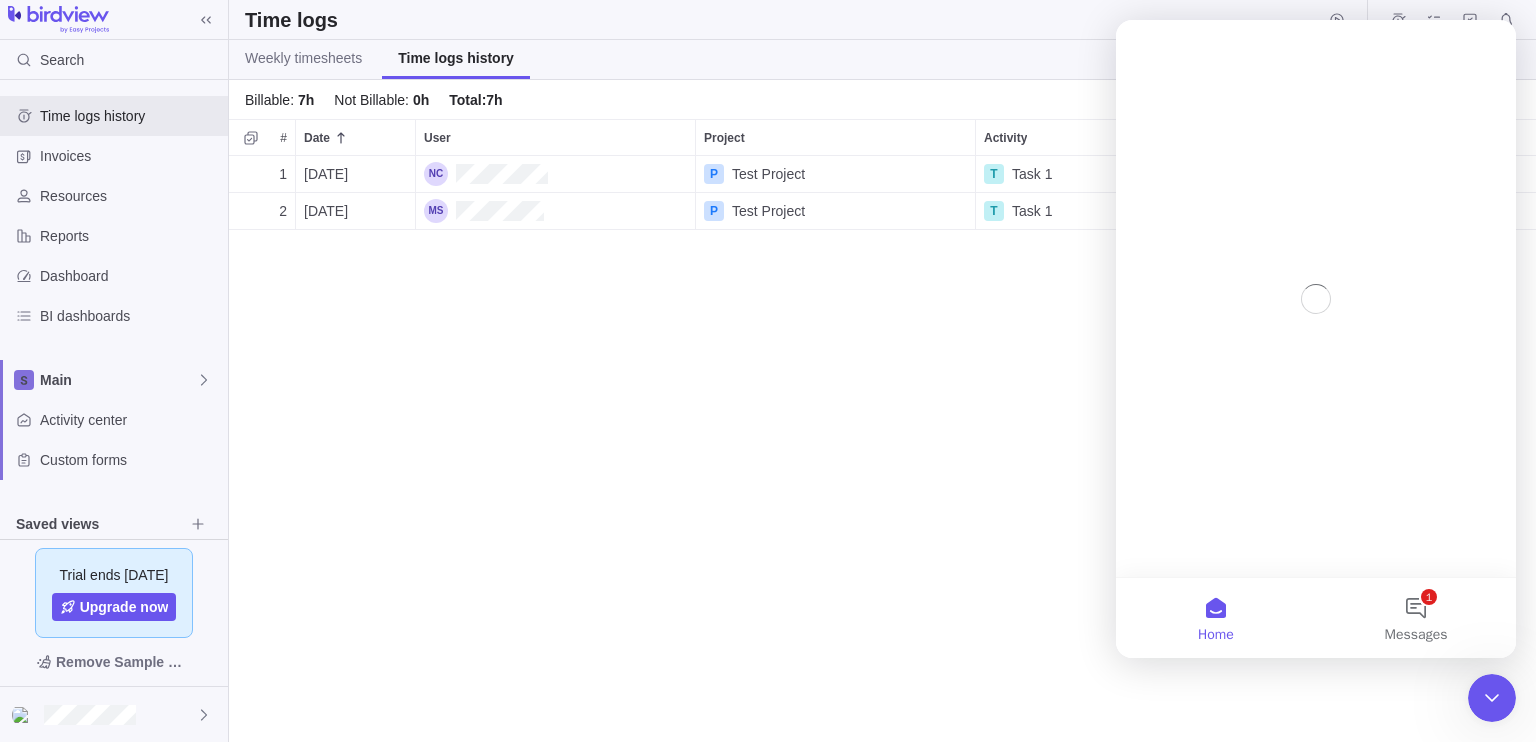 scroll, scrollTop: 0, scrollLeft: 0, axis: both 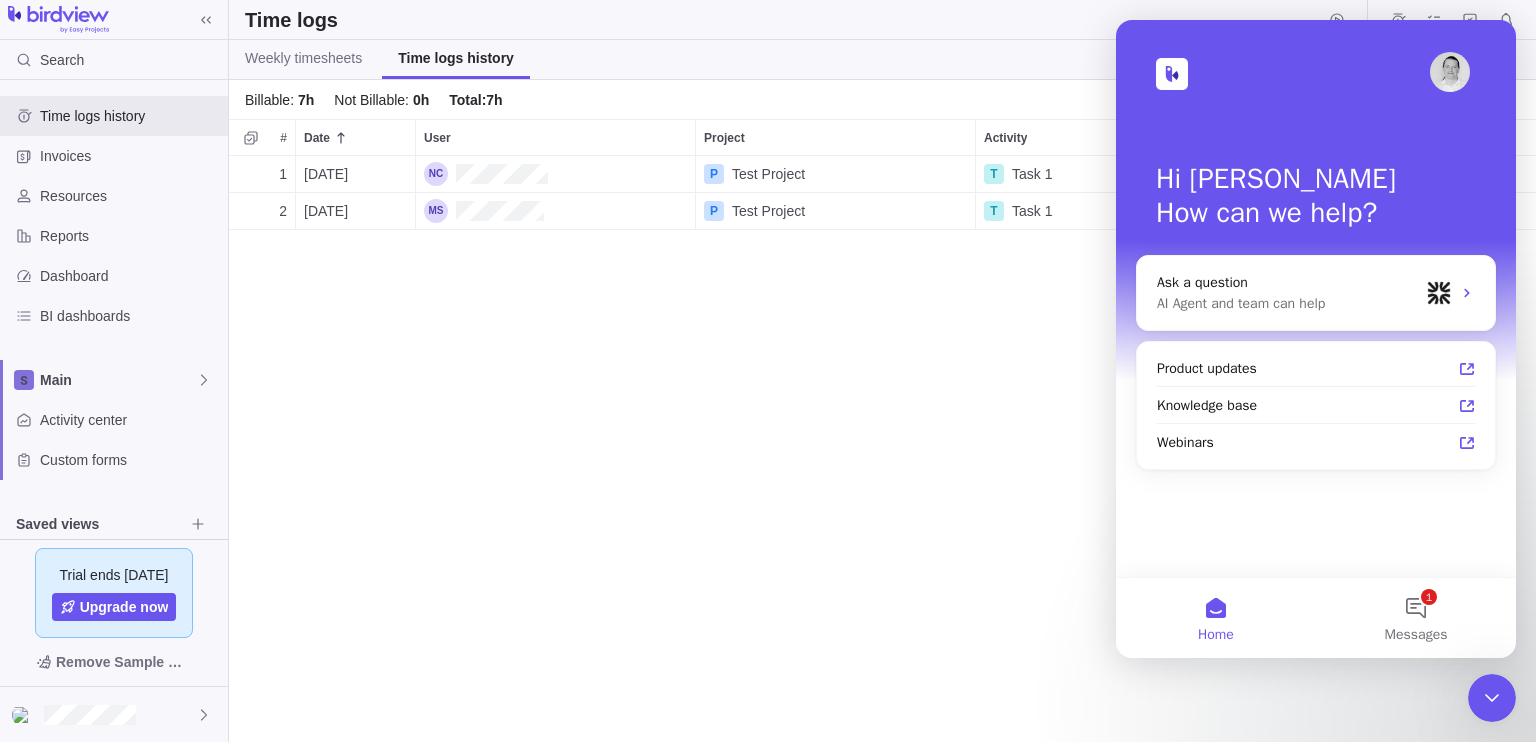click 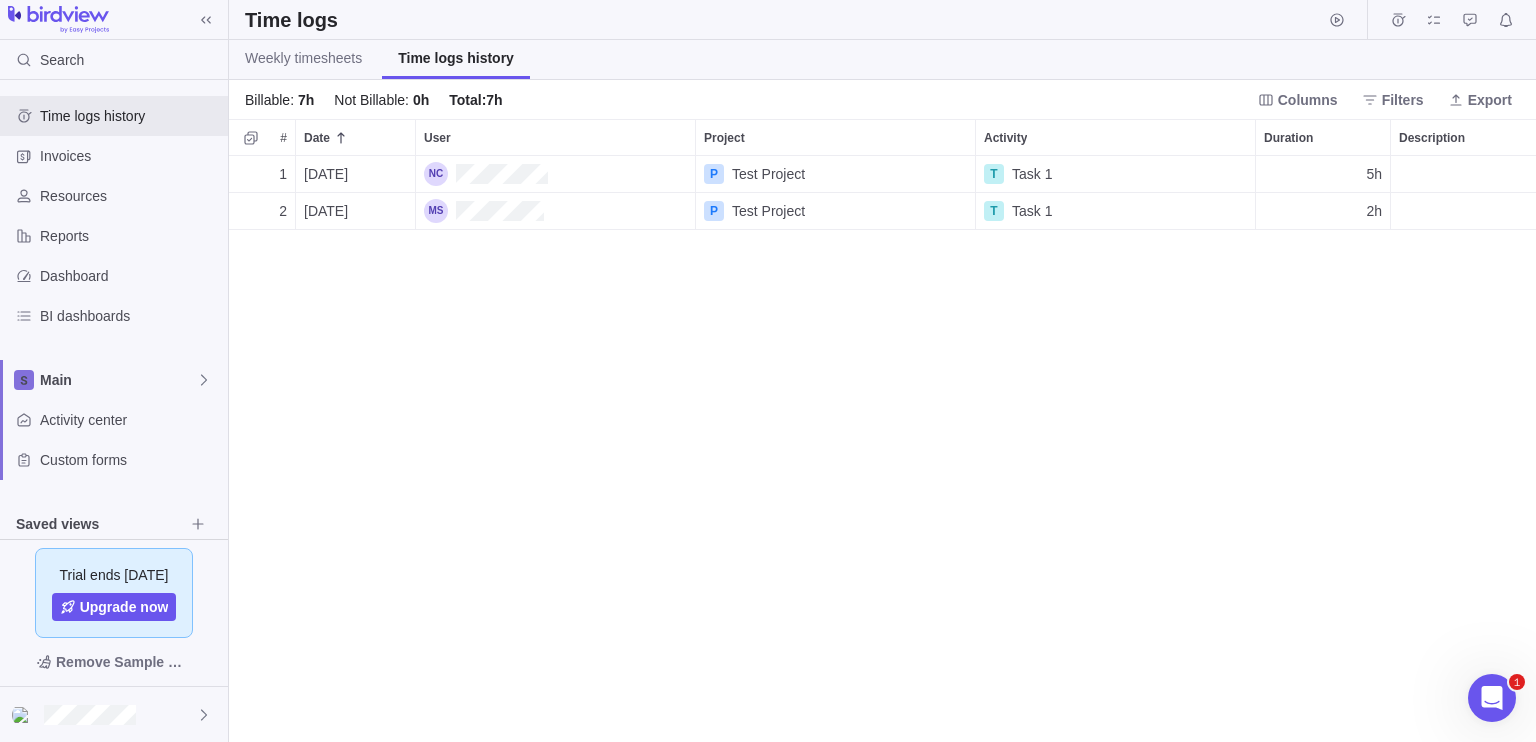 scroll, scrollTop: 0, scrollLeft: 0, axis: both 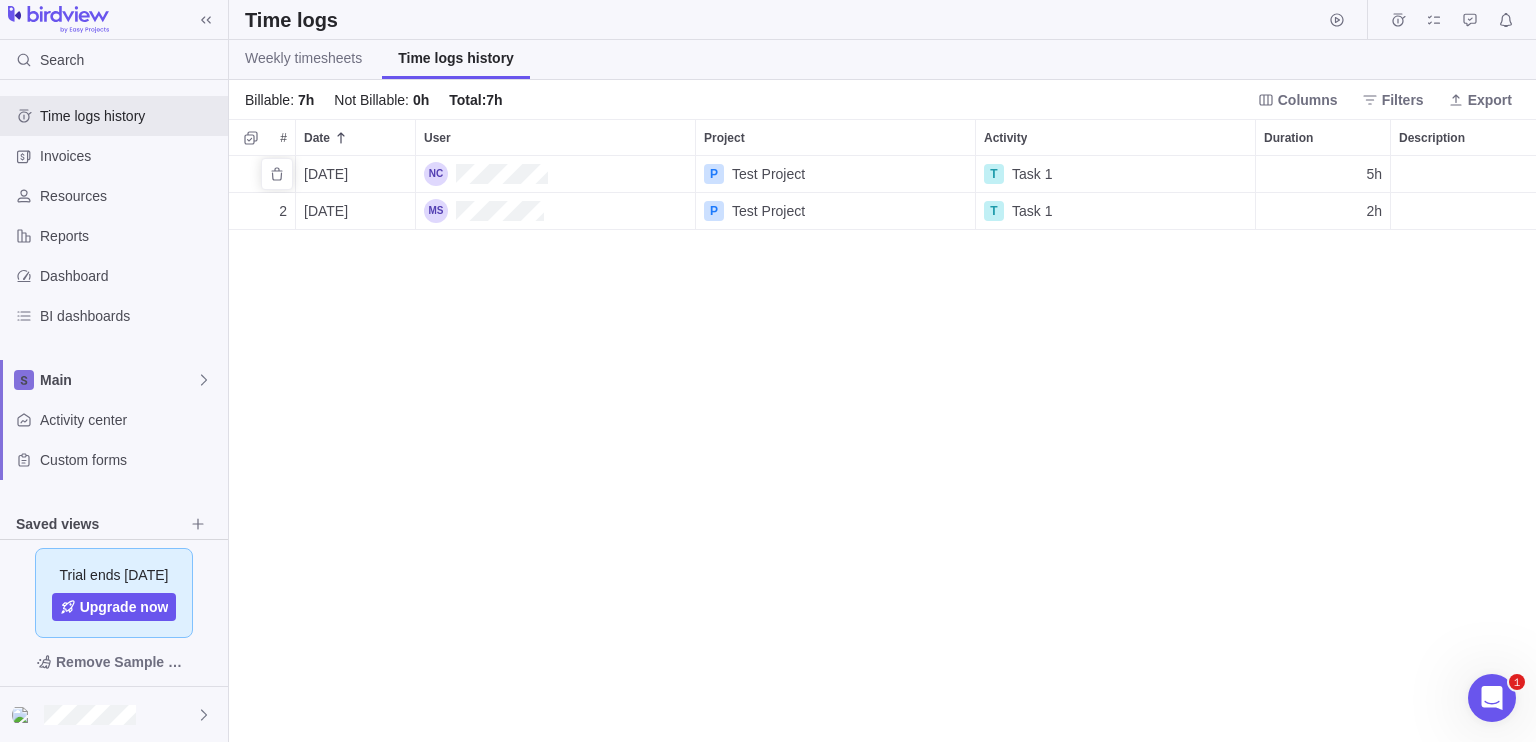 click at bounding box center [1530, 174] 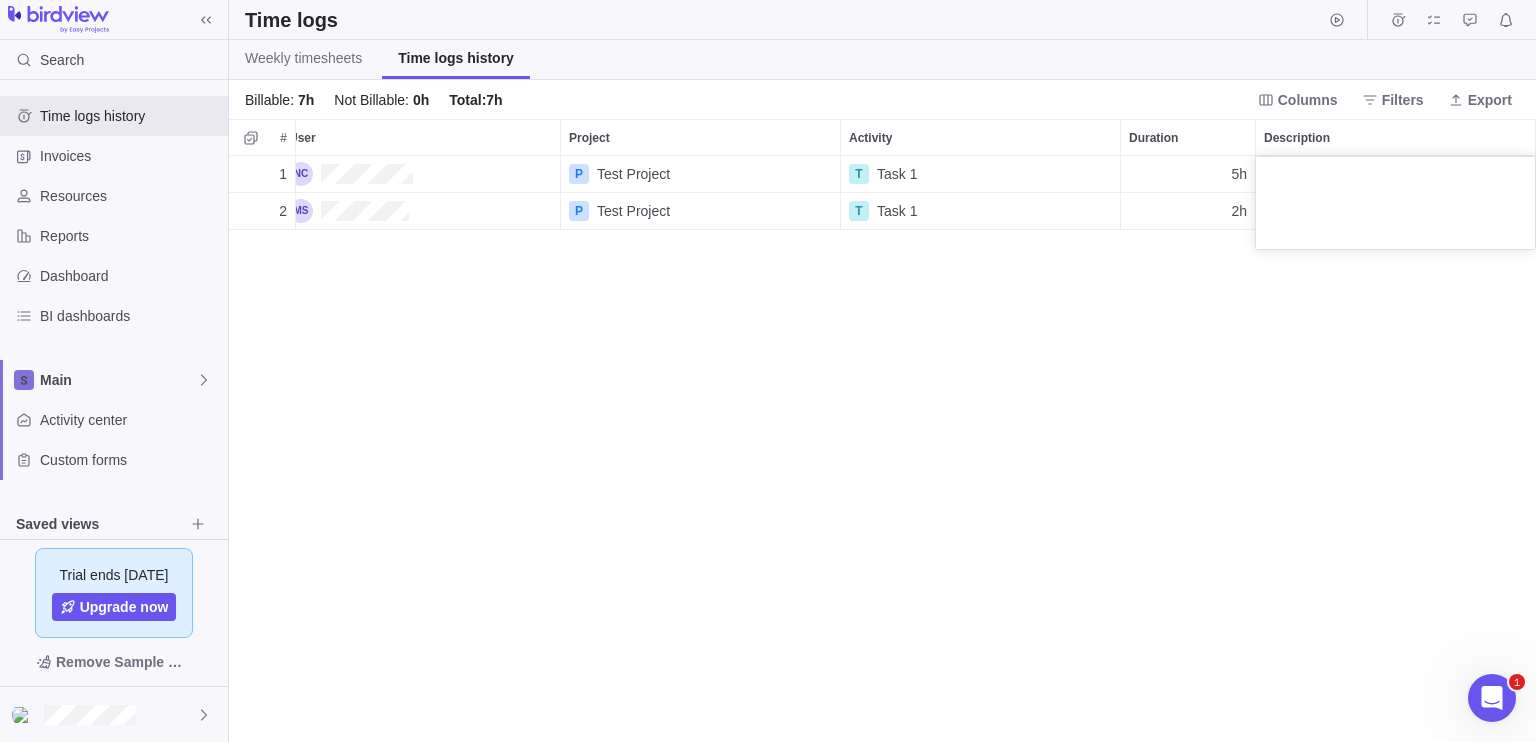 click on "1 [DATE] P Test Project T Task 1 5h Yes No No 2 [DATE] P Test Project T Task 1 2h Yes No No" at bounding box center [882, 449] 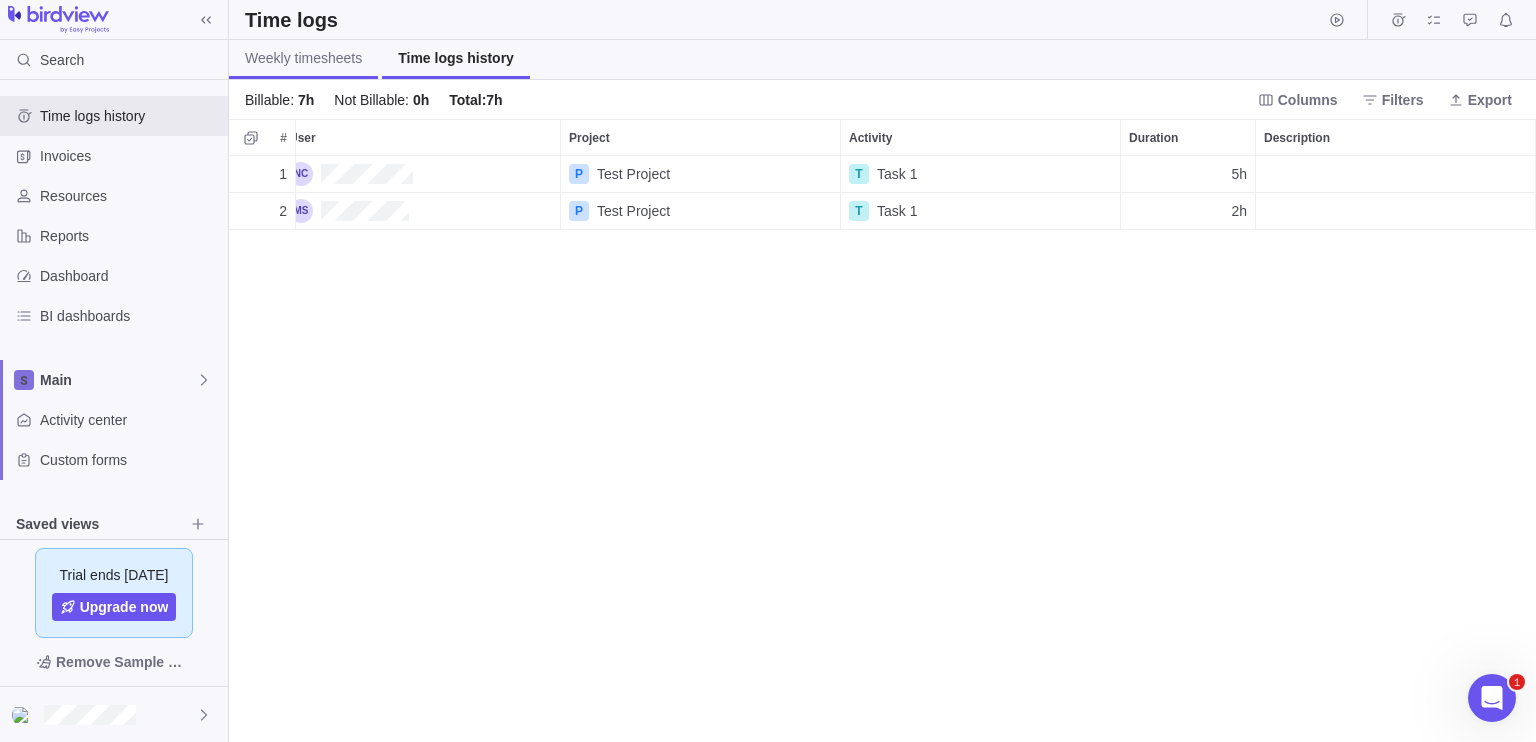 click on "Weekly timesheets" at bounding box center [303, 58] 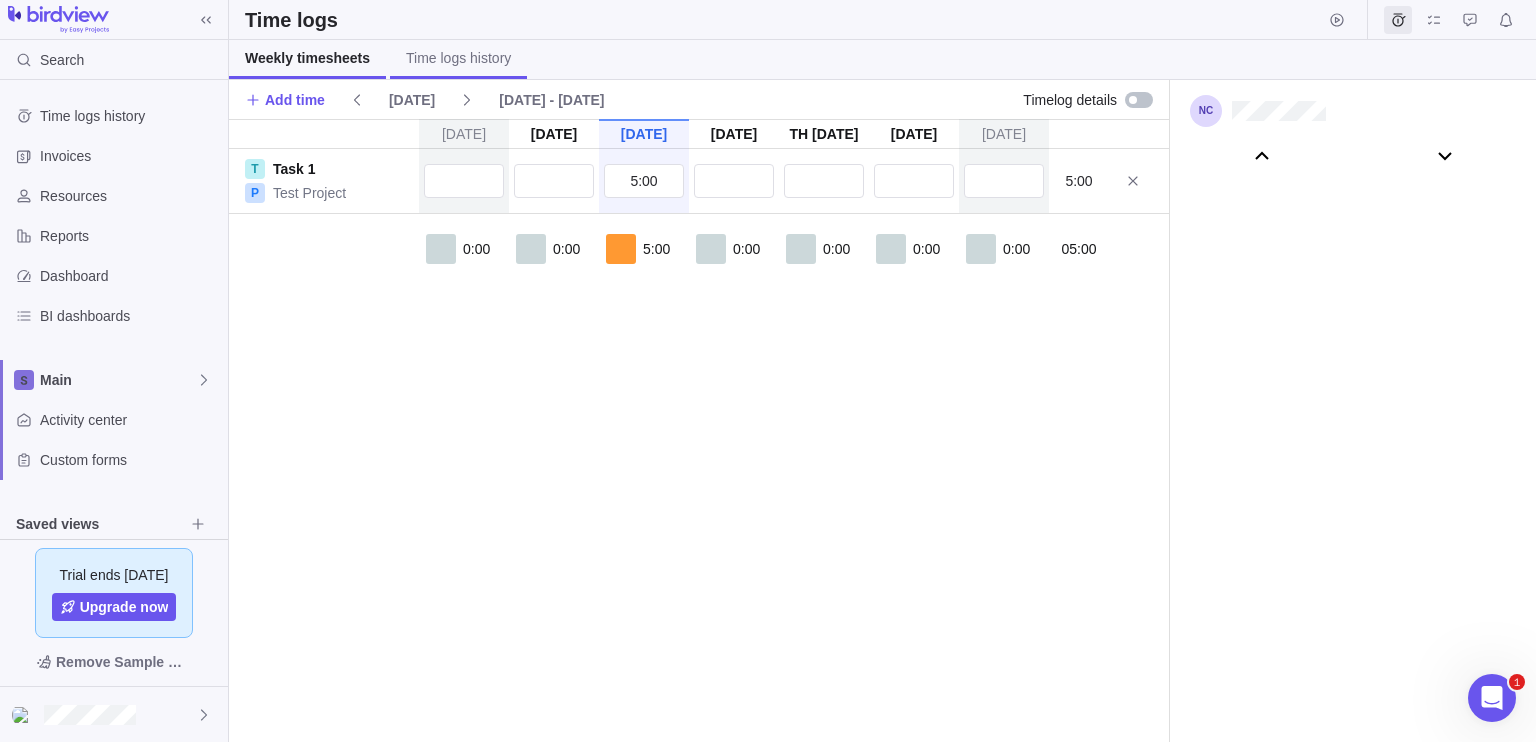 scroll, scrollTop: 111003, scrollLeft: 0, axis: vertical 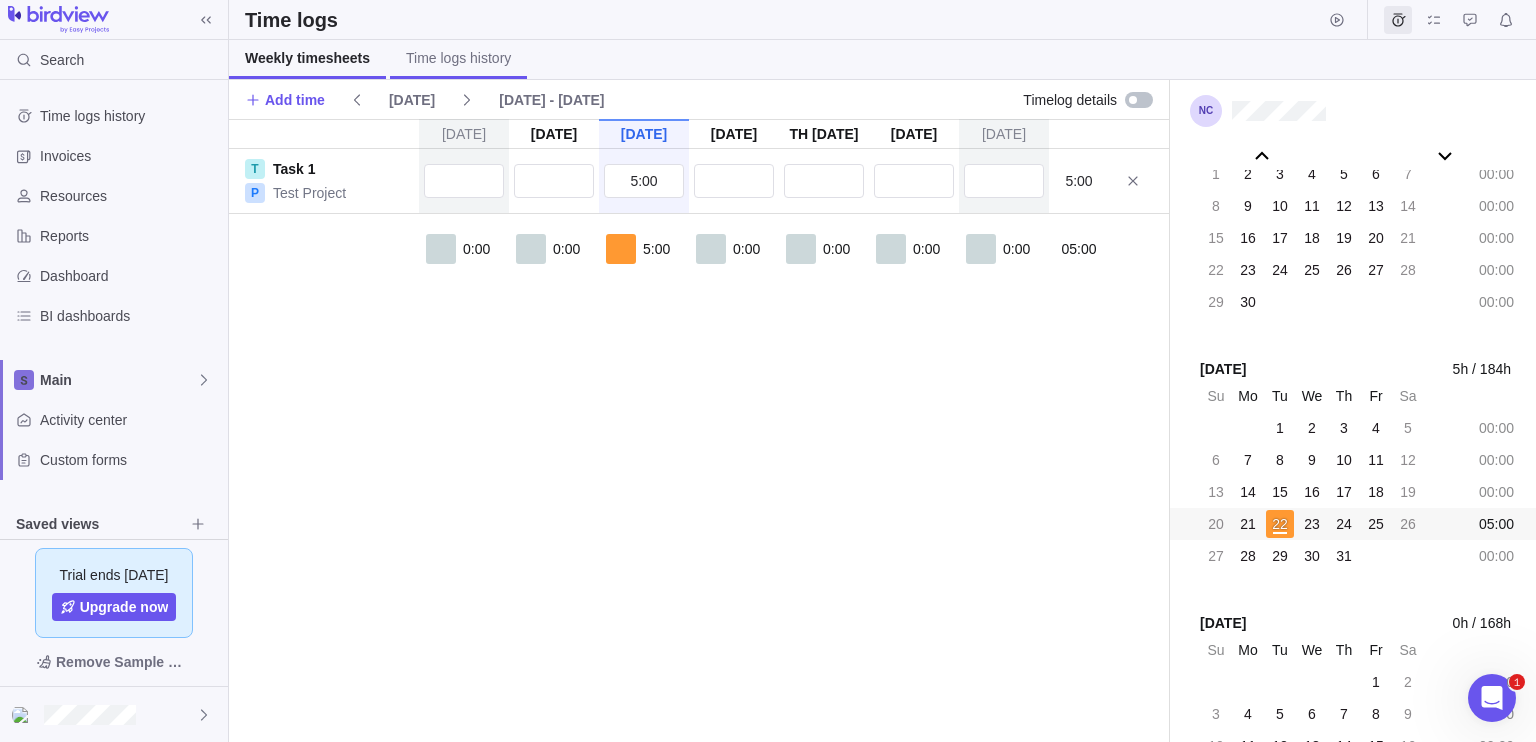 click on "Time logs history" at bounding box center (458, 58) 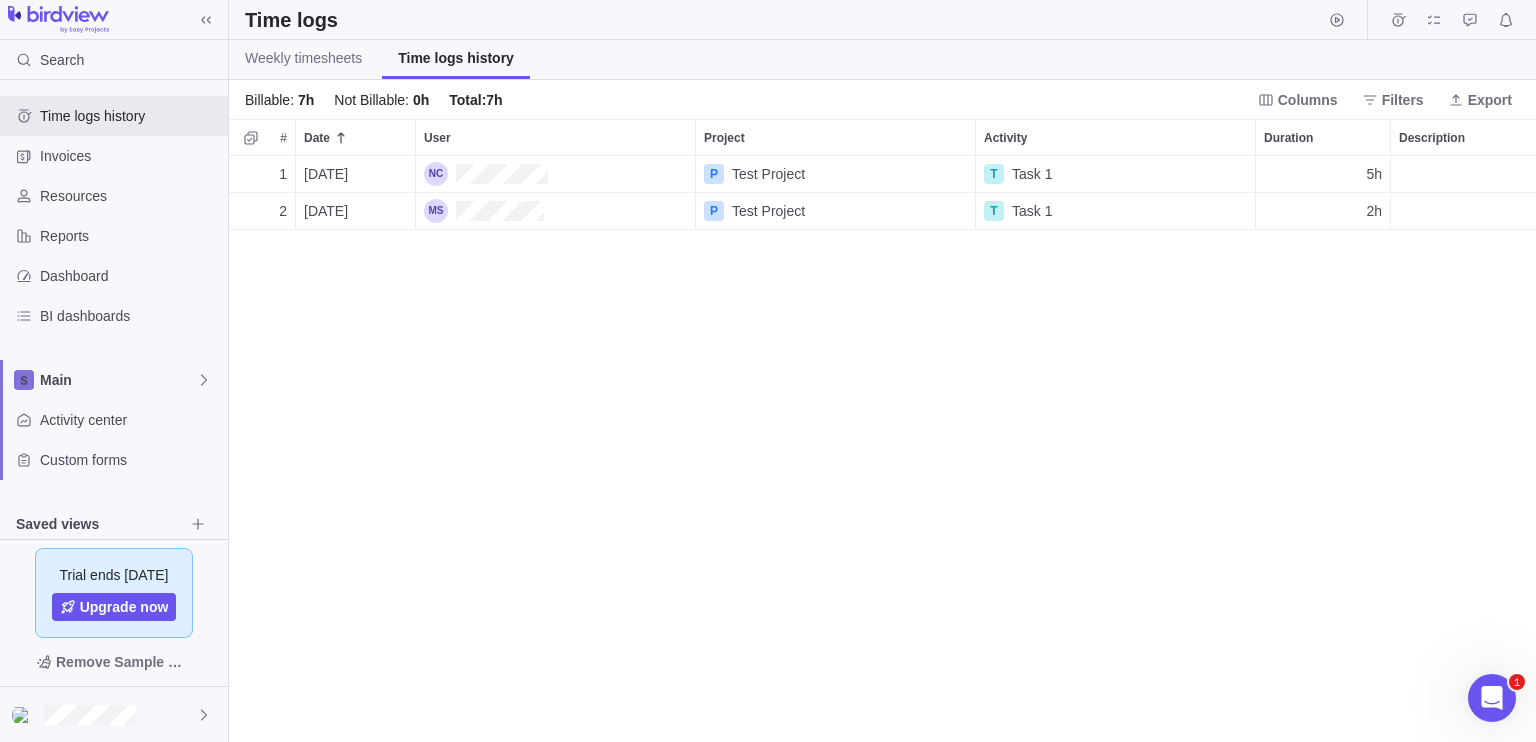 scroll, scrollTop: 16, scrollLeft: 16, axis: both 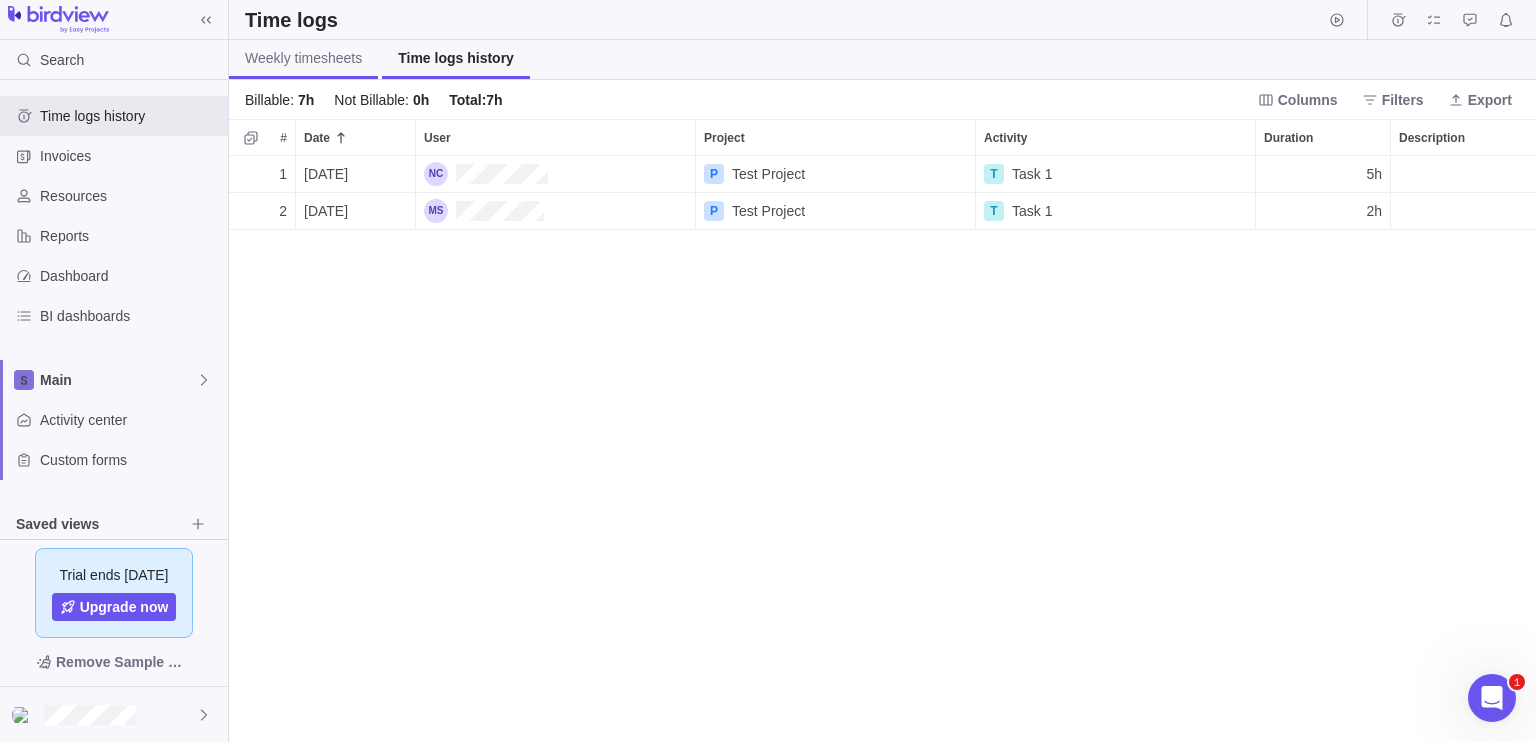 click on "Weekly timesheets" at bounding box center (303, 58) 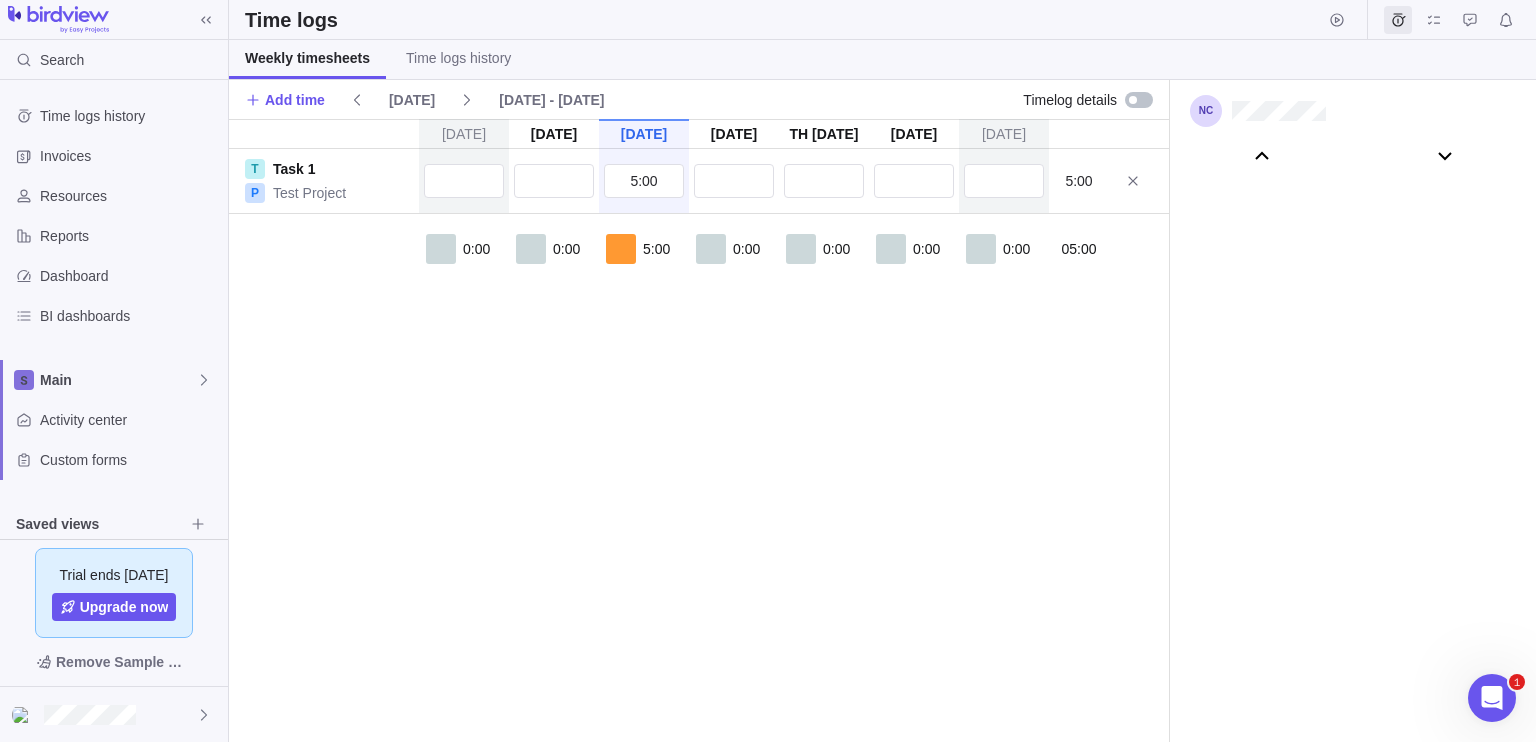 scroll, scrollTop: 111003, scrollLeft: 0, axis: vertical 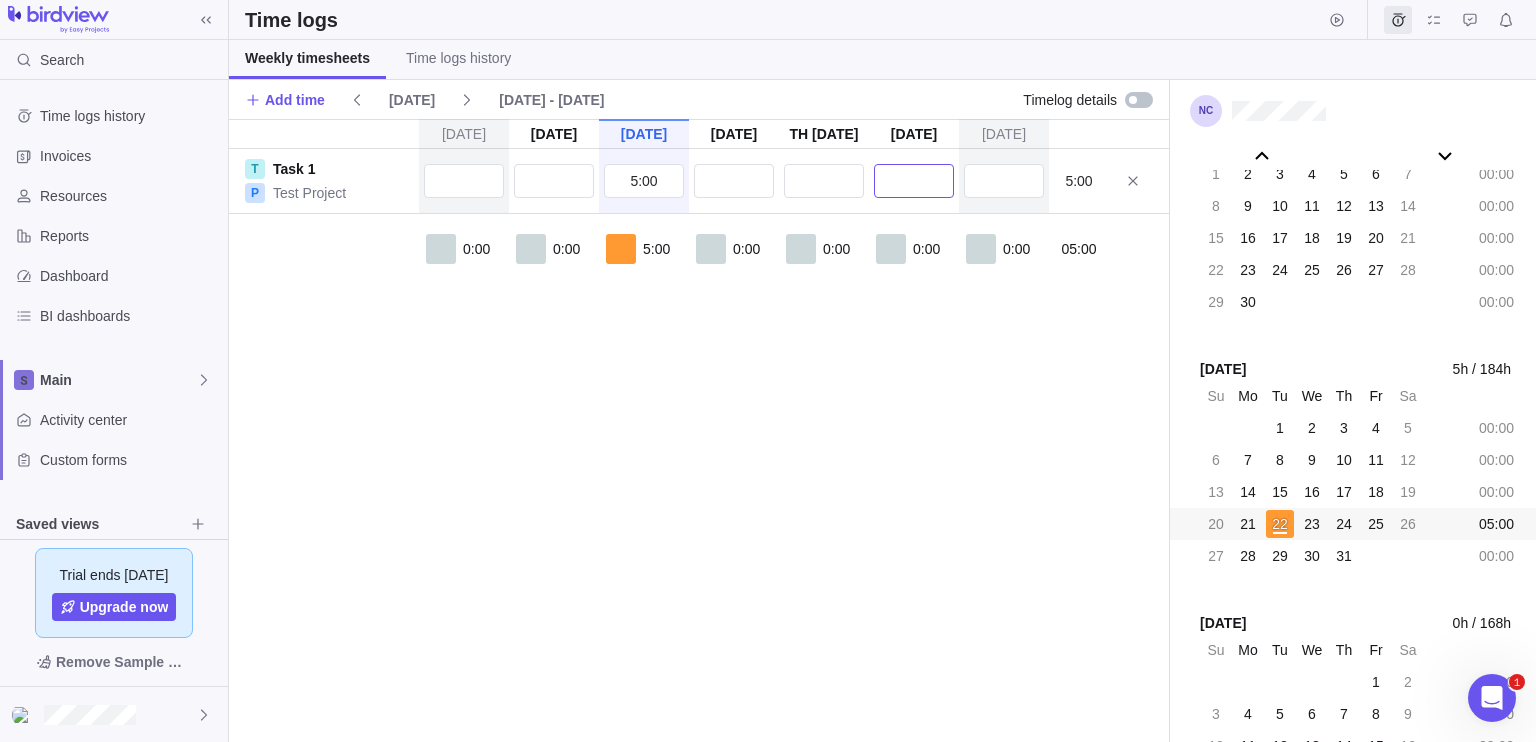 click at bounding box center [914, 181] 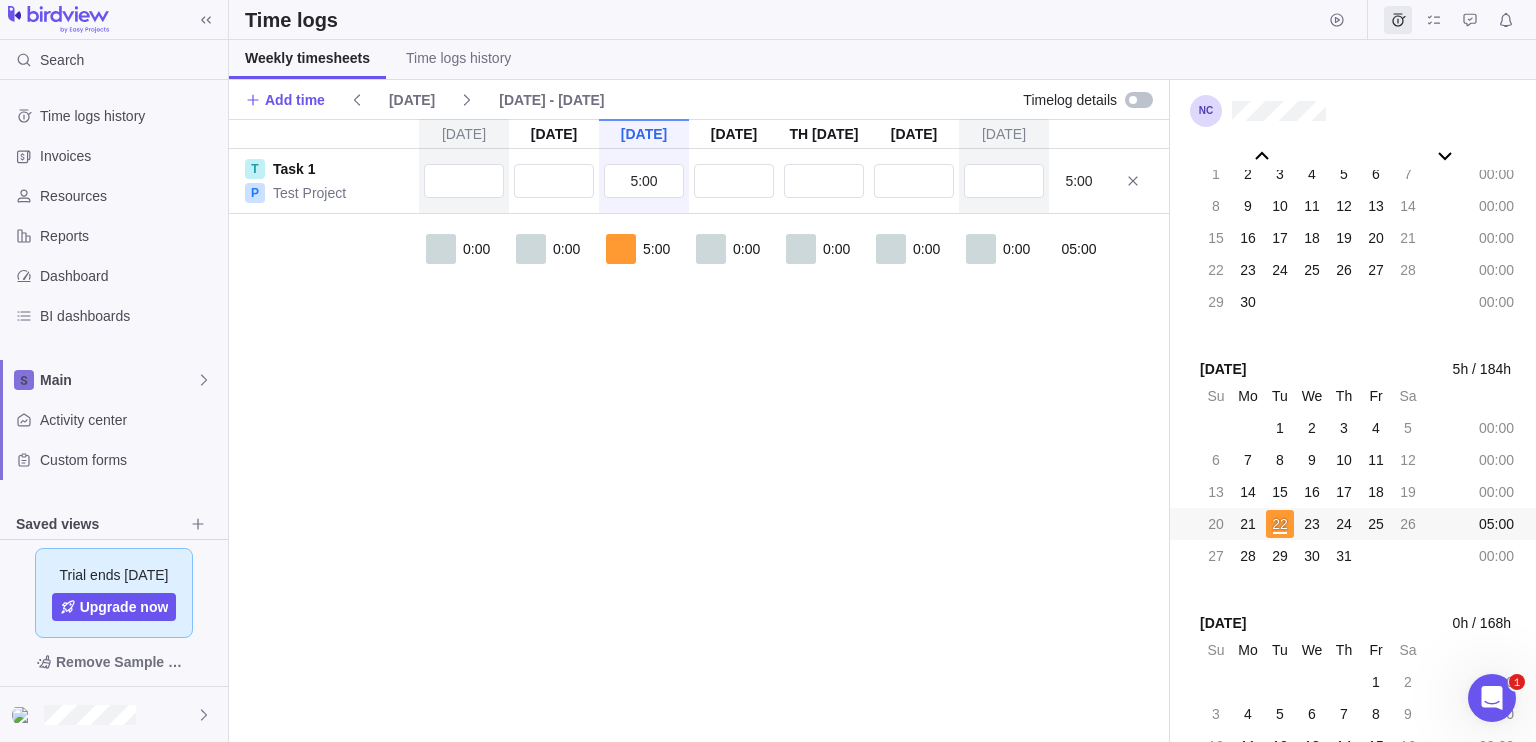 click on "Time logs" at bounding box center (882, 20) 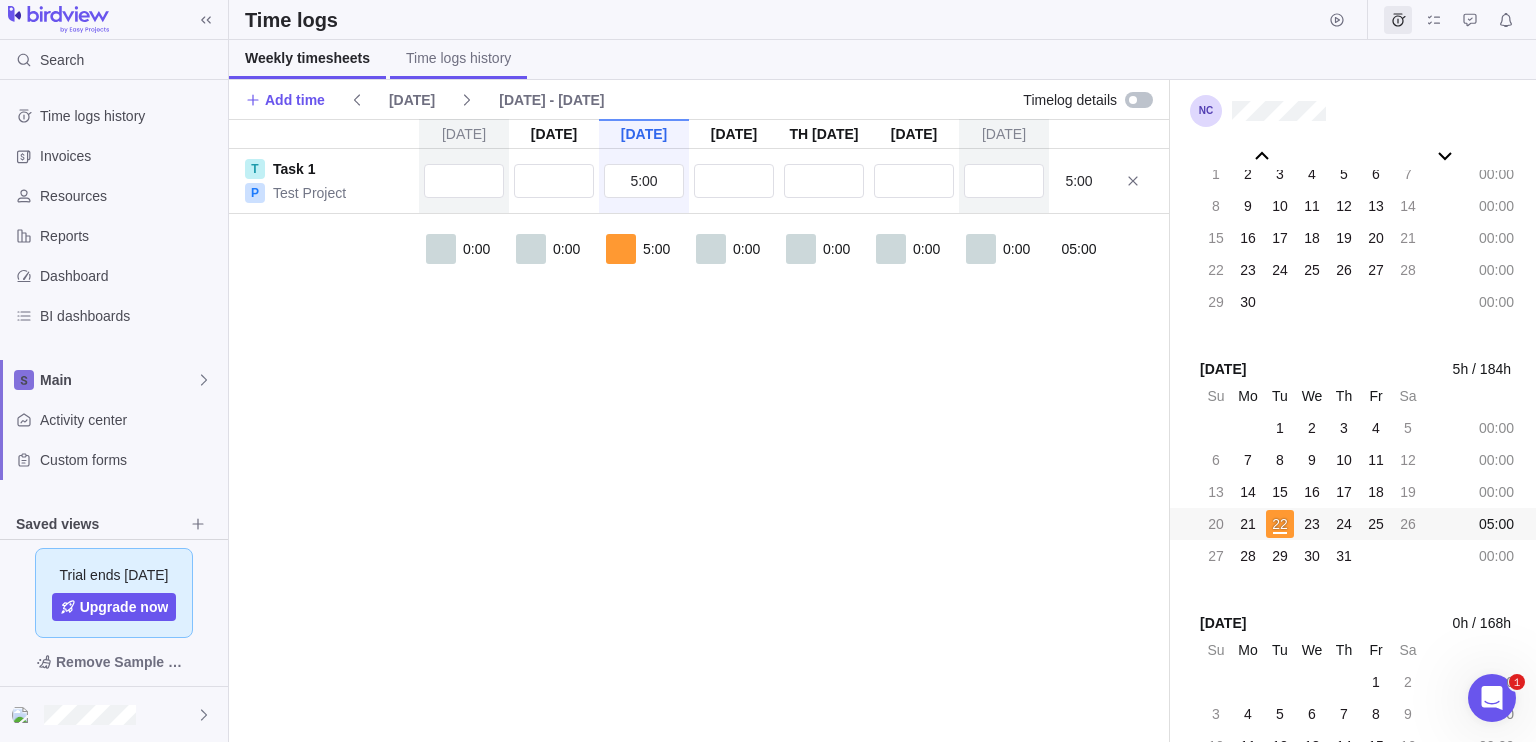 click on "Time logs history" at bounding box center (458, 59) 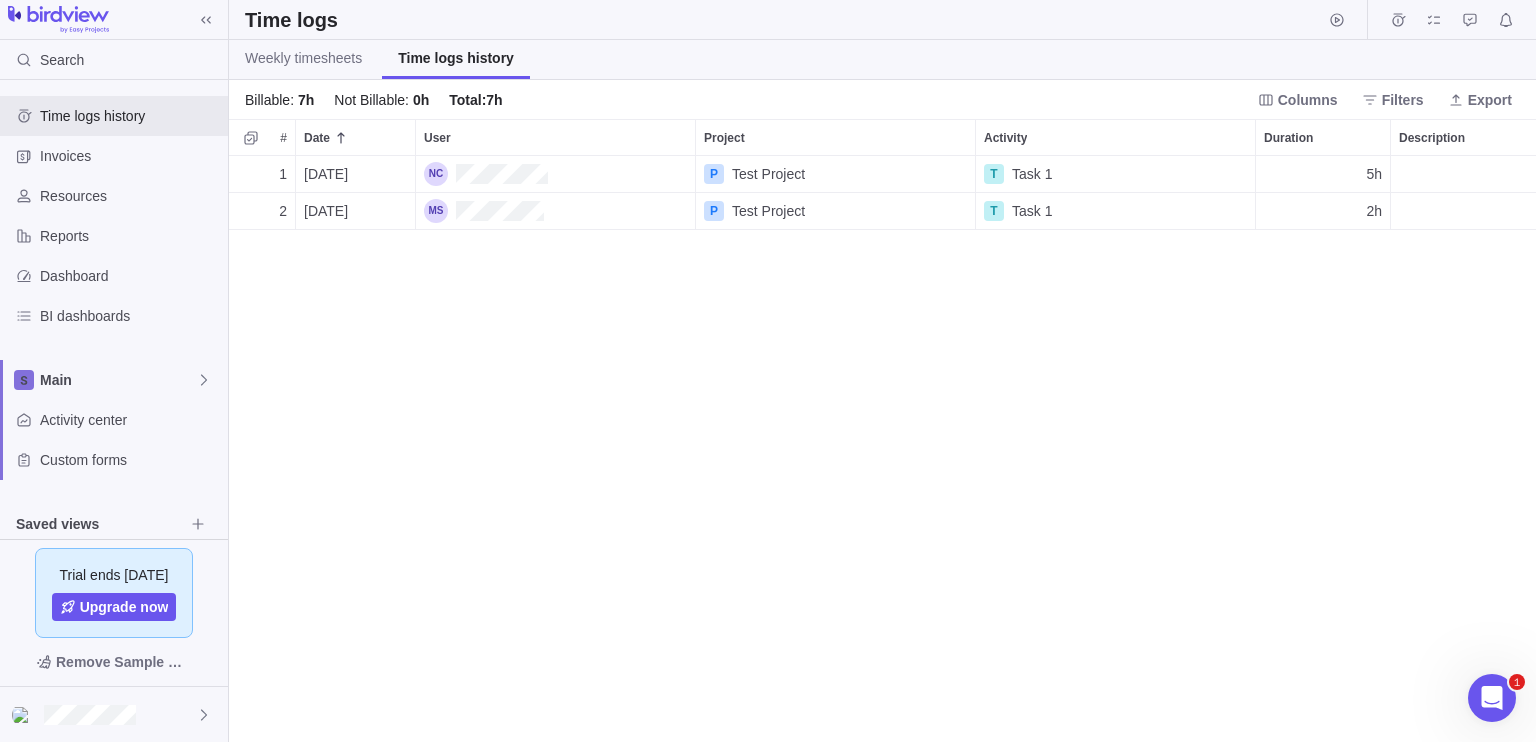 scroll, scrollTop: 16, scrollLeft: 16, axis: both 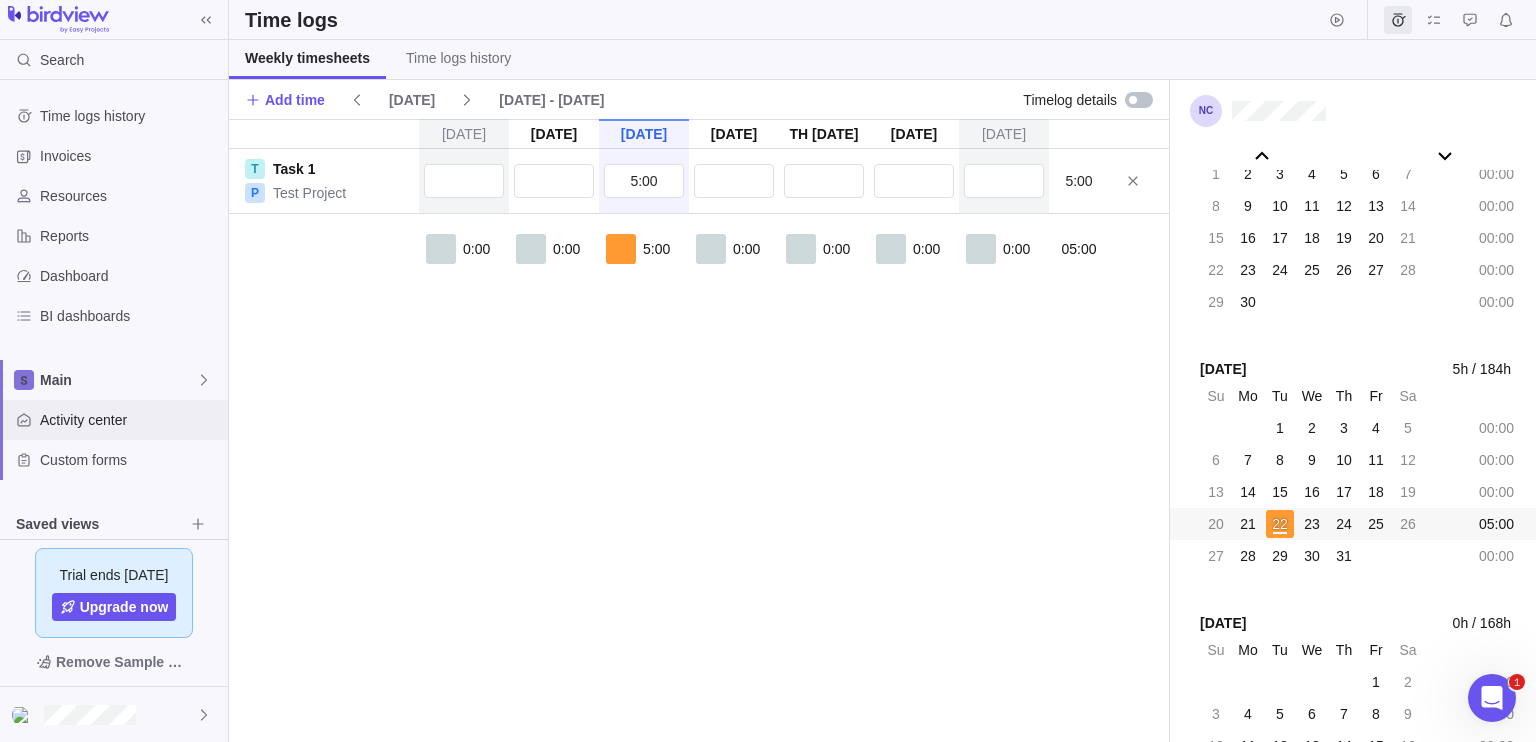 click on "Activity center" at bounding box center [130, 420] 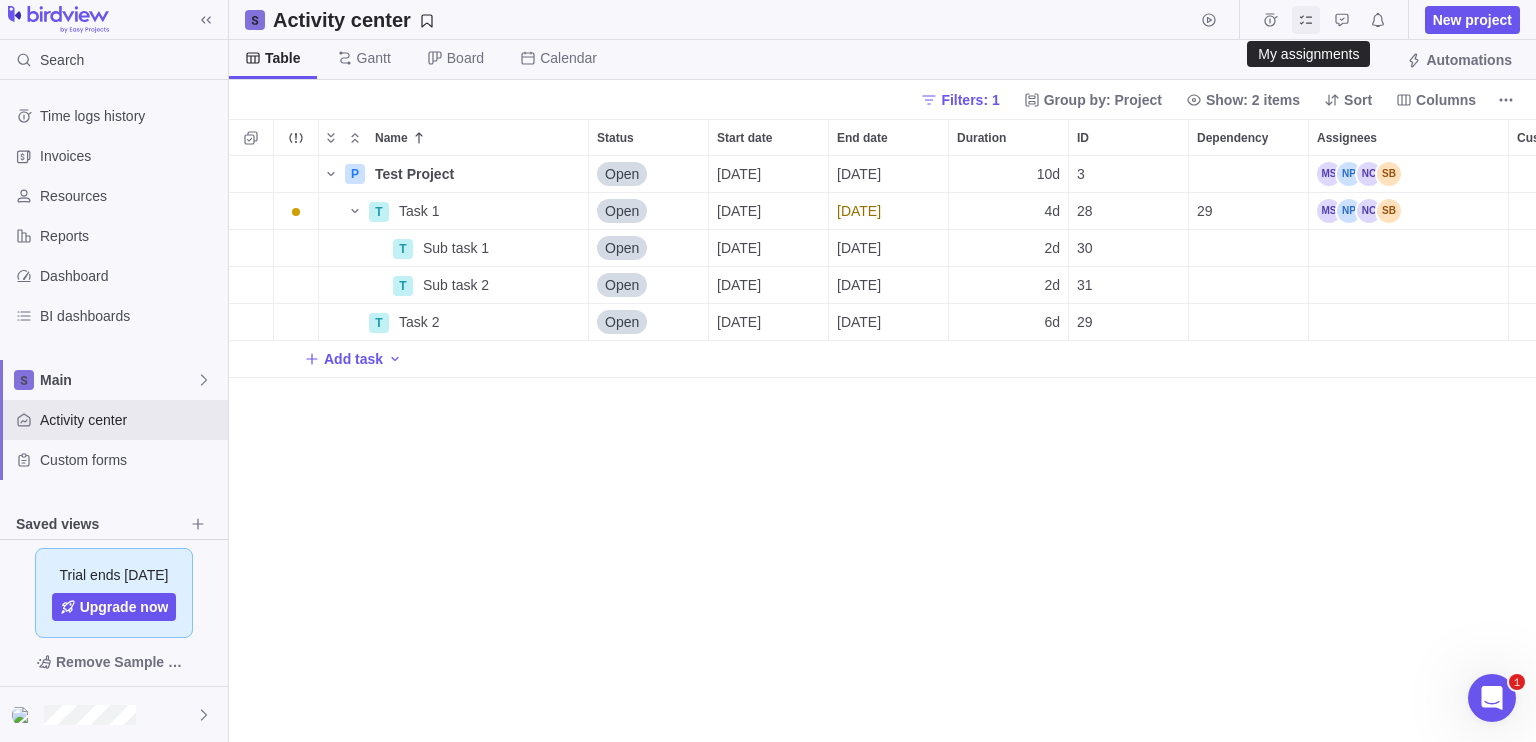 click 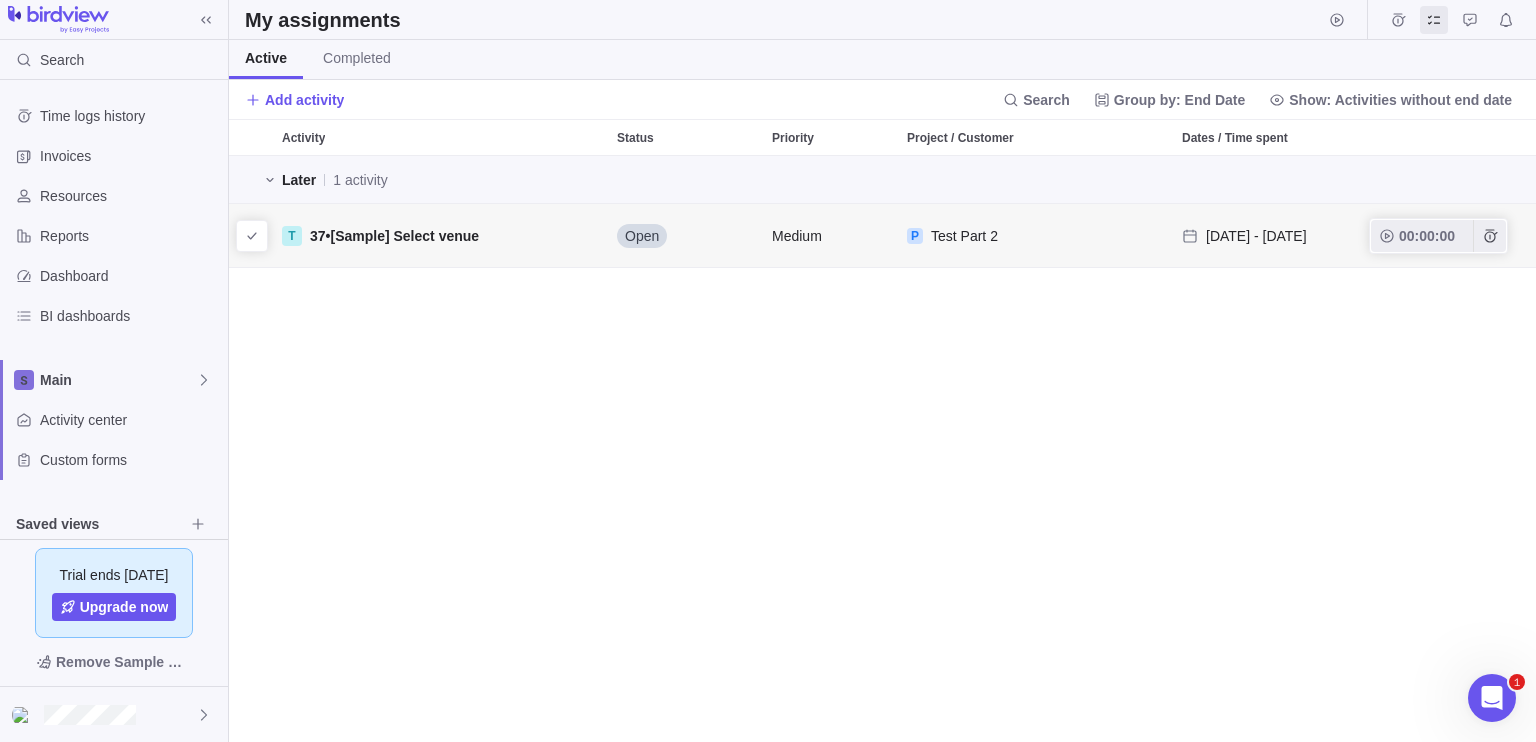 click on "P Test Part 2" at bounding box center (1036, 235) 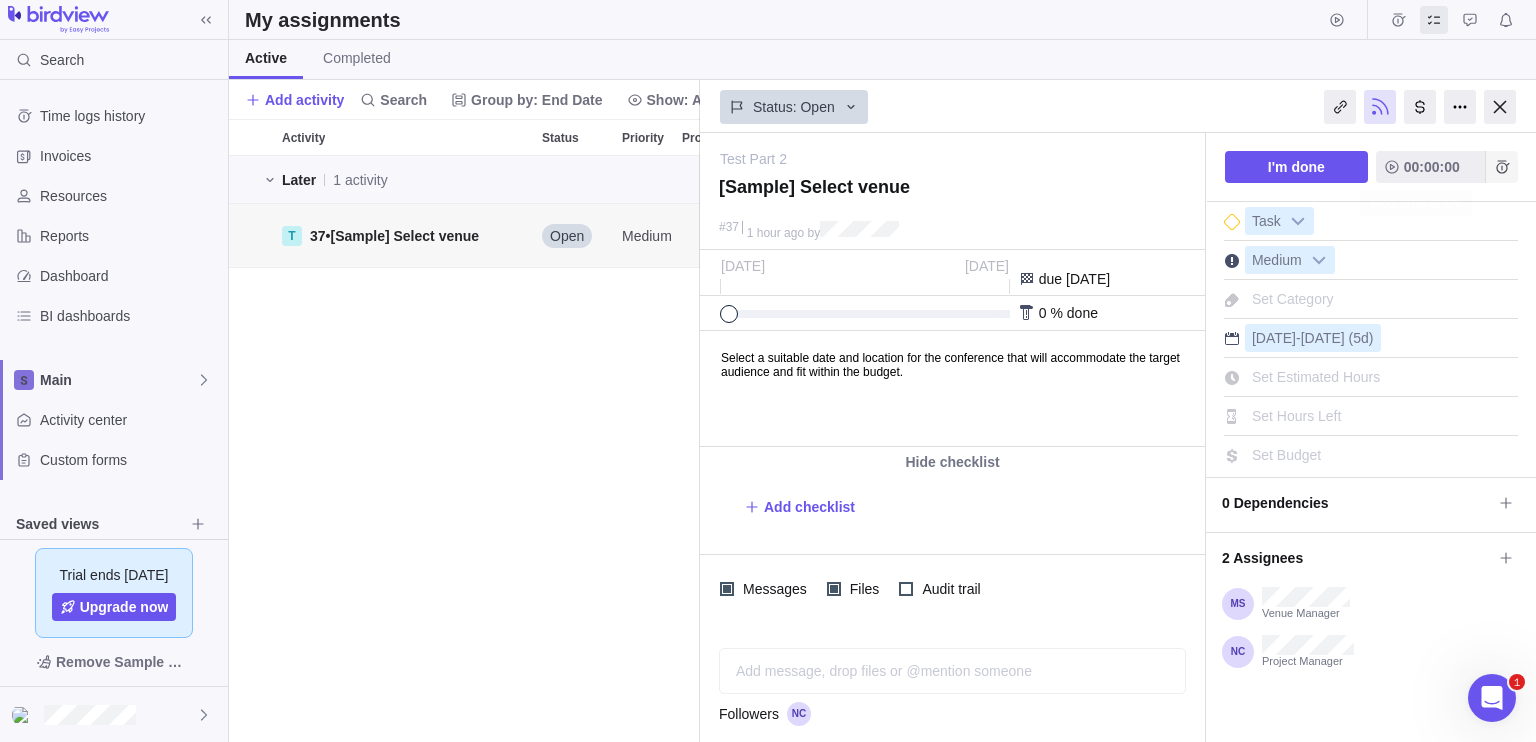 click 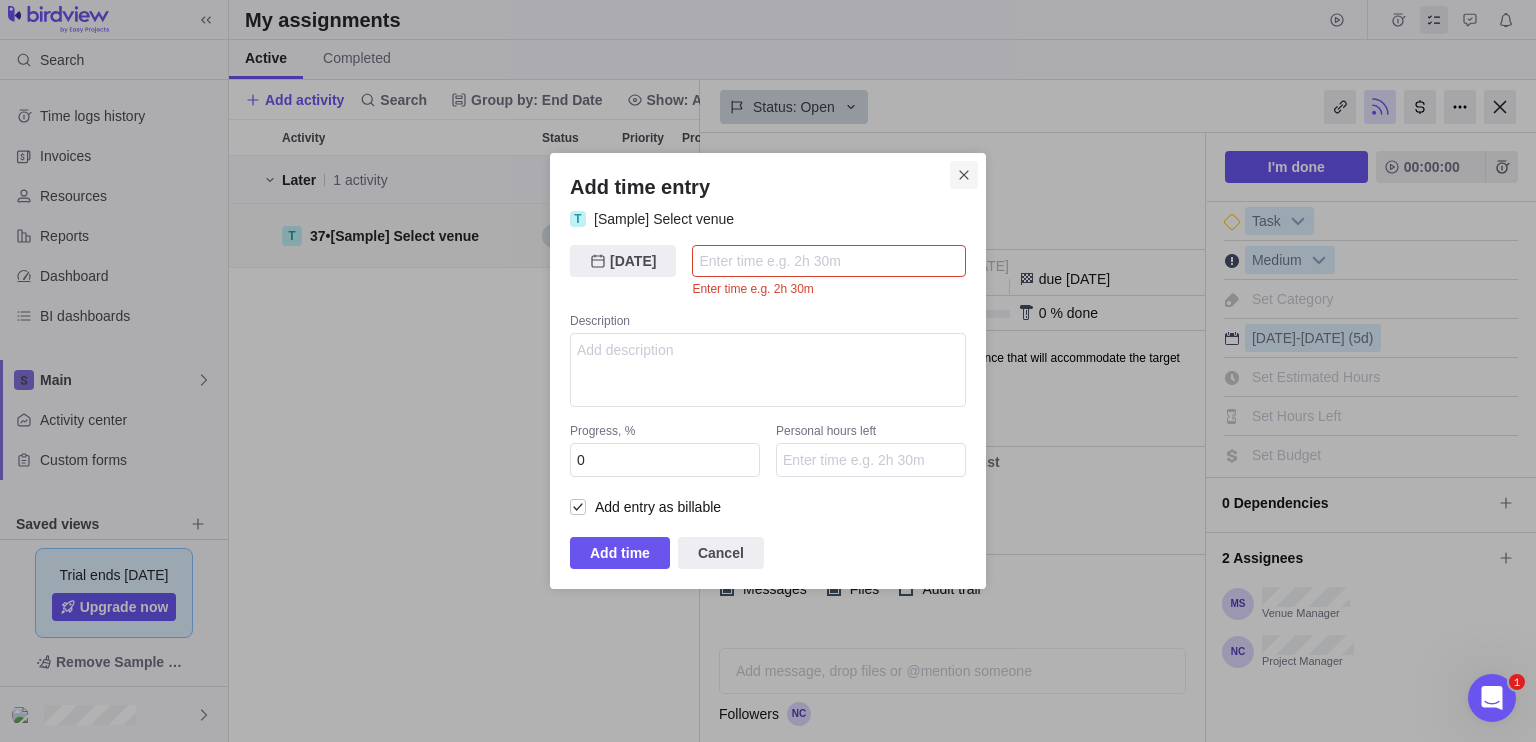 click at bounding box center [964, 175] 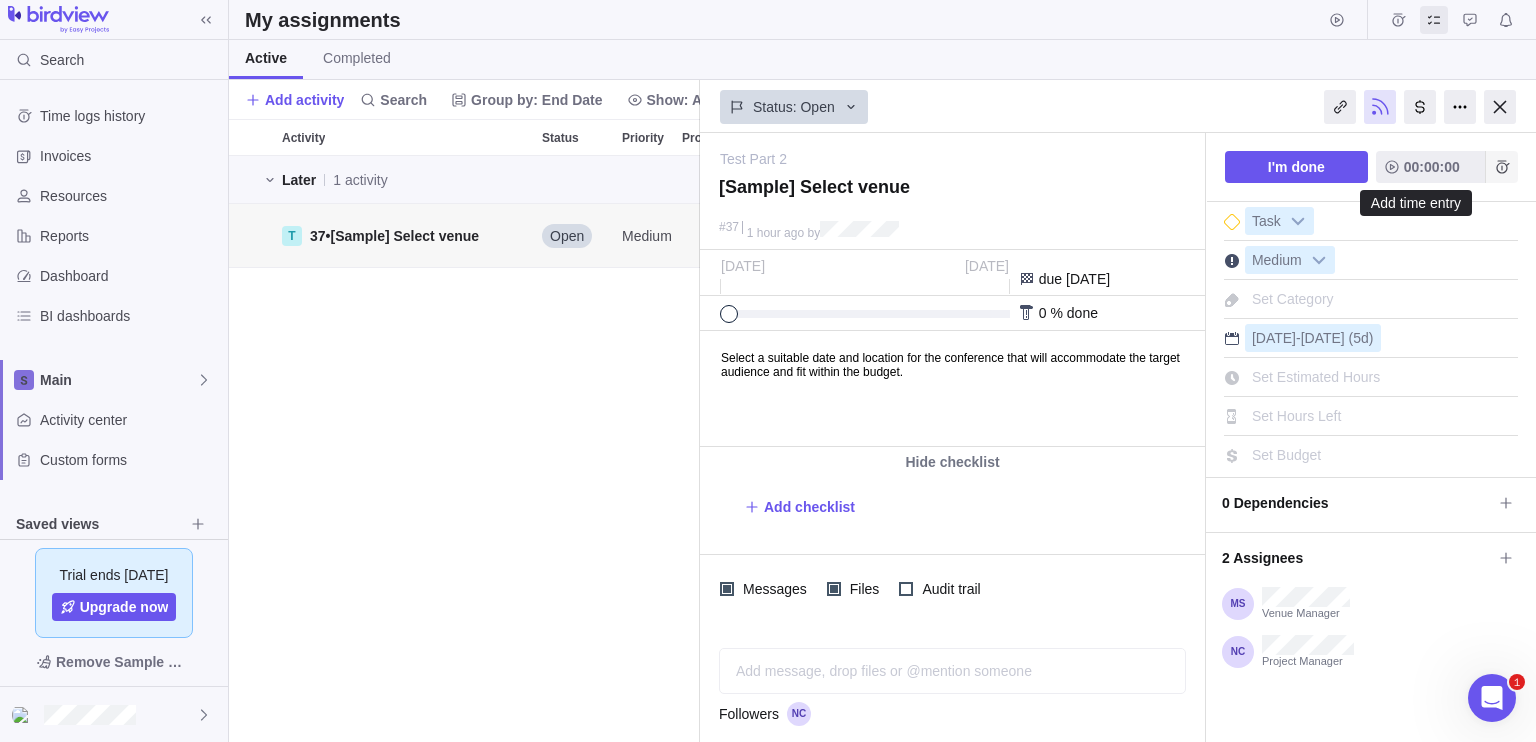 click 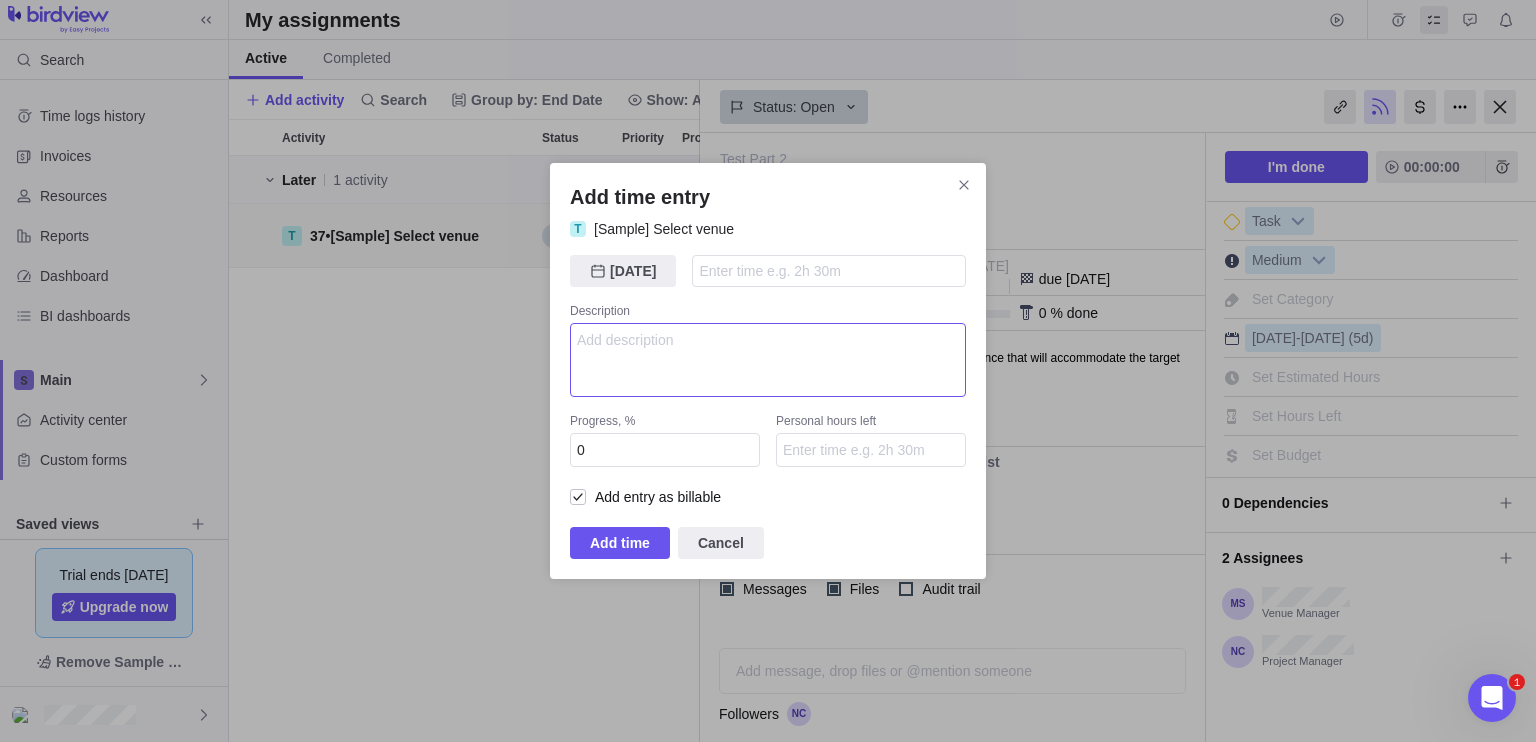 click at bounding box center [768, 360] 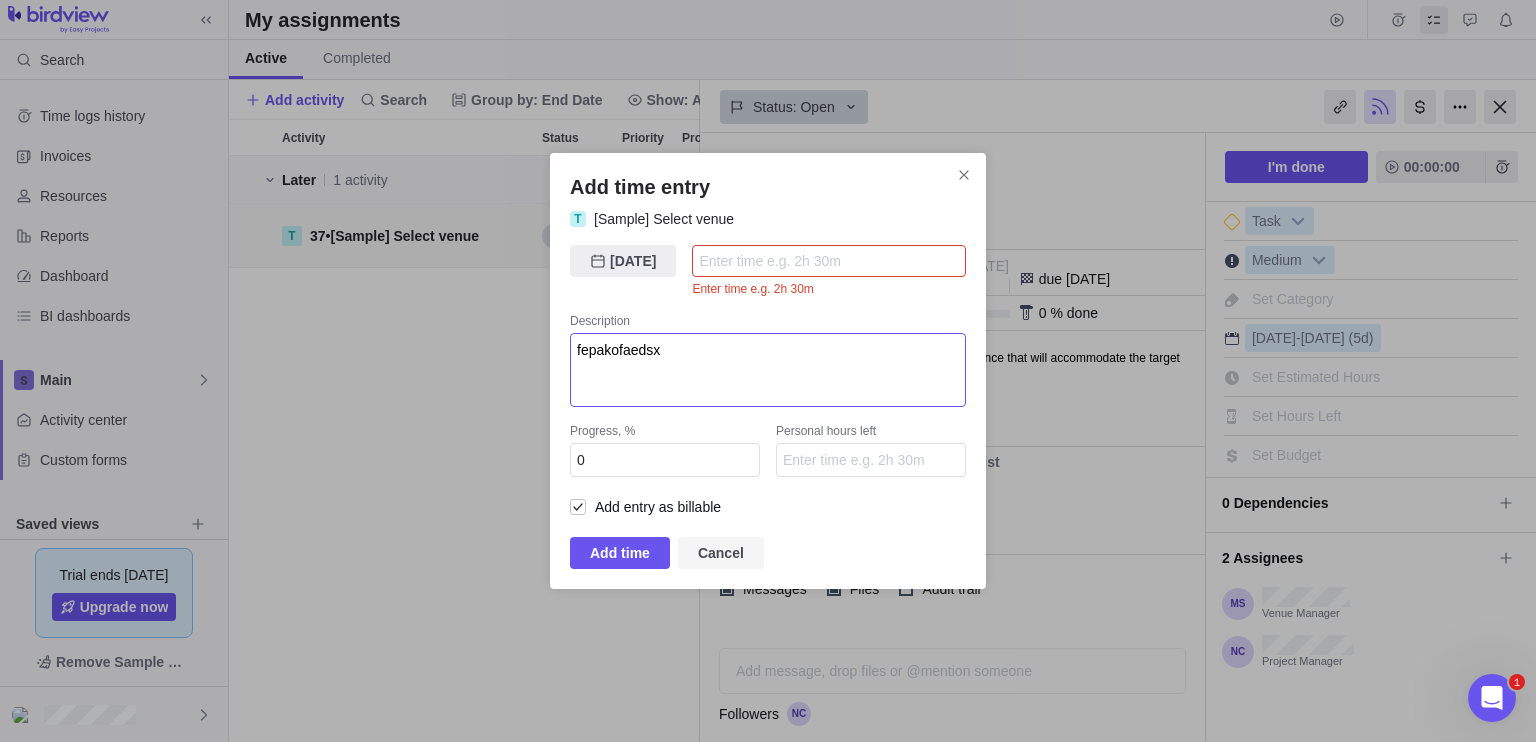 type on "fepakofaedsx" 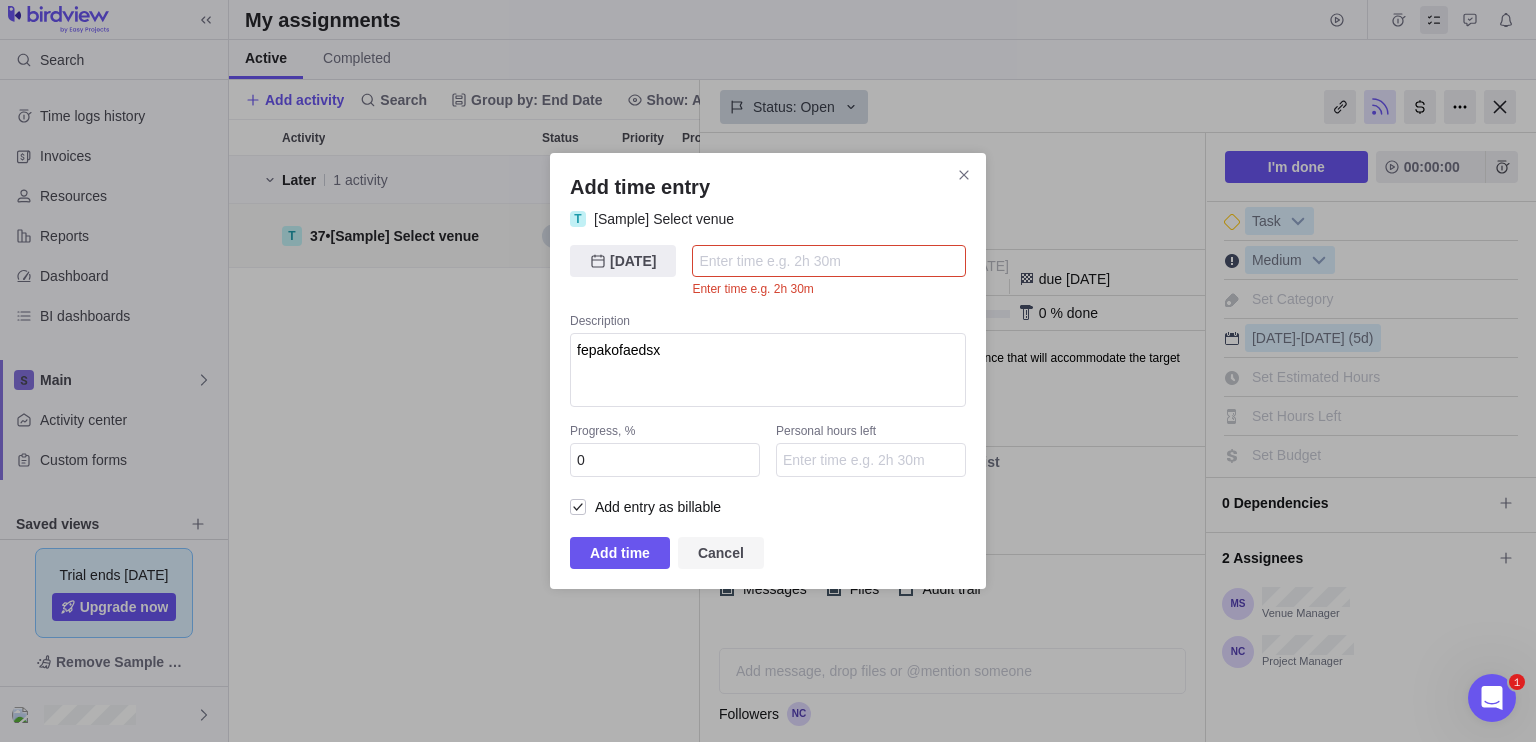 click on "Cancel" at bounding box center (721, 553) 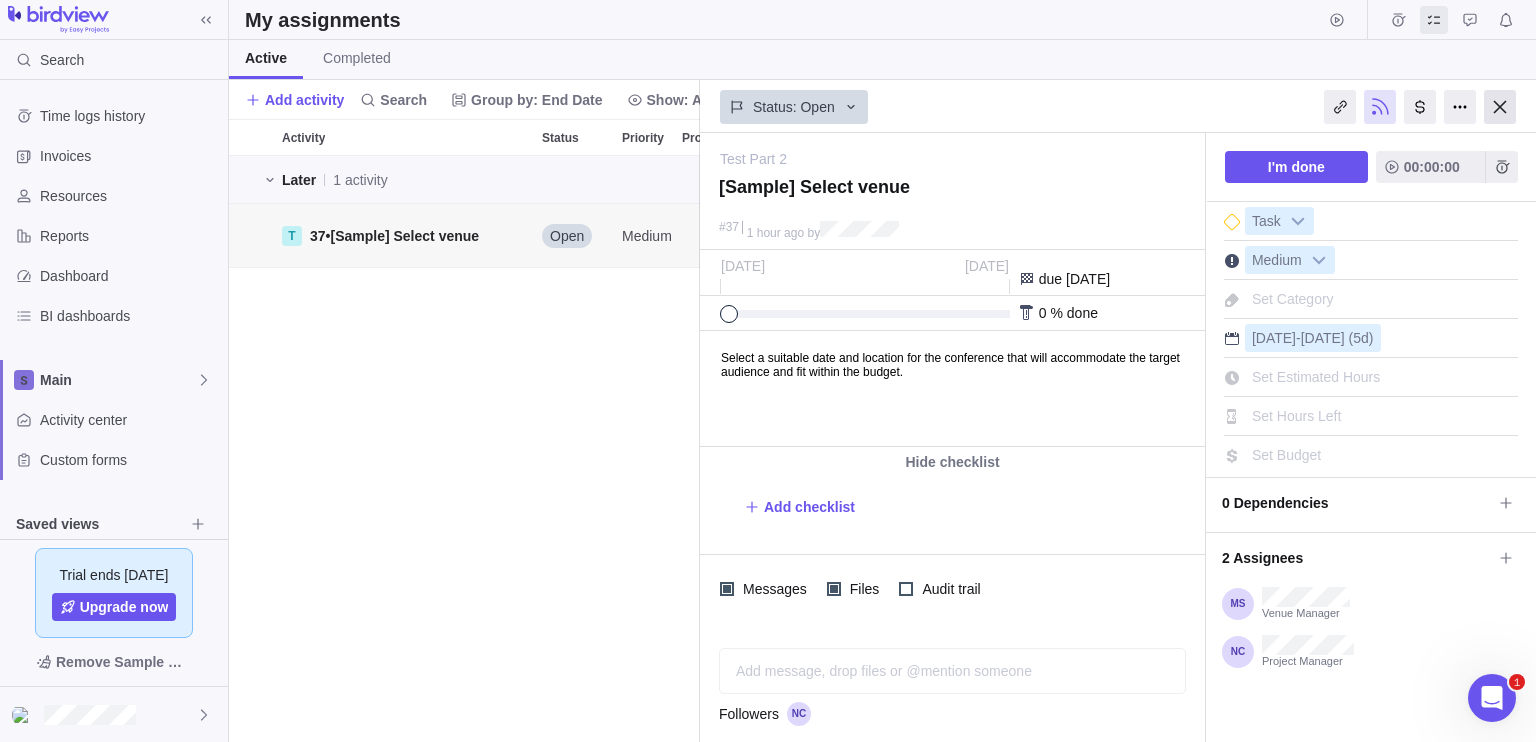 click at bounding box center (1500, 107) 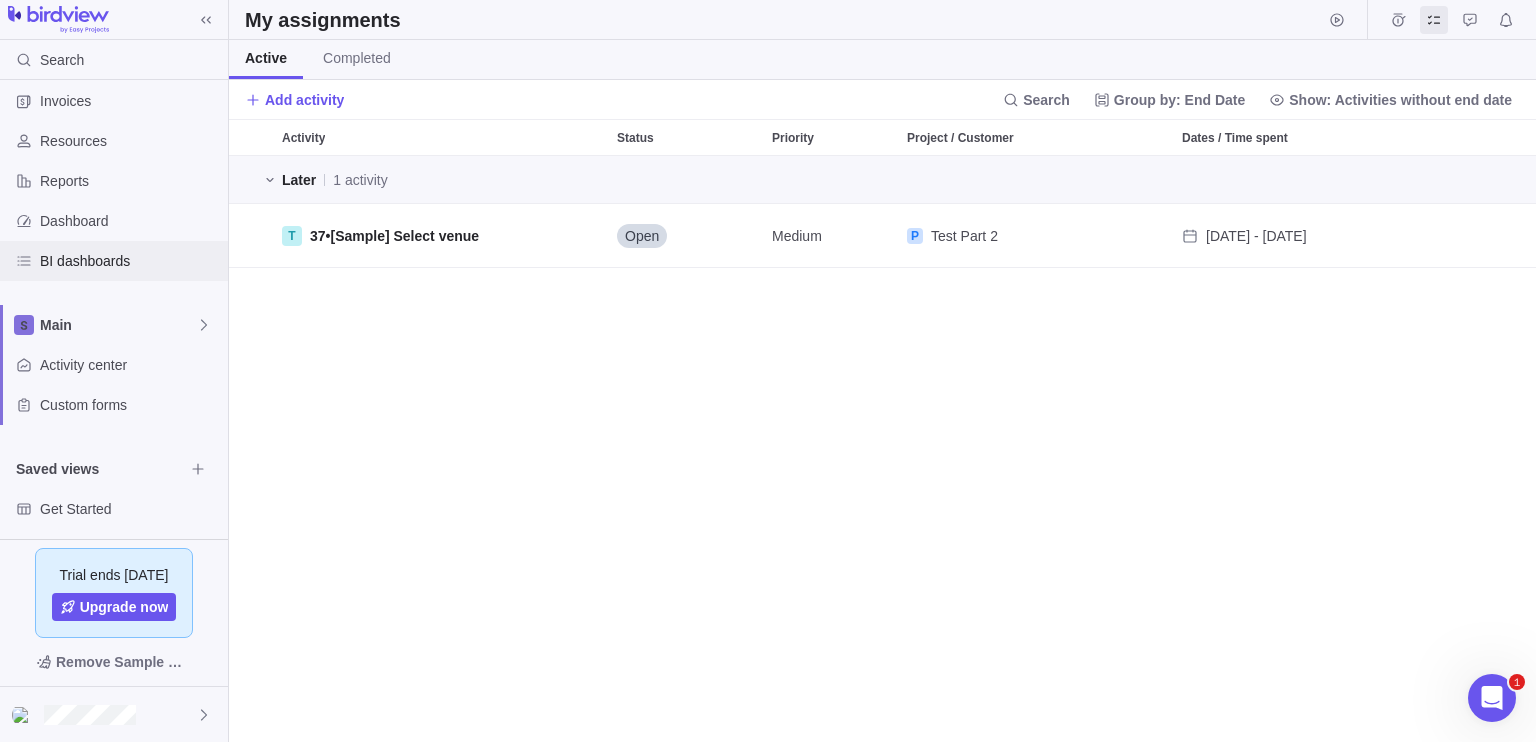 click on "BI dashboards" at bounding box center [114, 261] 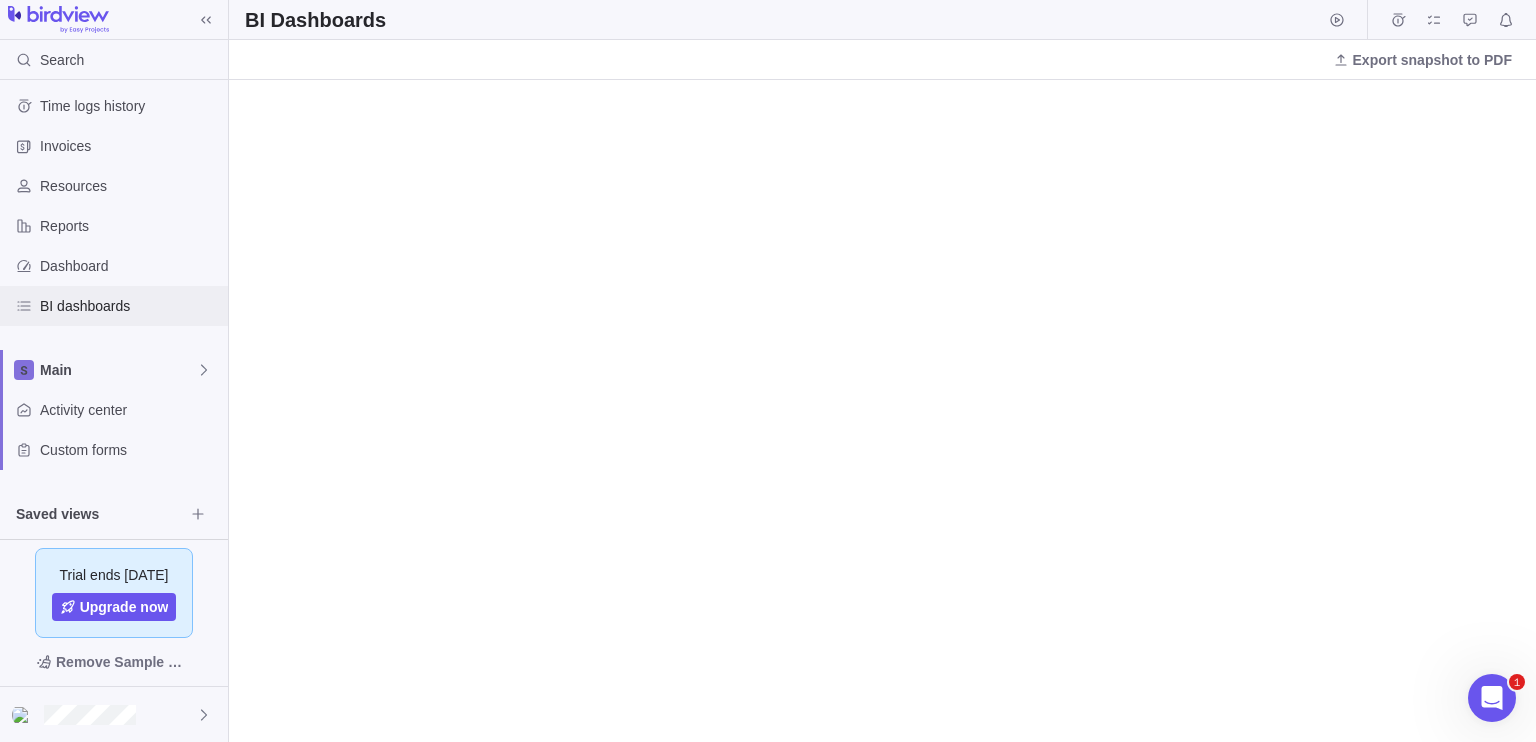 scroll, scrollTop: 8, scrollLeft: 0, axis: vertical 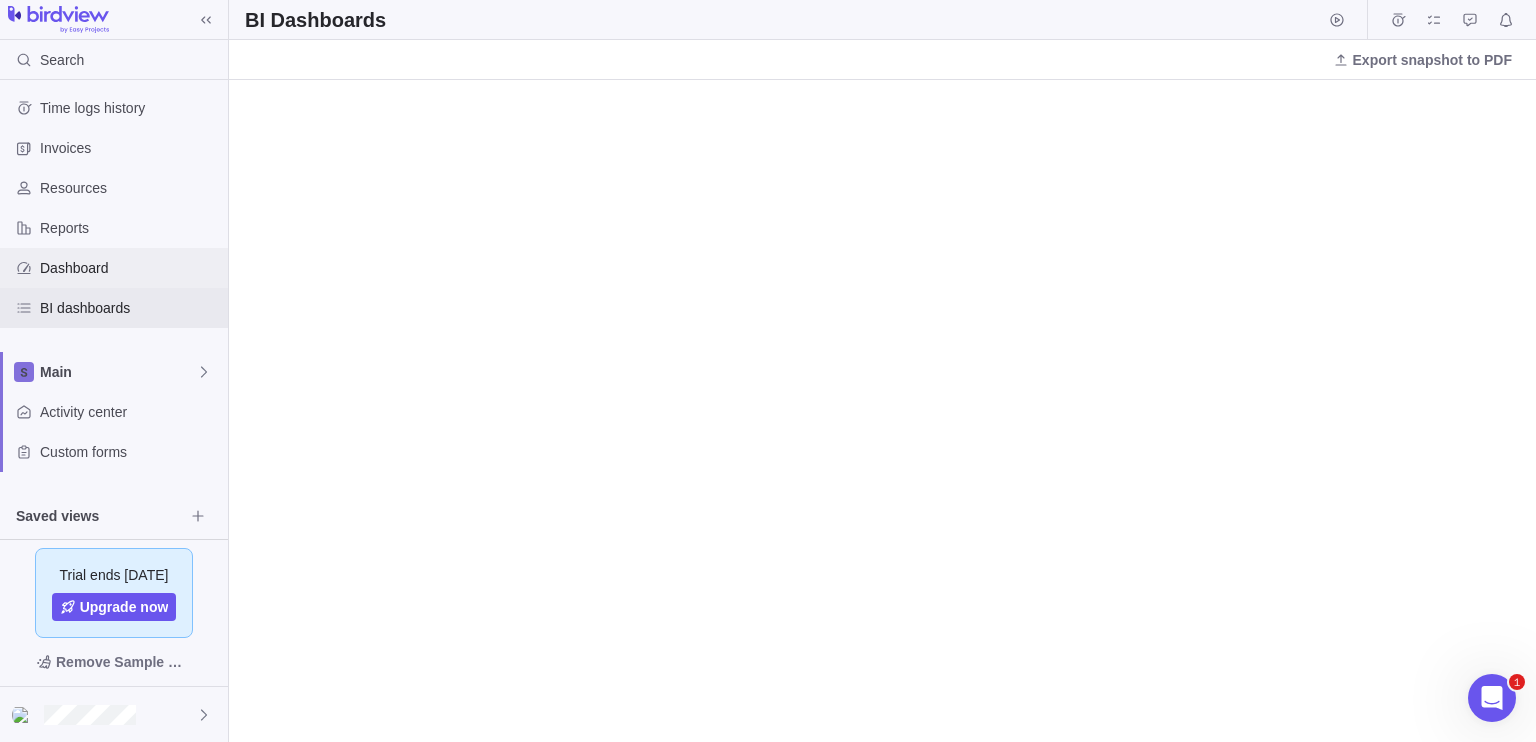 click on "Dashboard" at bounding box center (114, 268) 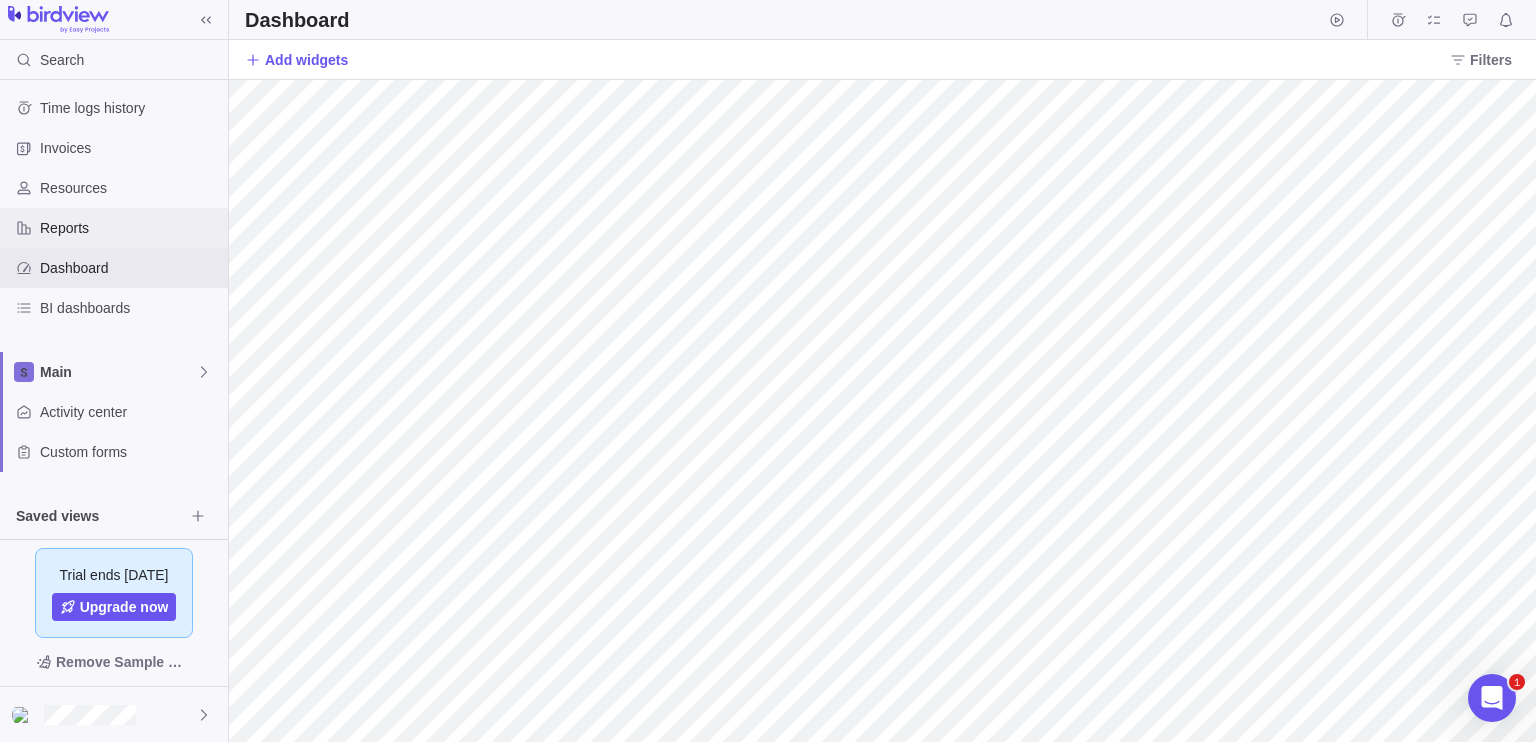 click on "Reports" at bounding box center [130, 228] 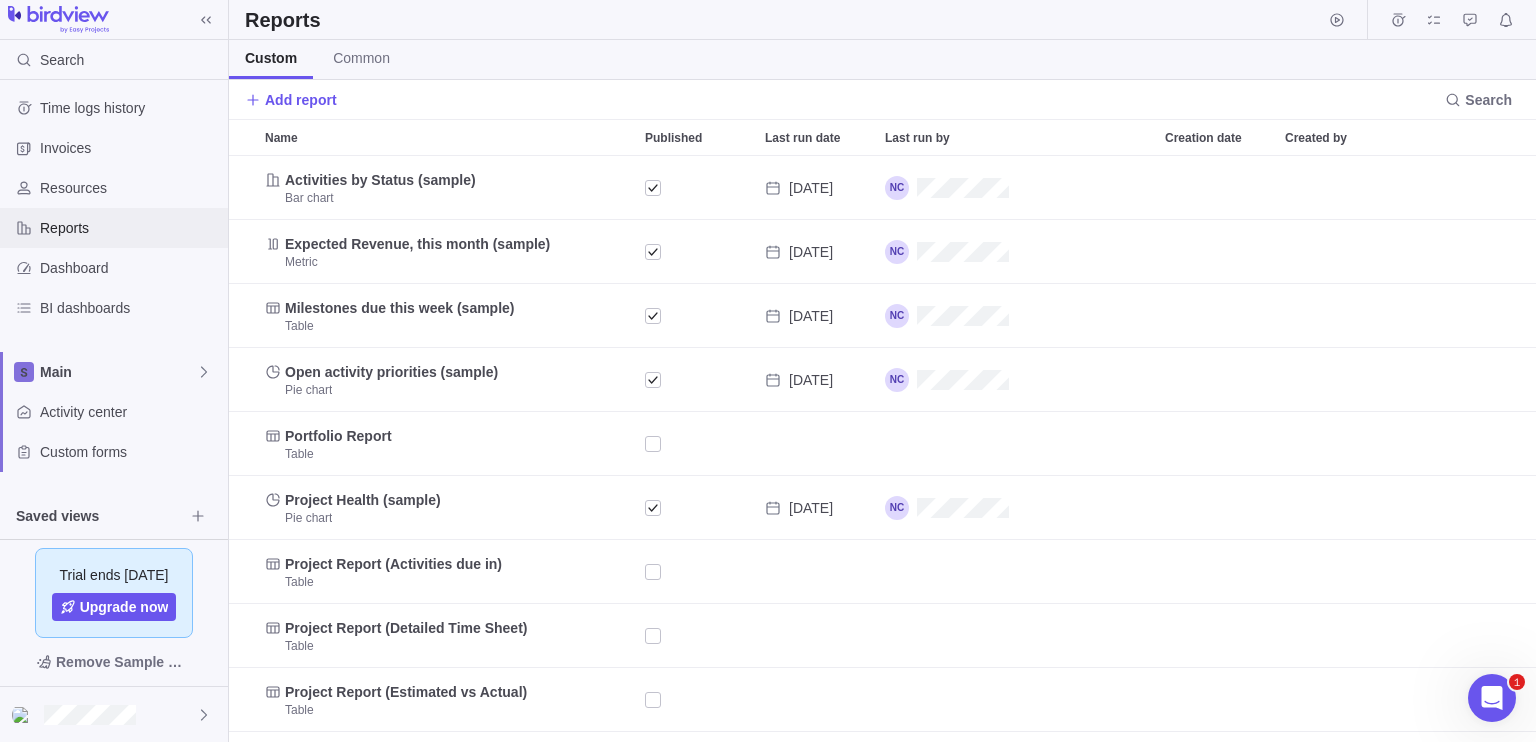 scroll, scrollTop: 16, scrollLeft: 16, axis: both 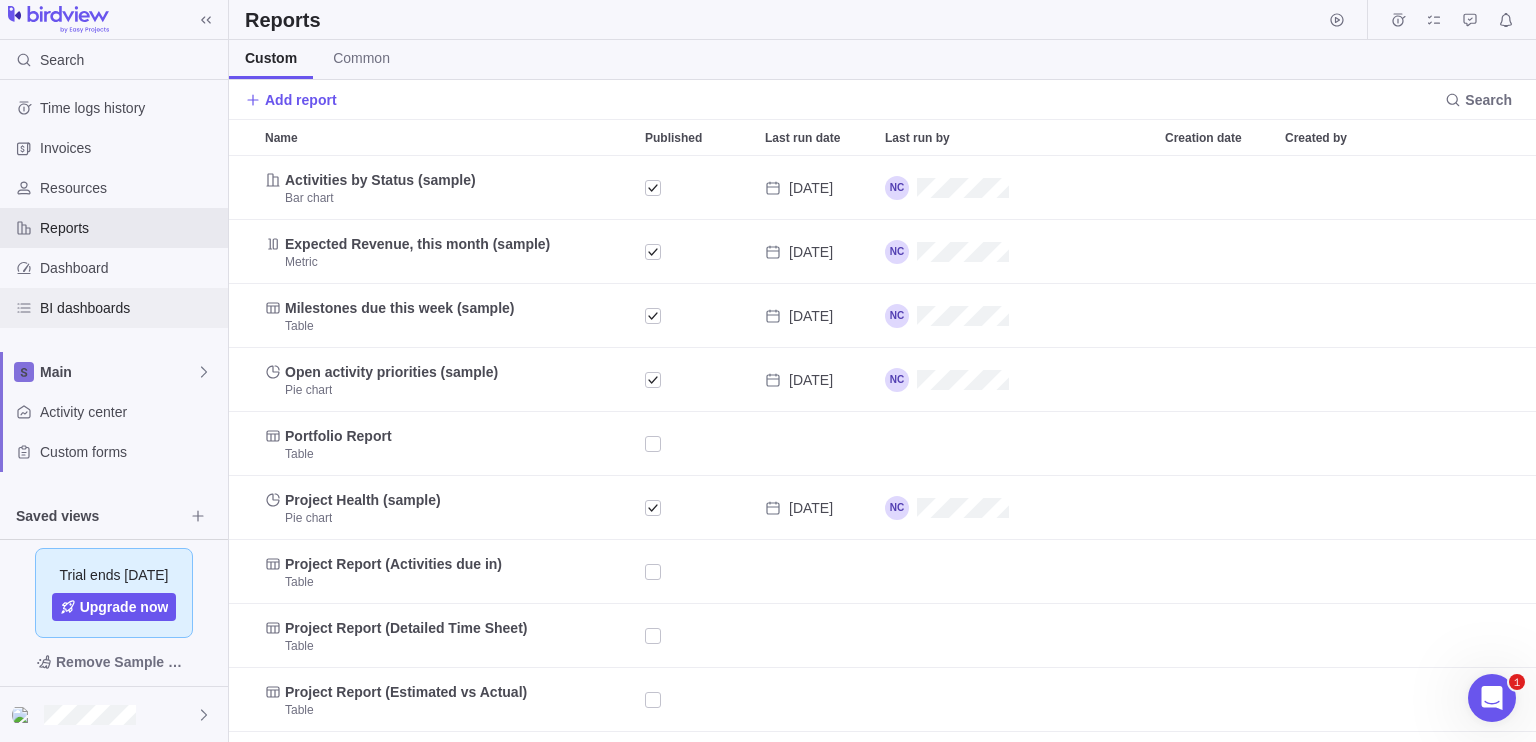 click on "BI dashboards" at bounding box center [130, 308] 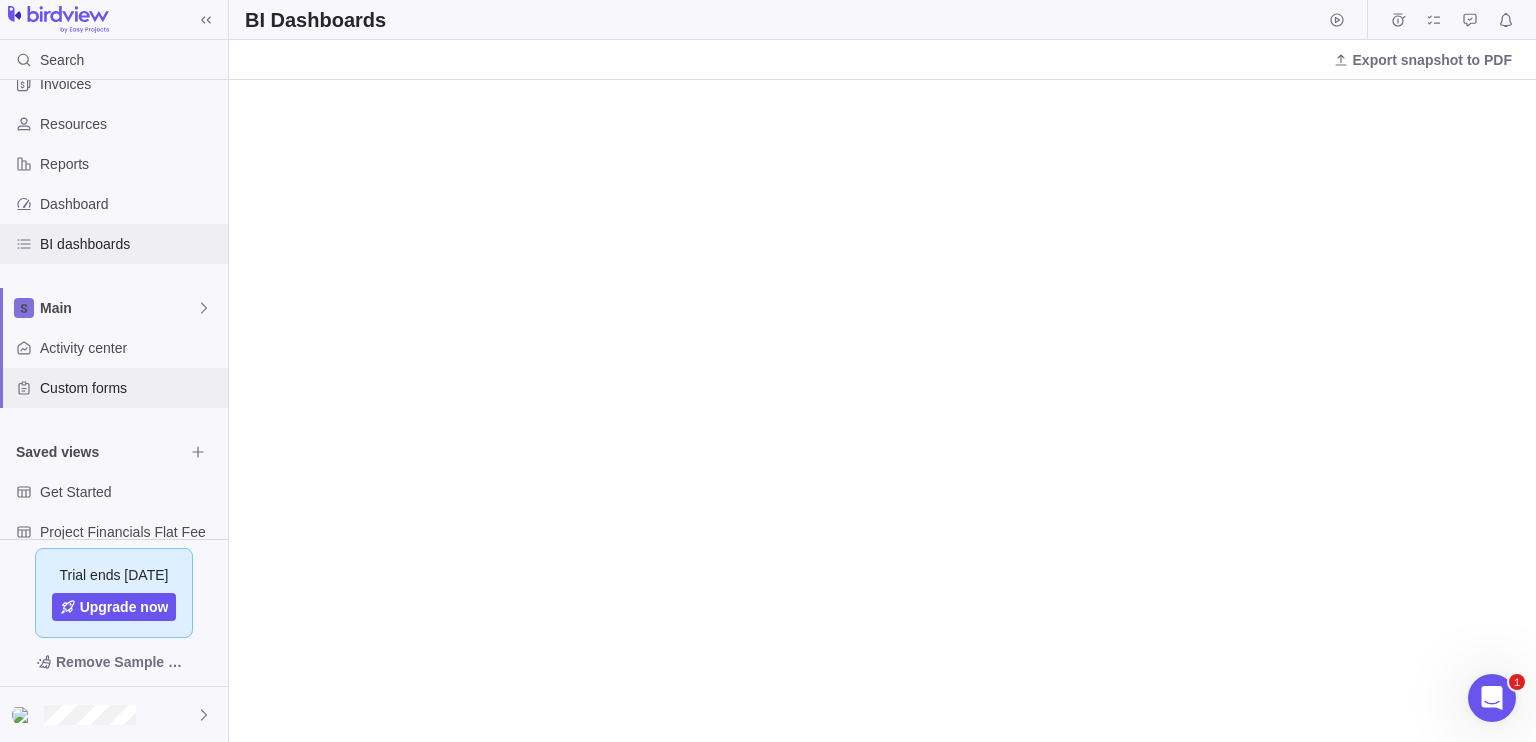 scroll, scrollTop: 72, scrollLeft: 0, axis: vertical 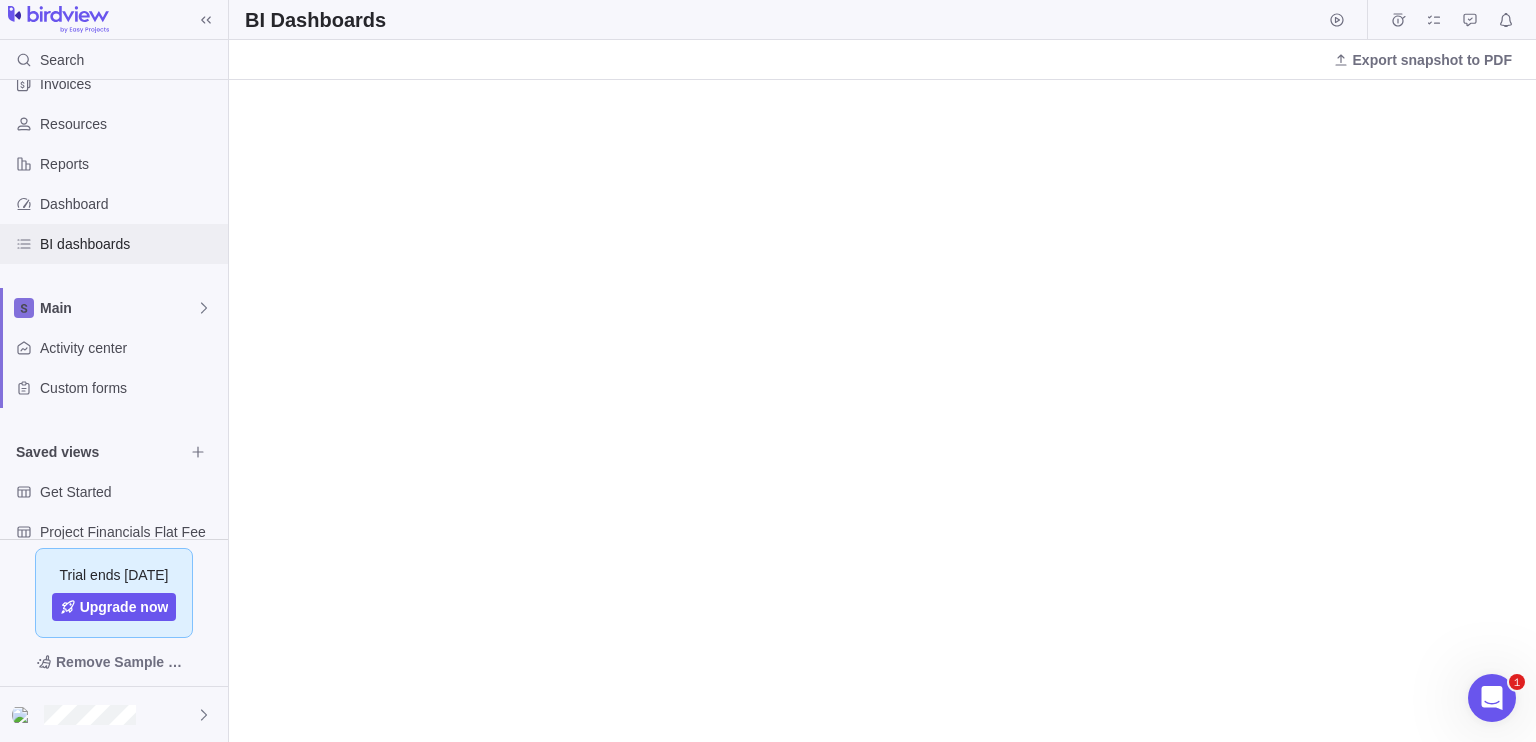 click on "BI dashboards" at bounding box center [130, 244] 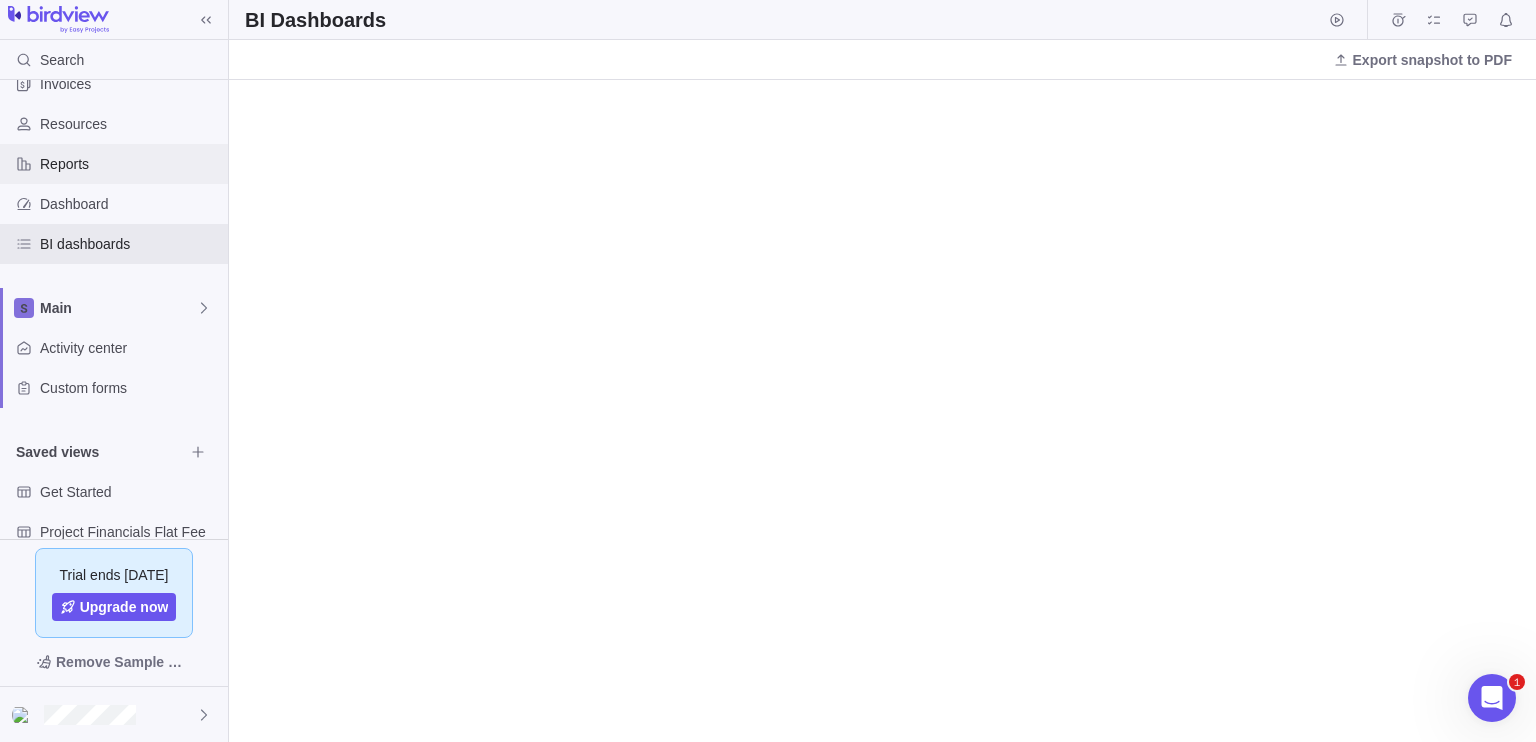 click on "Reports" at bounding box center (114, 164) 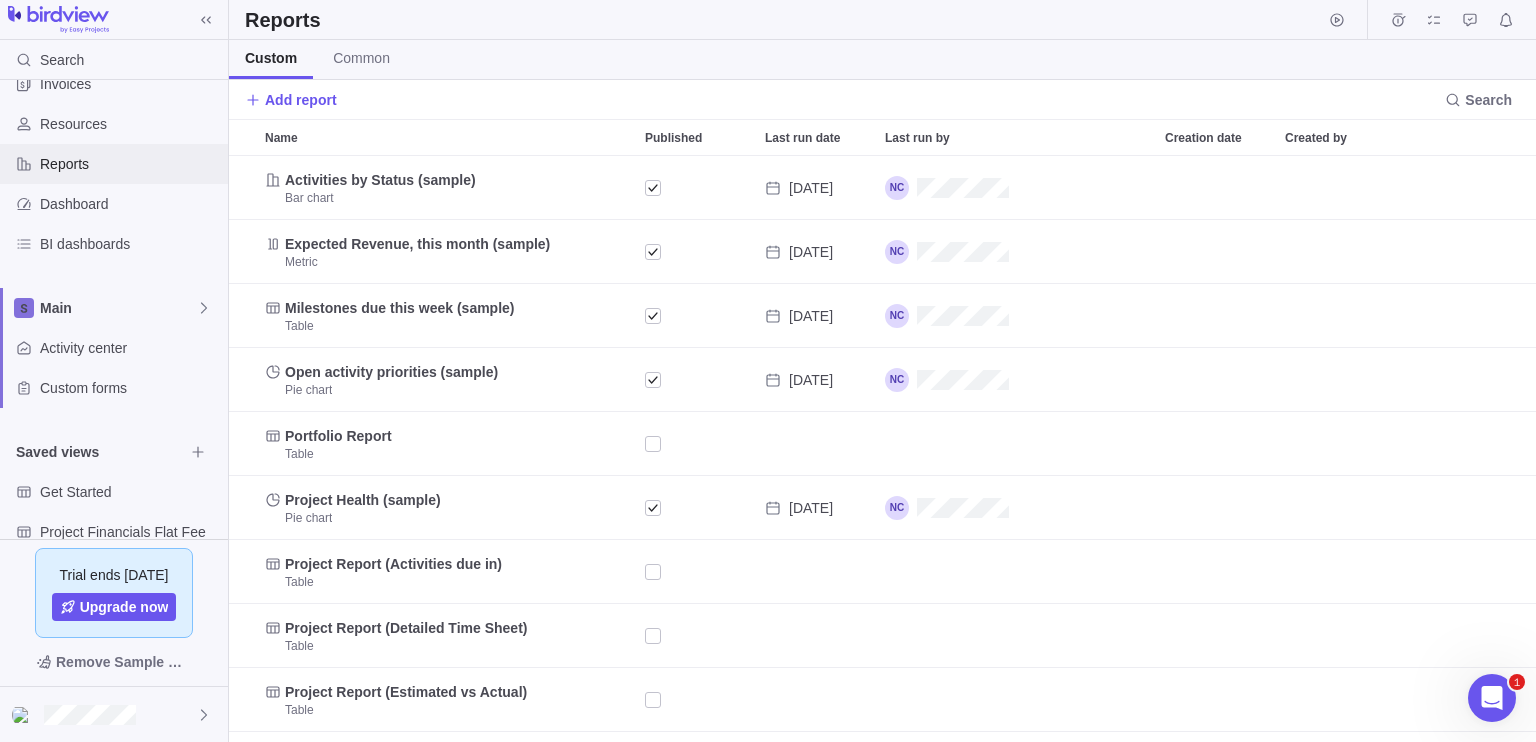 scroll, scrollTop: 16, scrollLeft: 16, axis: both 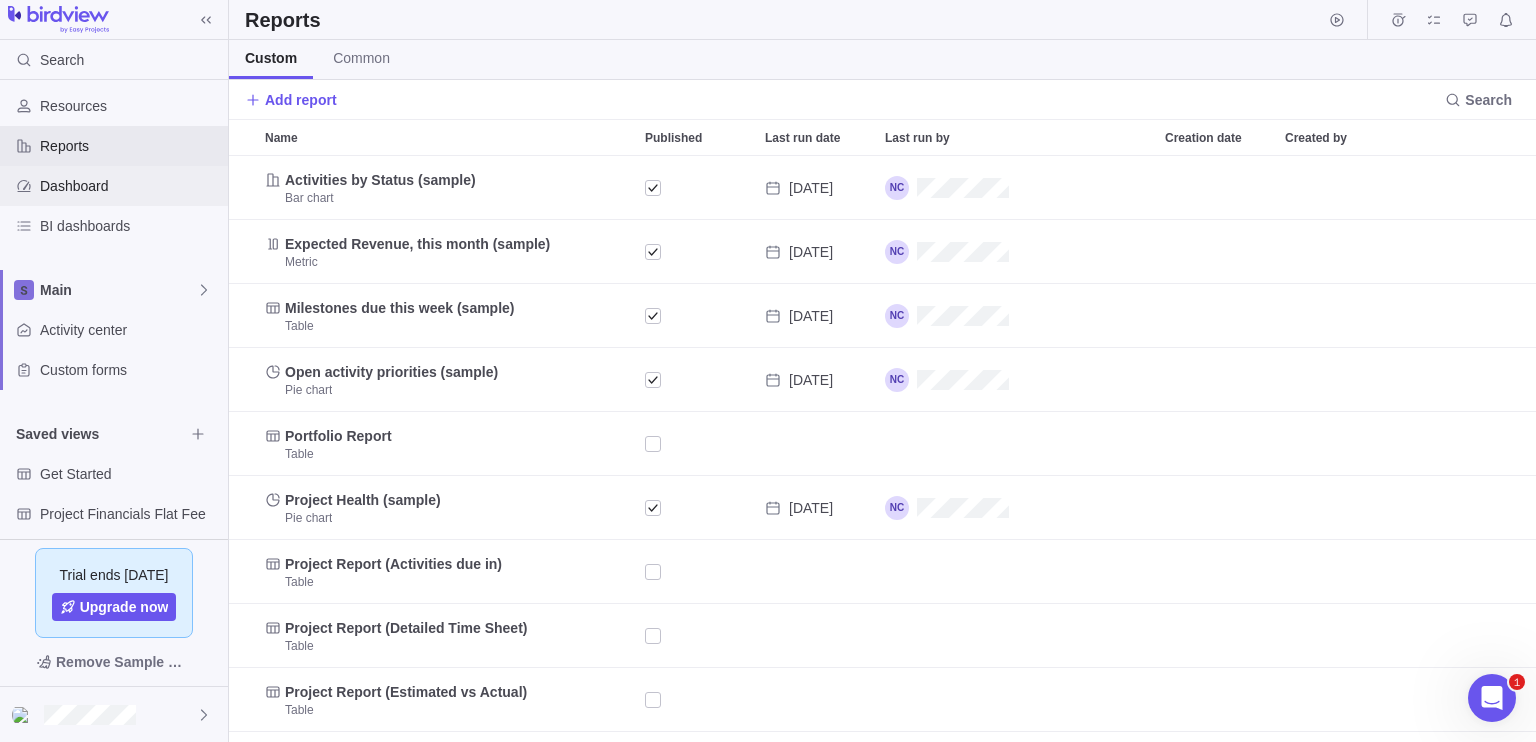 click on "Dashboard" at bounding box center [130, 186] 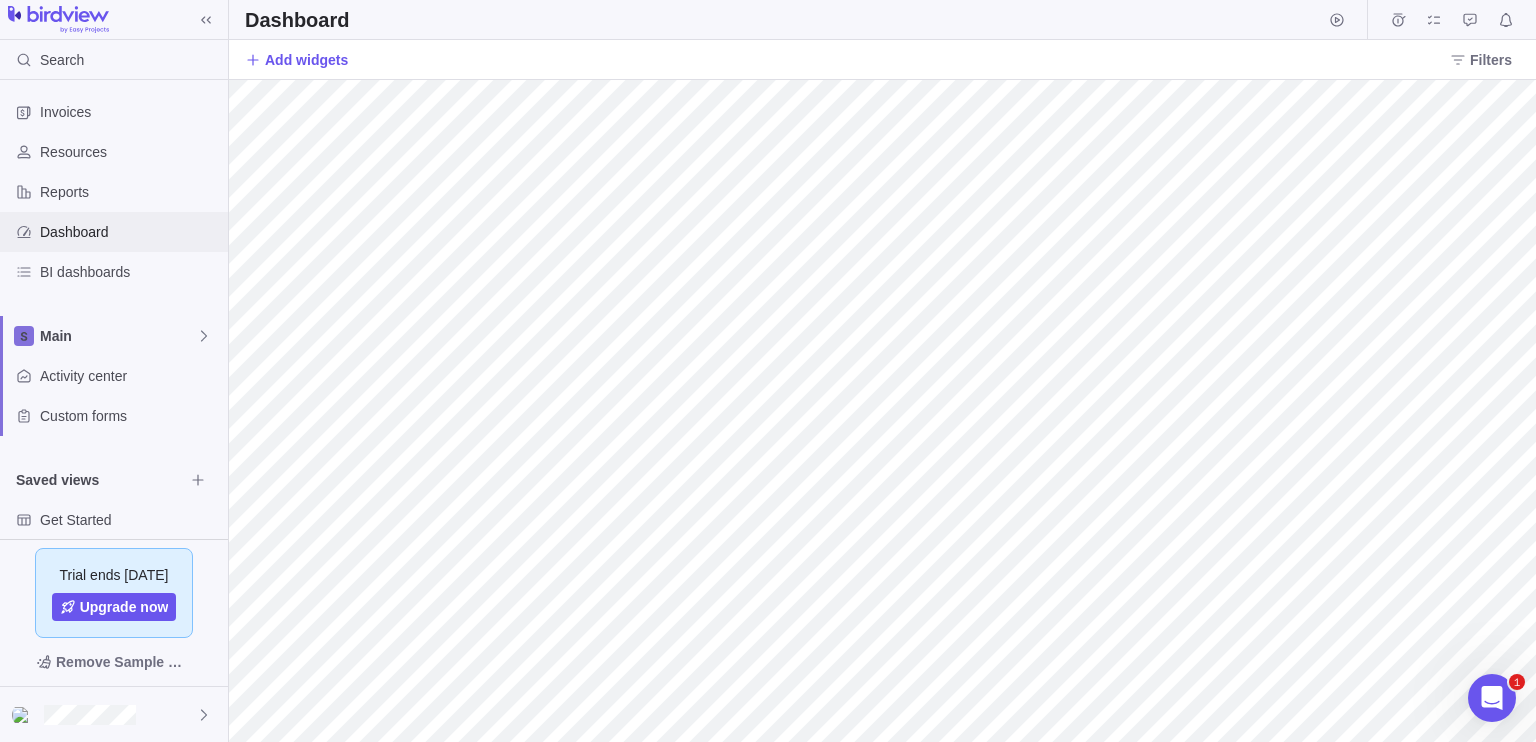 scroll, scrollTop: 0, scrollLeft: 0, axis: both 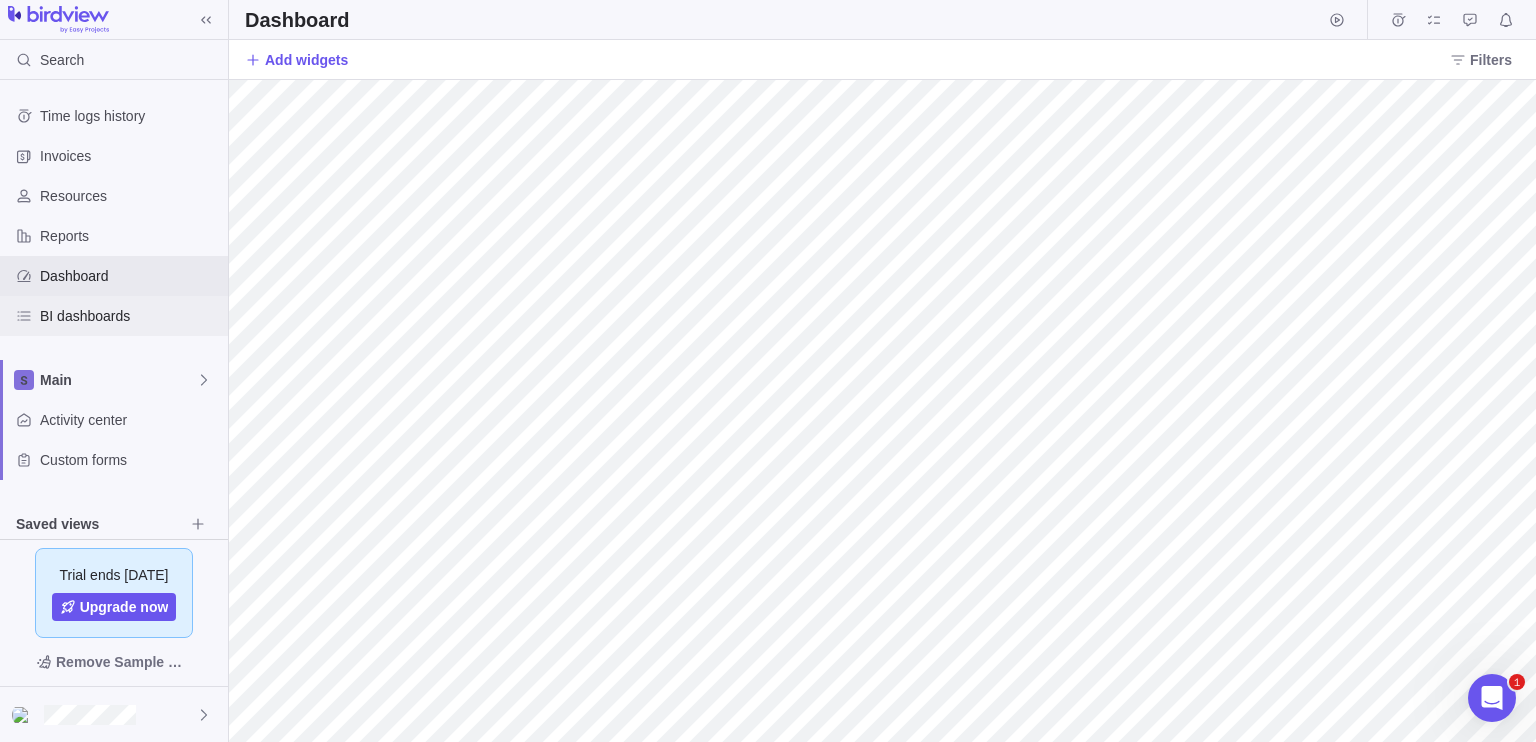 click on "BI dashboards" at bounding box center (130, 316) 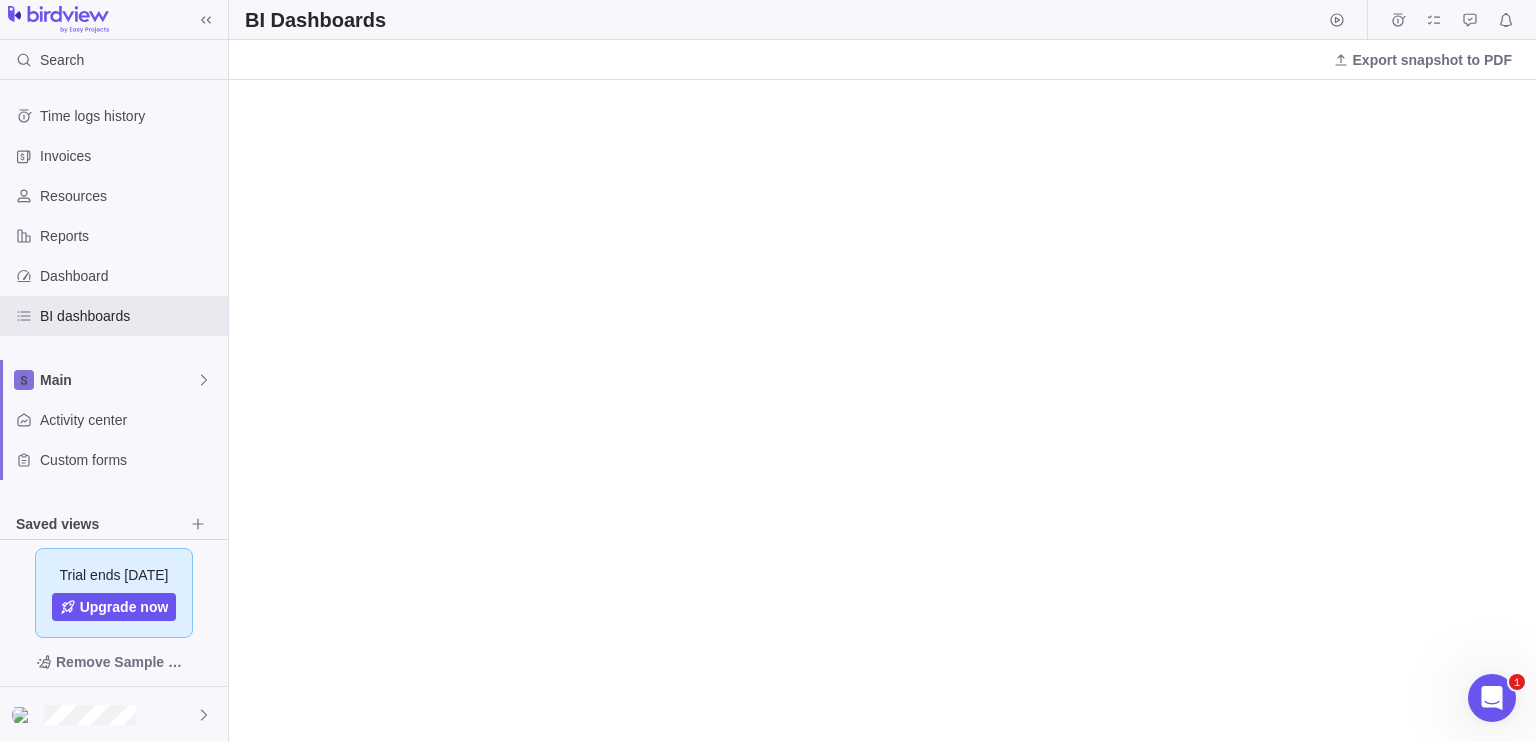 click on "Export snapshot to PDF" at bounding box center [882, 60] 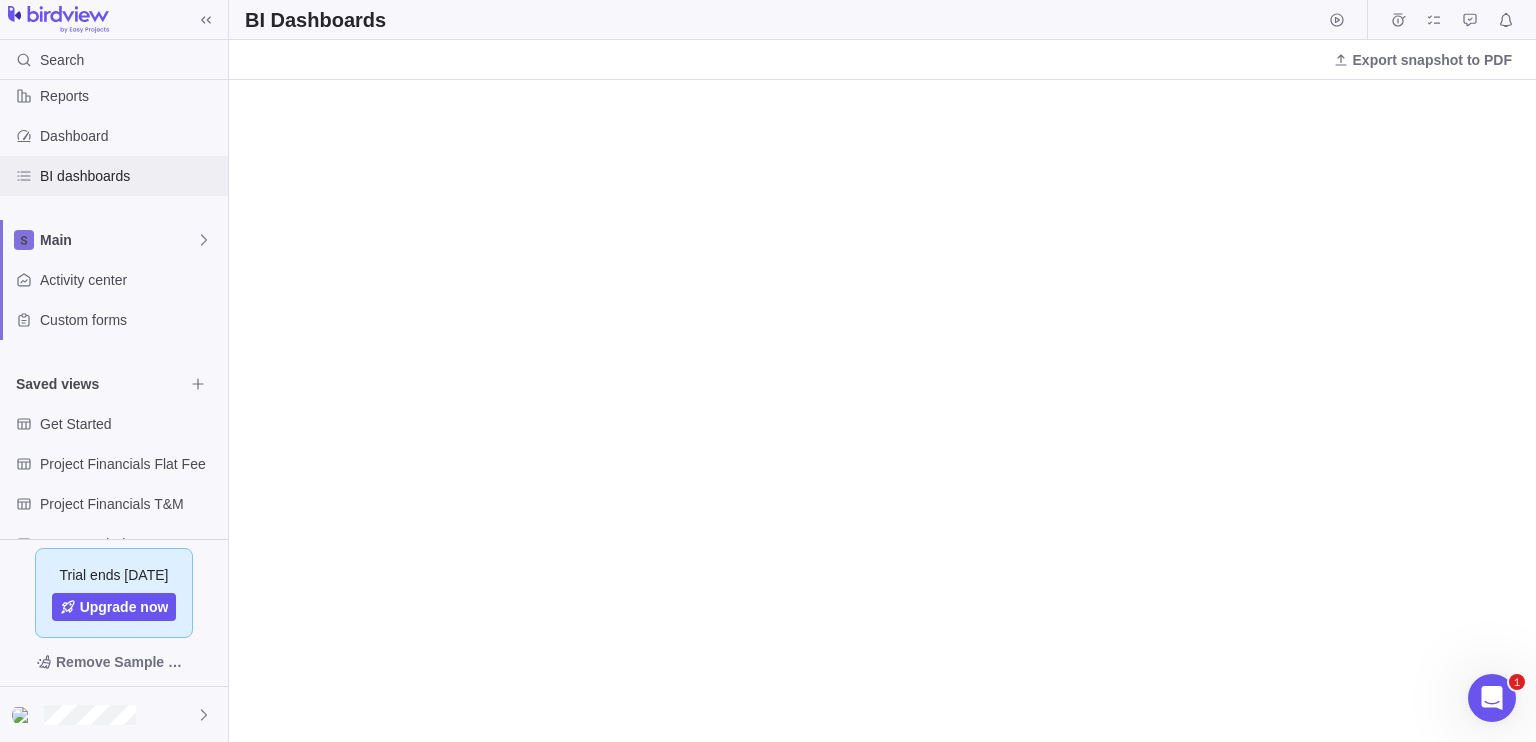 scroll, scrollTop: 141, scrollLeft: 0, axis: vertical 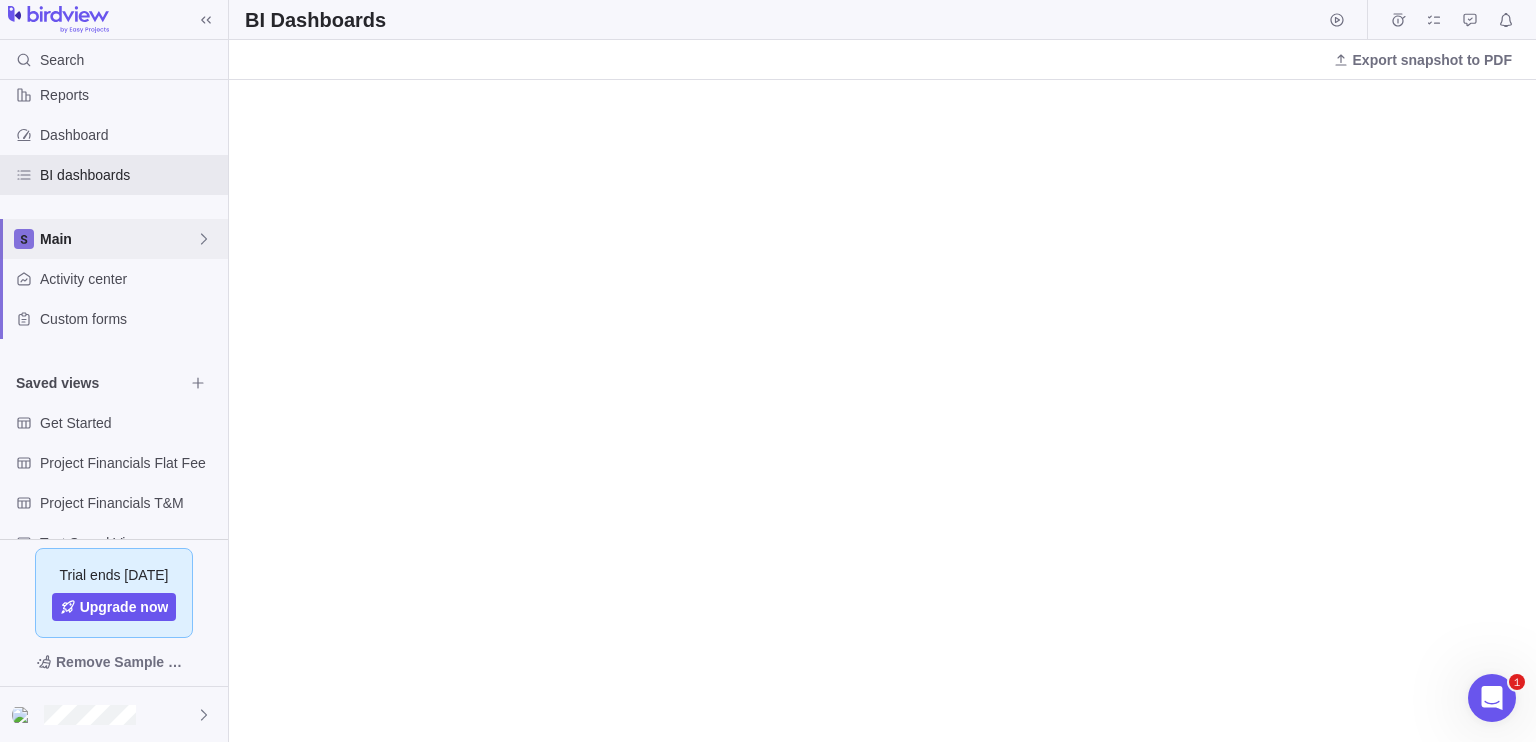 click 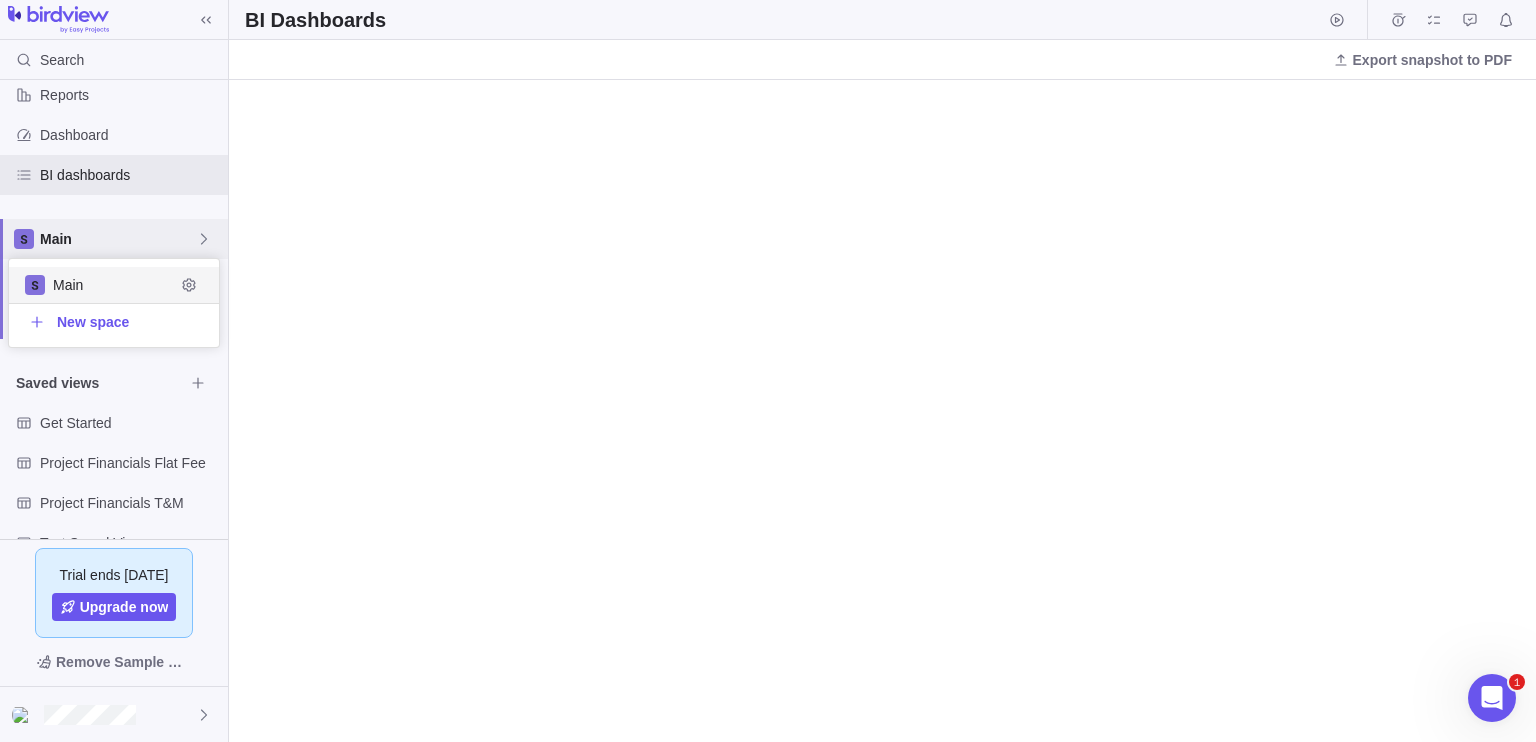 scroll, scrollTop: 16, scrollLeft: 16, axis: both 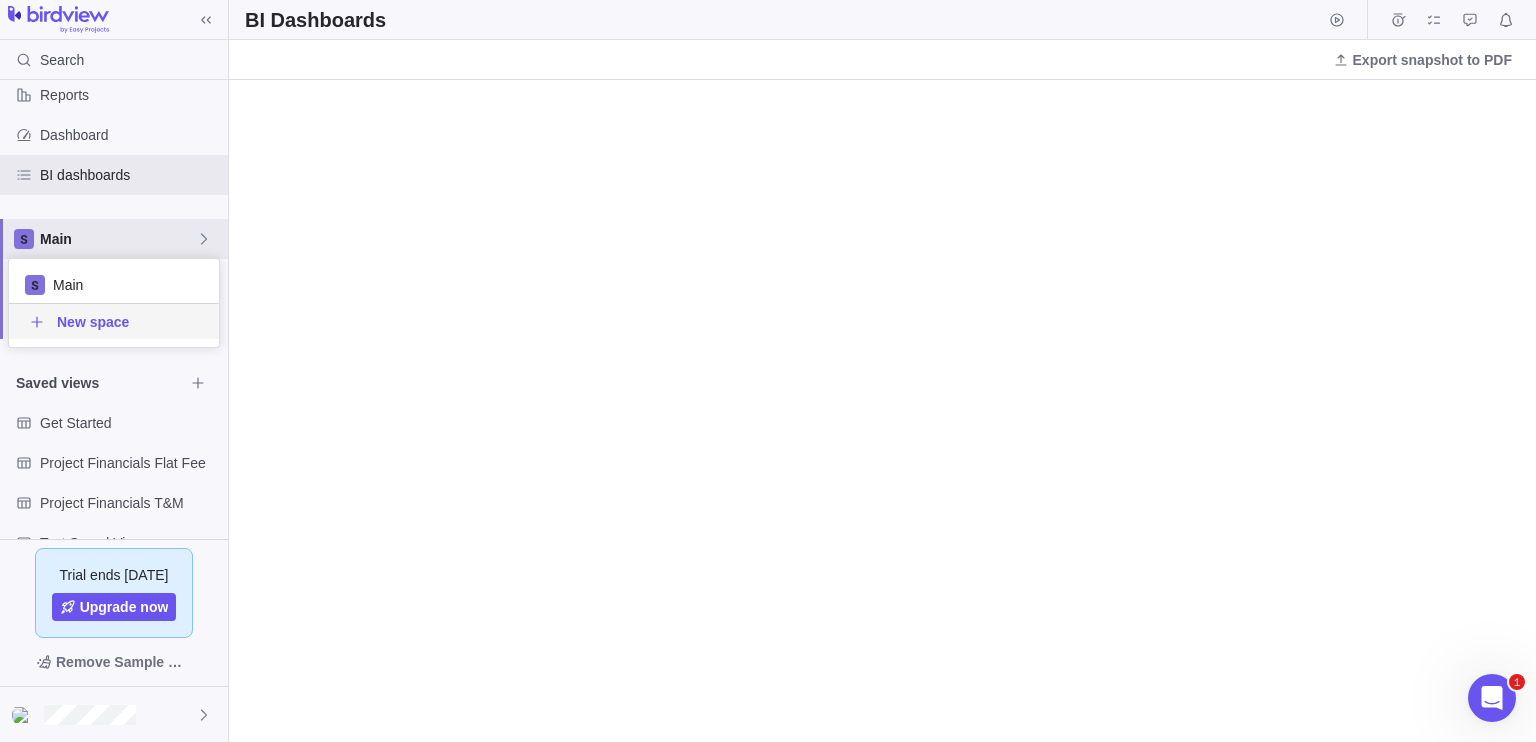 click on "New space" at bounding box center (77, 322) 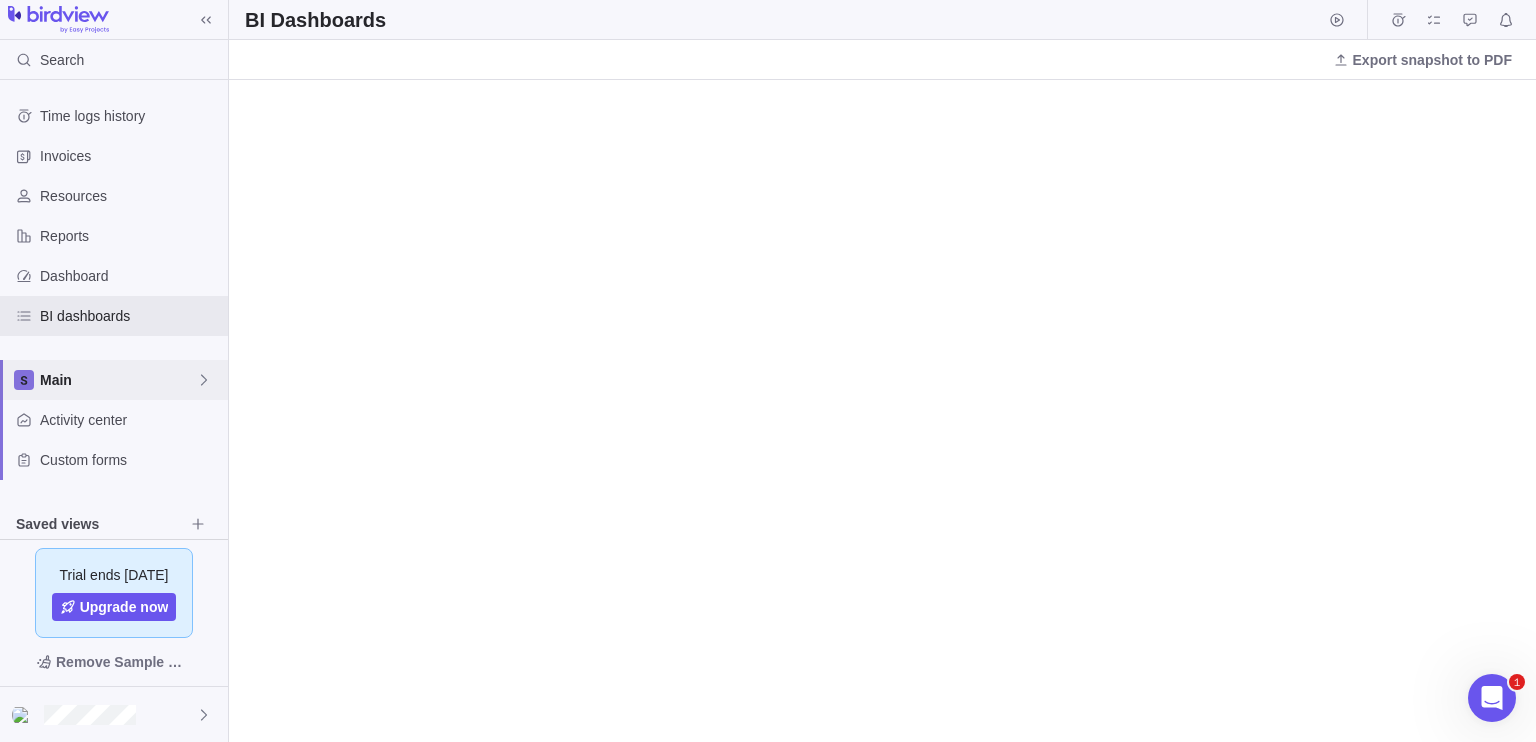 scroll, scrollTop: 0, scrollLeft: 0, axis: both 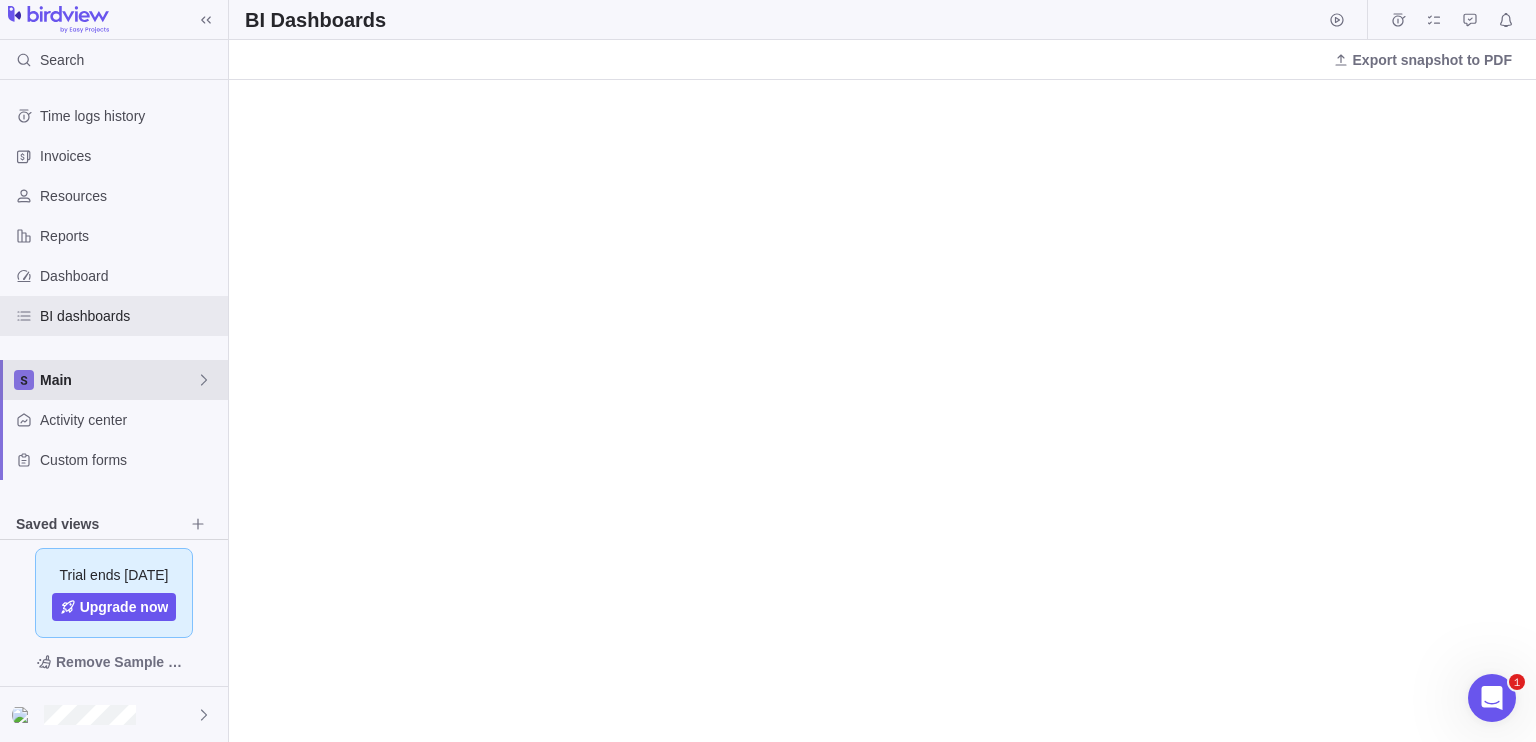 click on "Main" at bounding box center [118, 380] 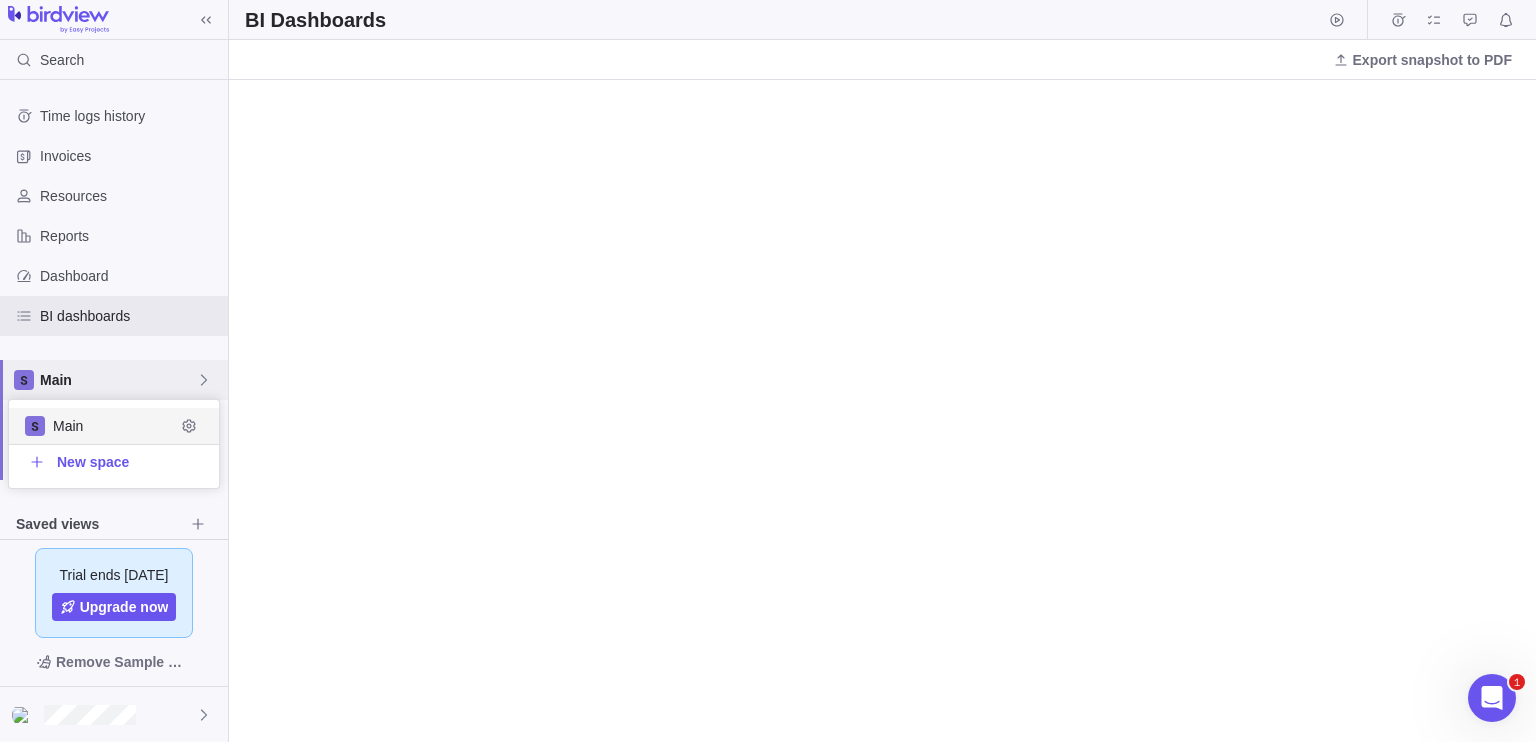 scroll, scrollTop: 16, scrollLeft: 16, axis: both 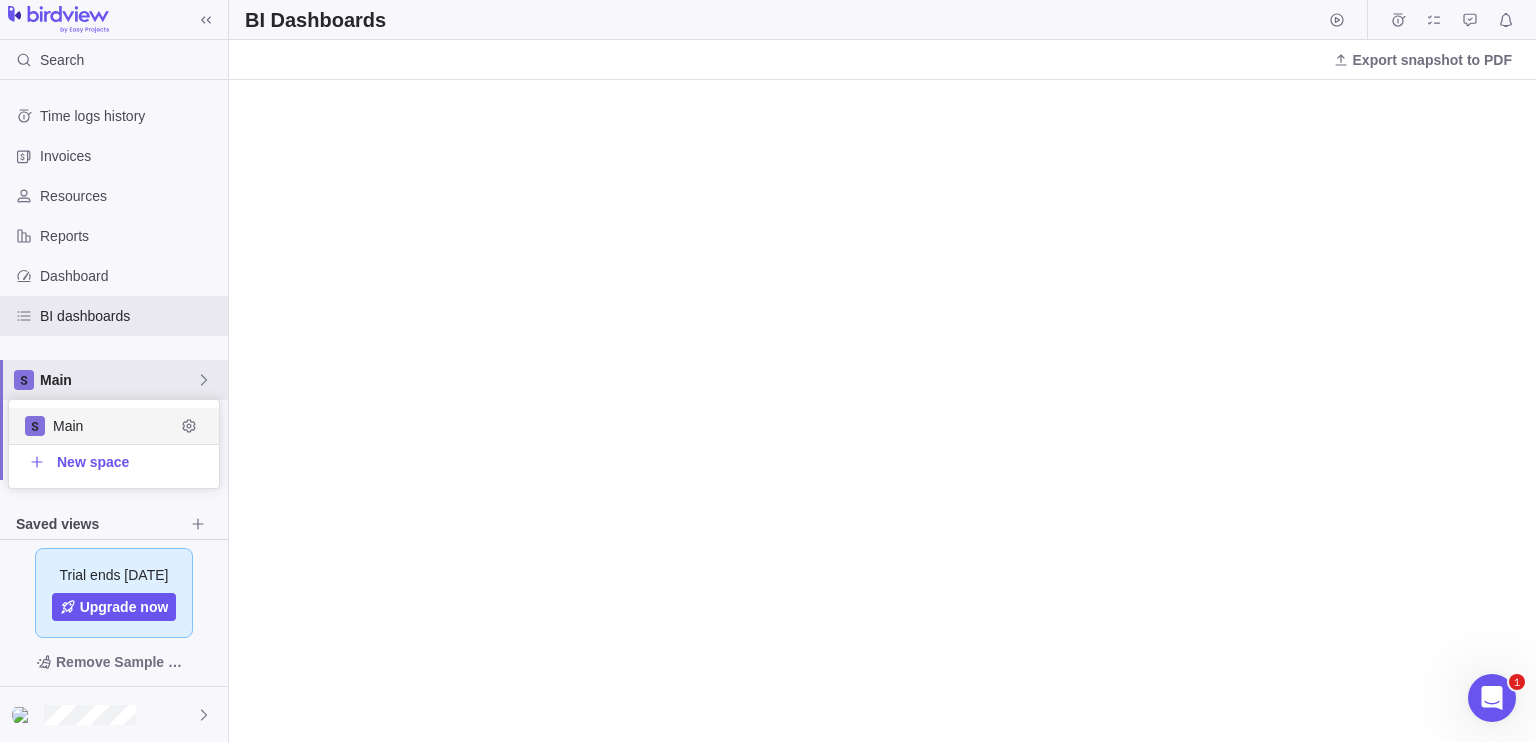 click on "Time logs history Invoices Resources Reports Dashboard BI dashboards Main Activity center Custom forms Saved views Get Started Project Financials Flat Fee Project Financials T&M Test Saved View Upcoming Milestones" at bounding box center [114, 309] 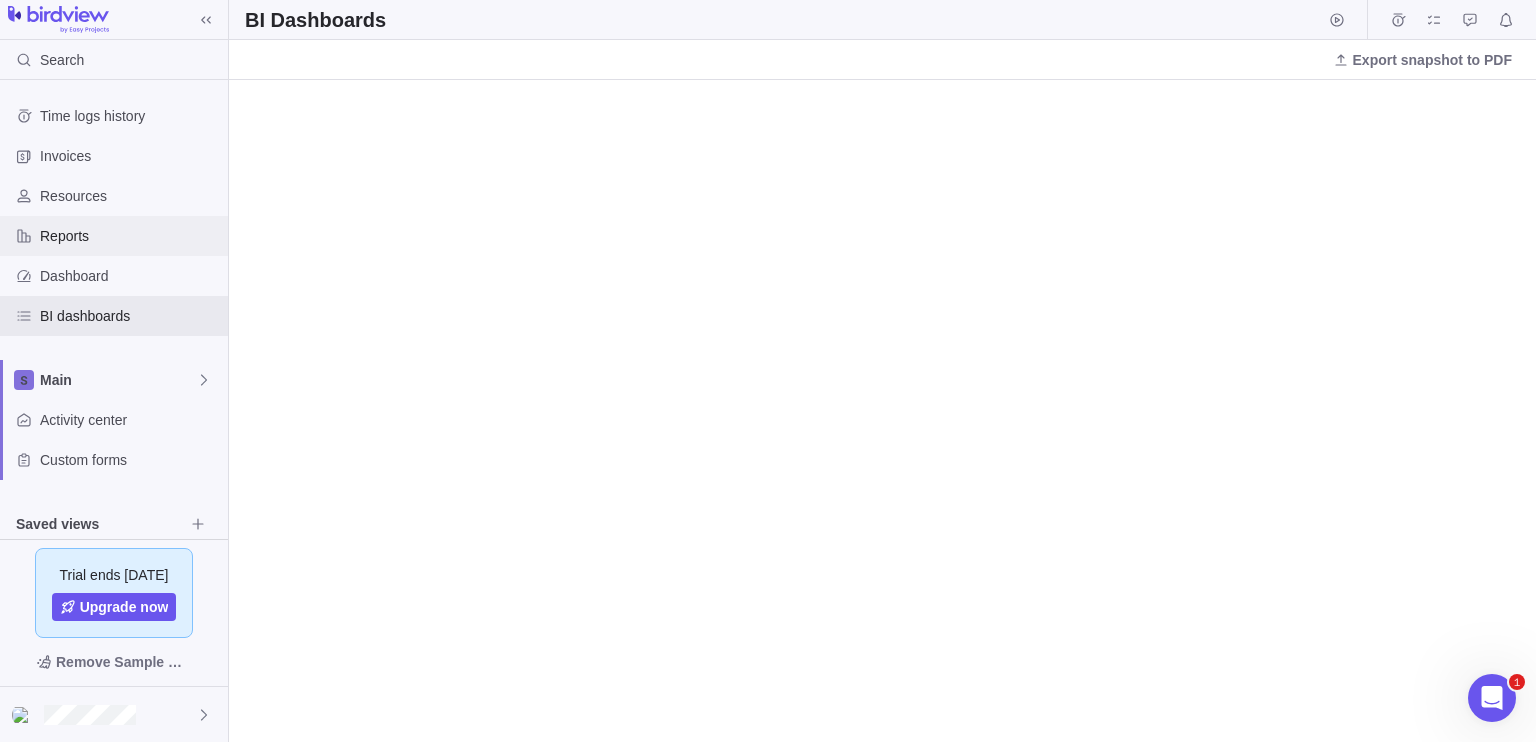 click on "Reports" at bounding box center [130, 236] 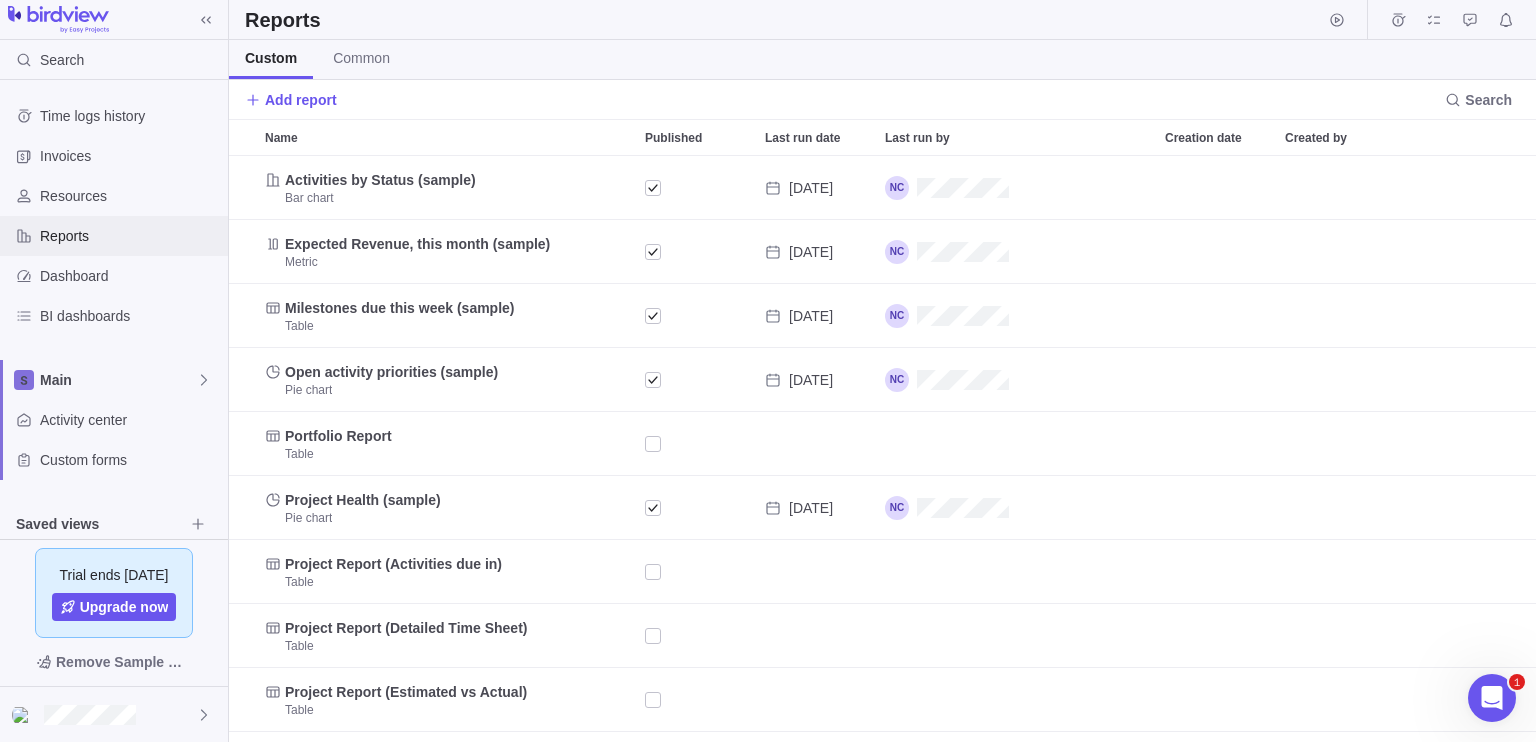 scroll, scrollTop: 16, scrollLeft: 16, axis: both 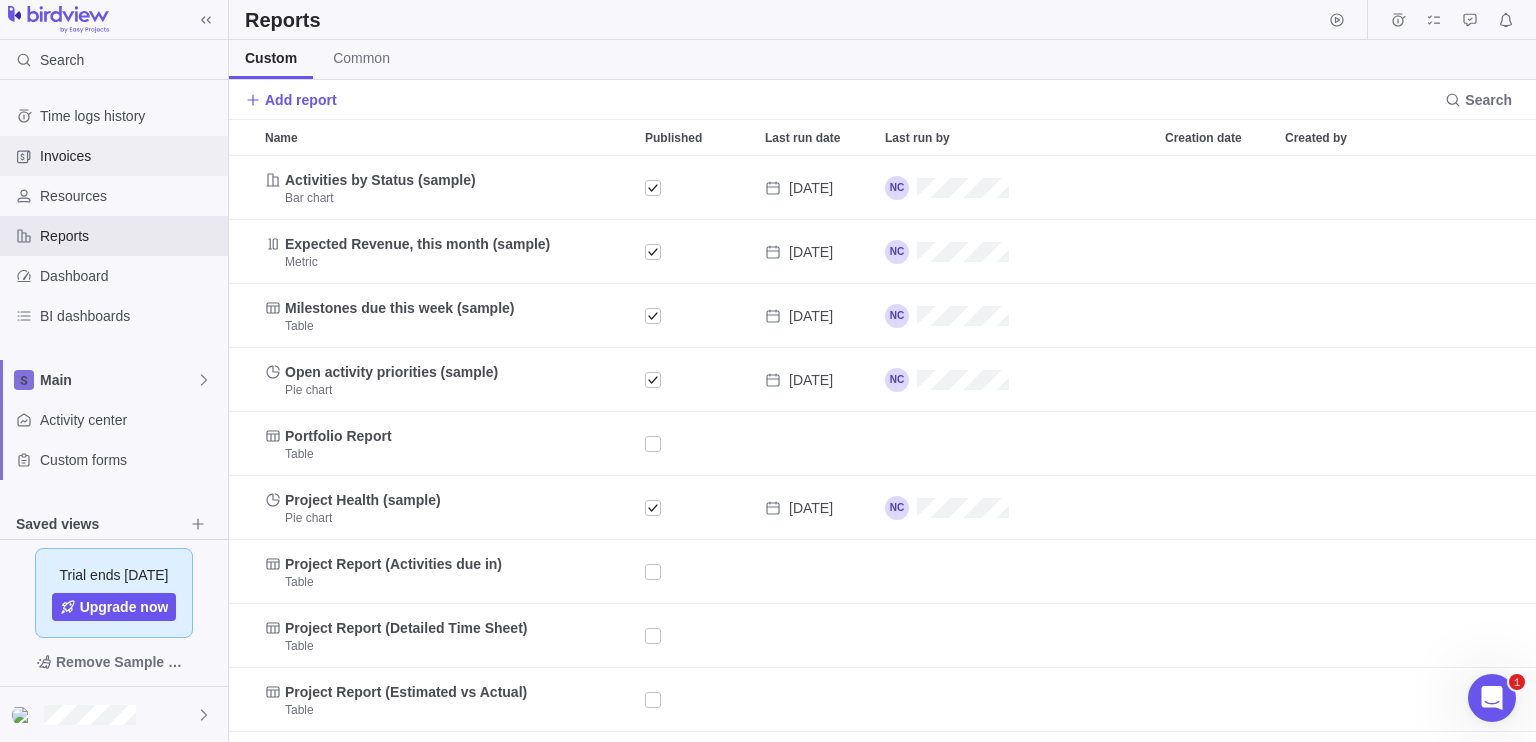 click on "Invoices" at bounding box center (130, 156) 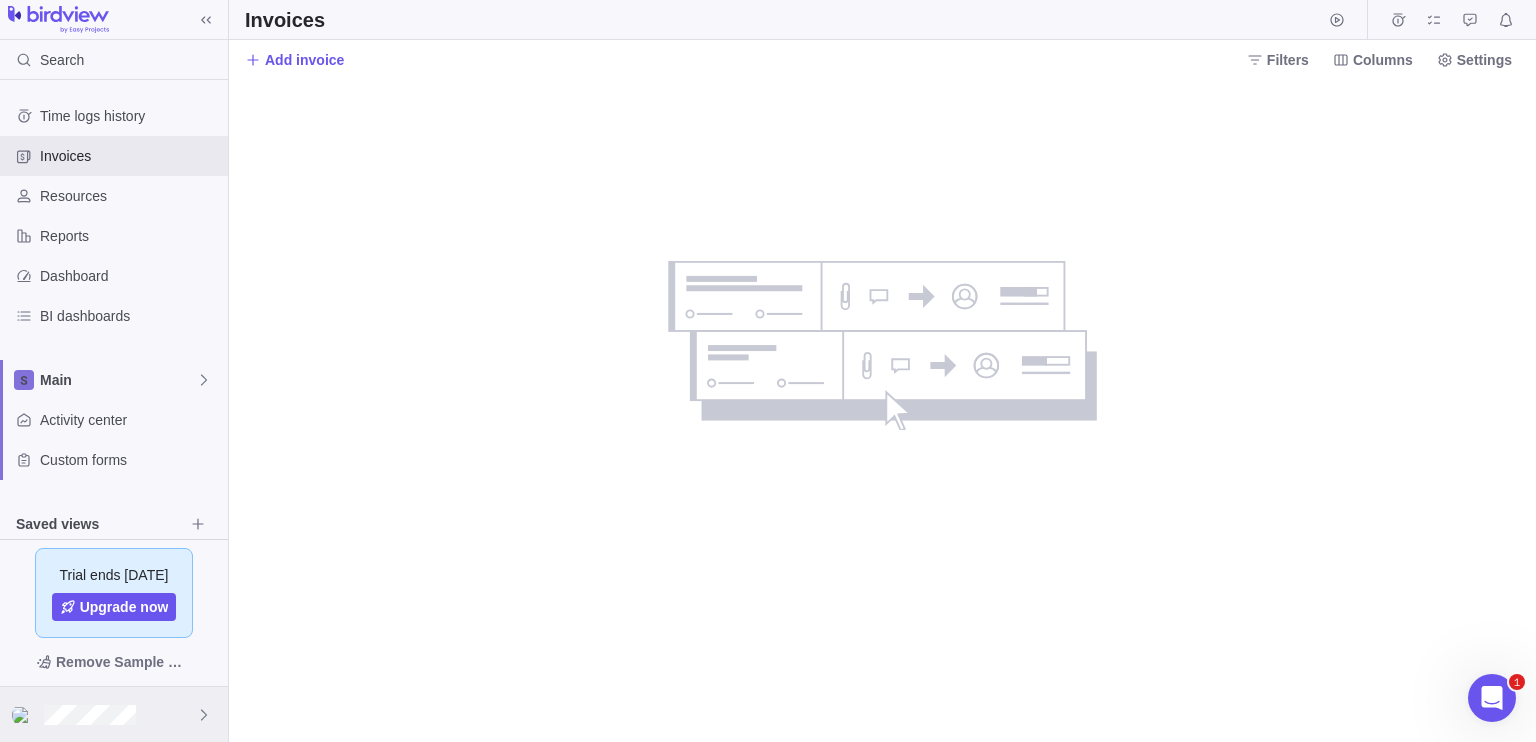 click at bounding box center (114, 714) 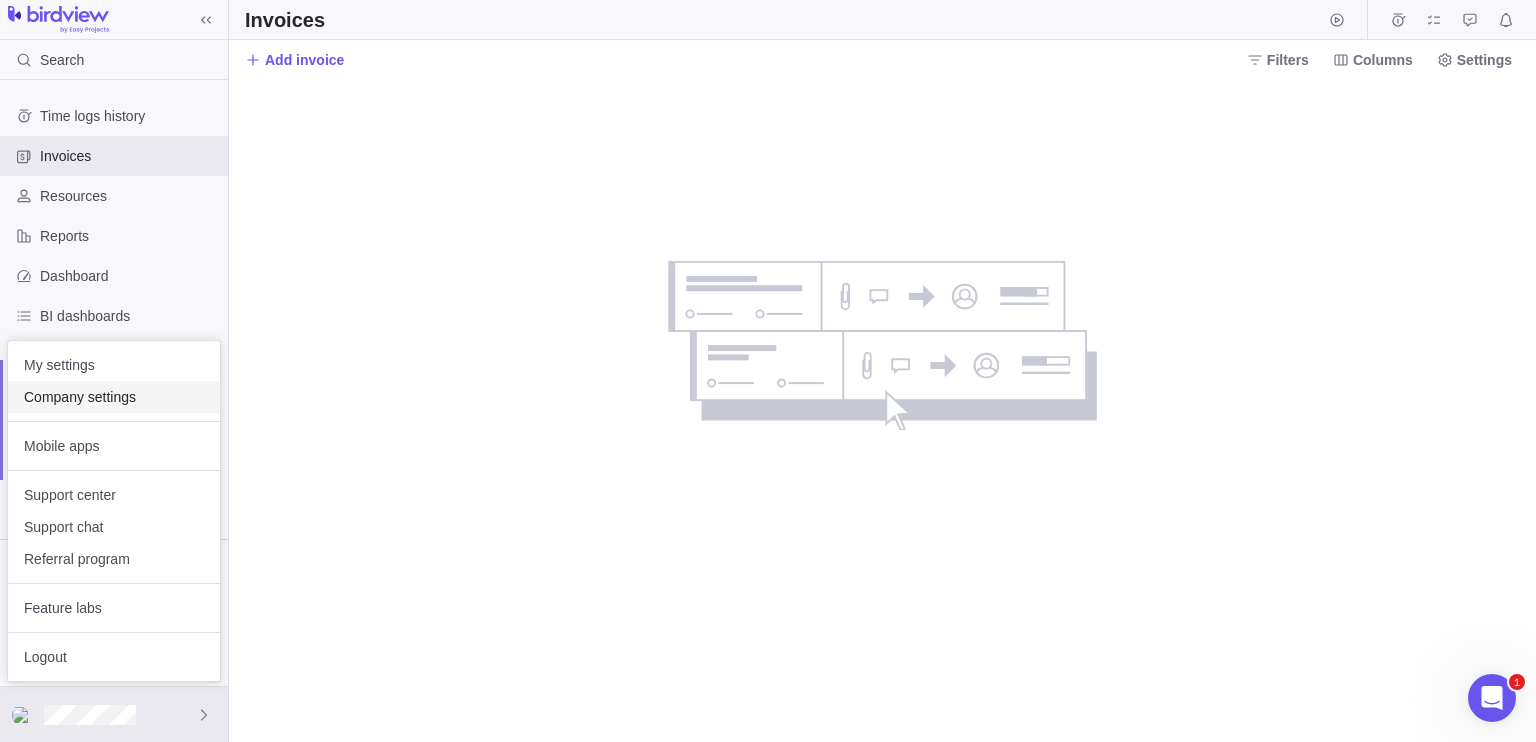 click on "Company settings" at bounding box center (114, 397) 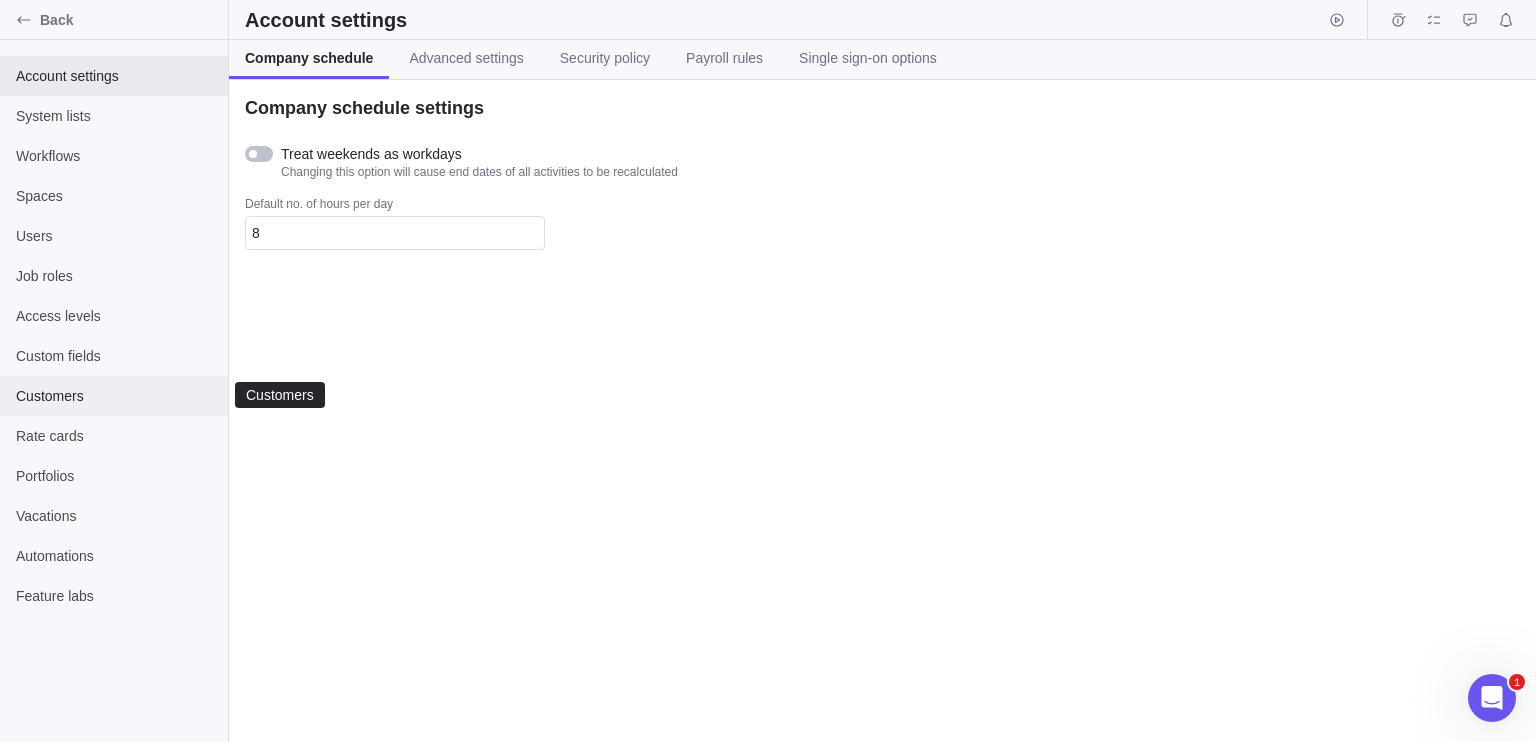 drag, startPoint x: 99, startPoint y: 393, endPoint x: 81, endPoint y: 394, distance: 18.027756 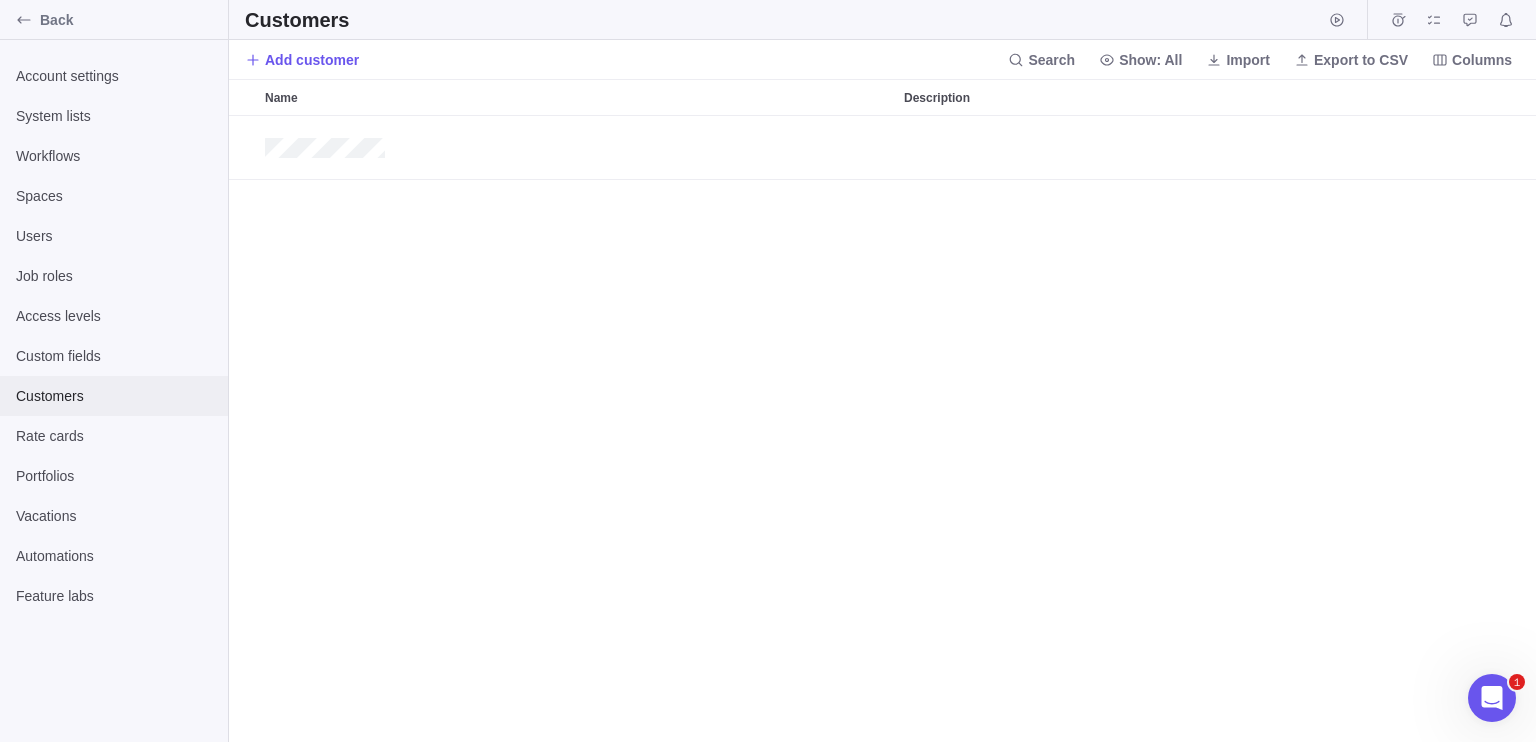 scroll, scrollTop: 16, scrollLeft: 16, axis: both 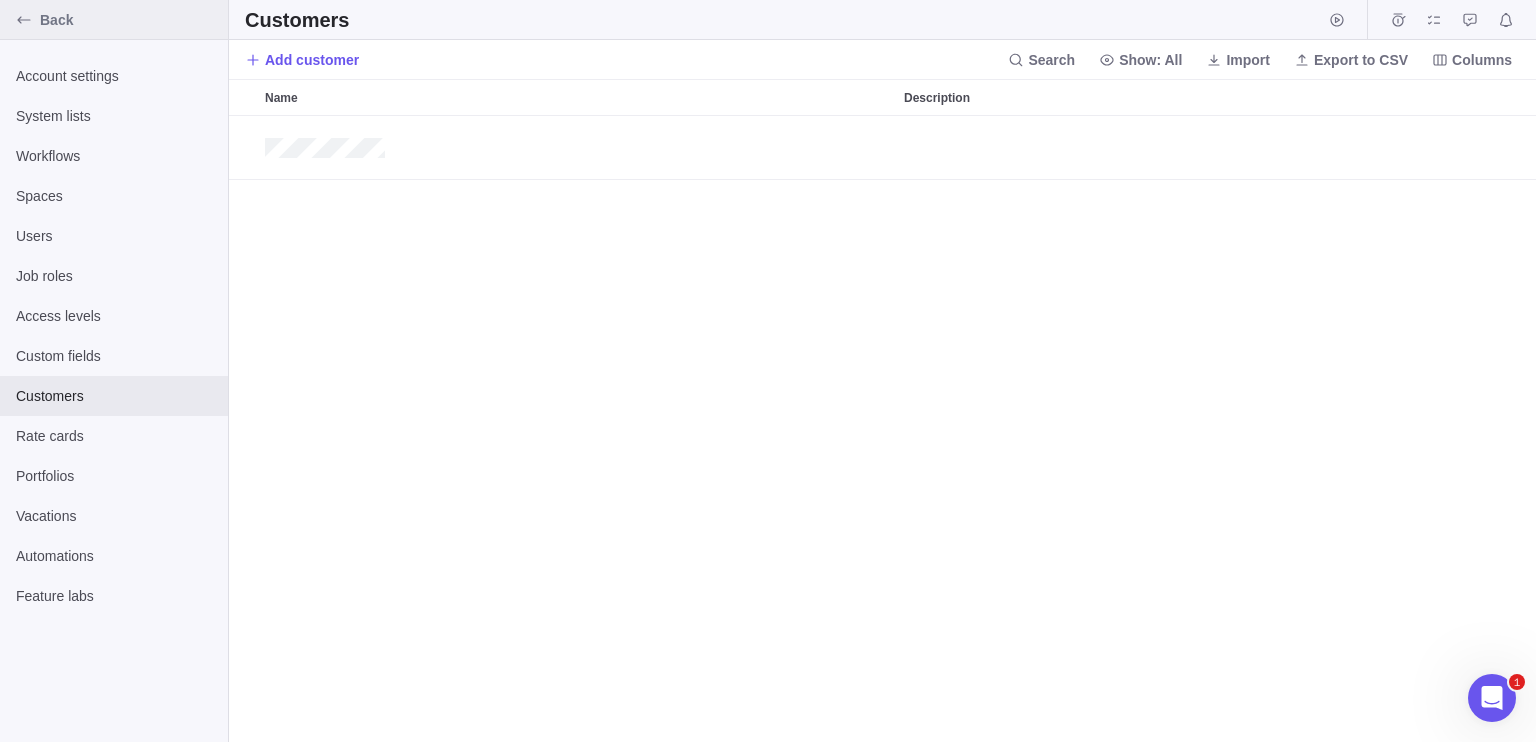 click 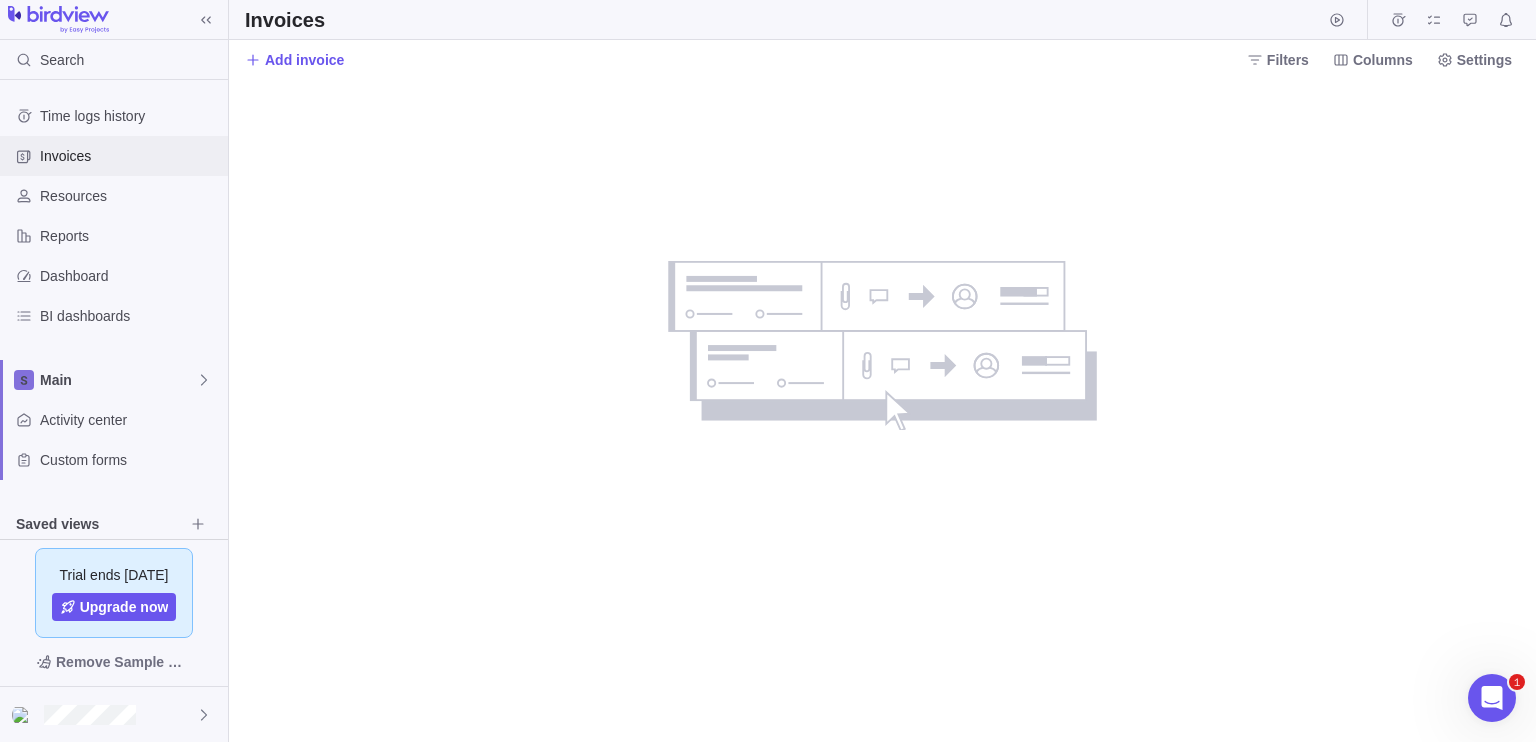 click on "Invoices" at bounding box center [114, 156] 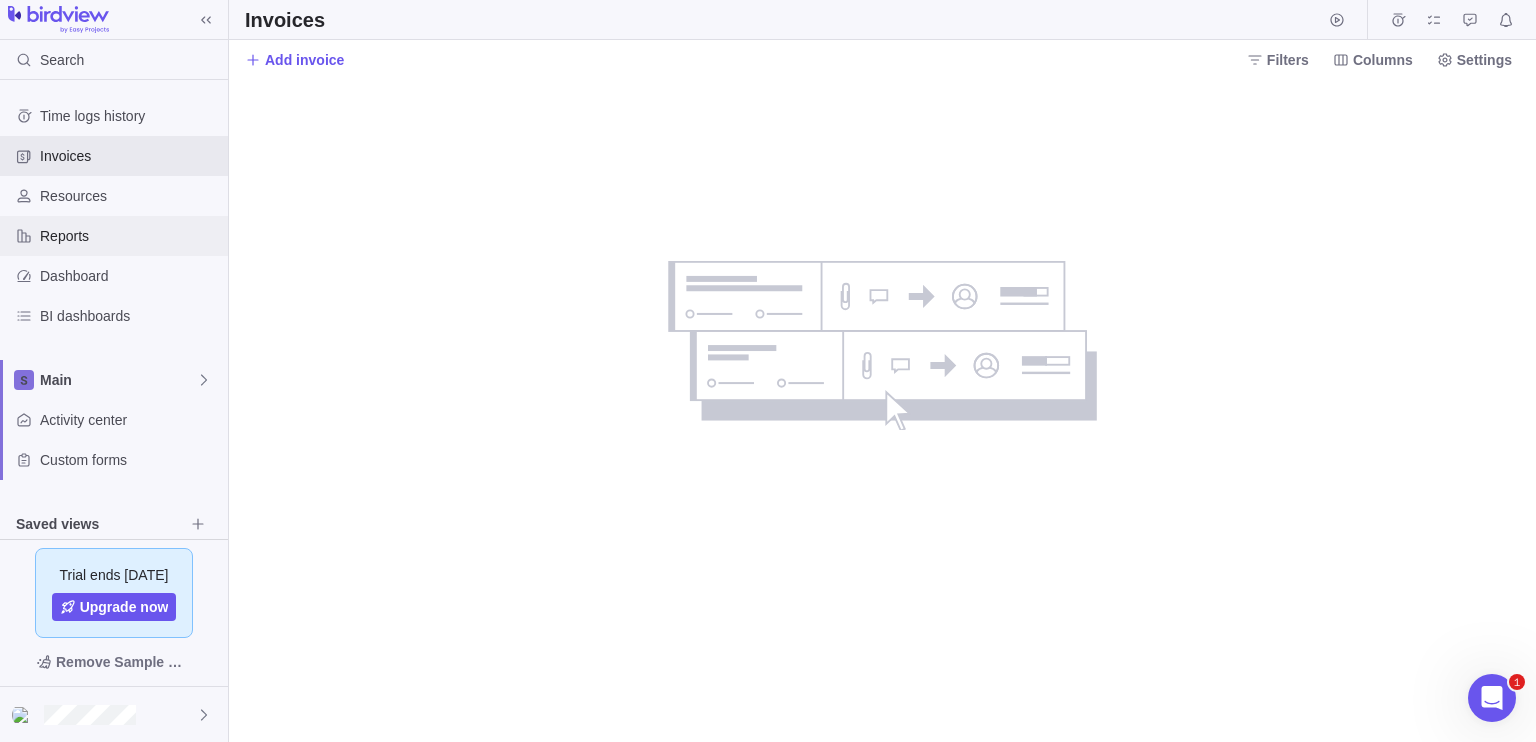 click on "Reports" at bounding box center [114, 236] 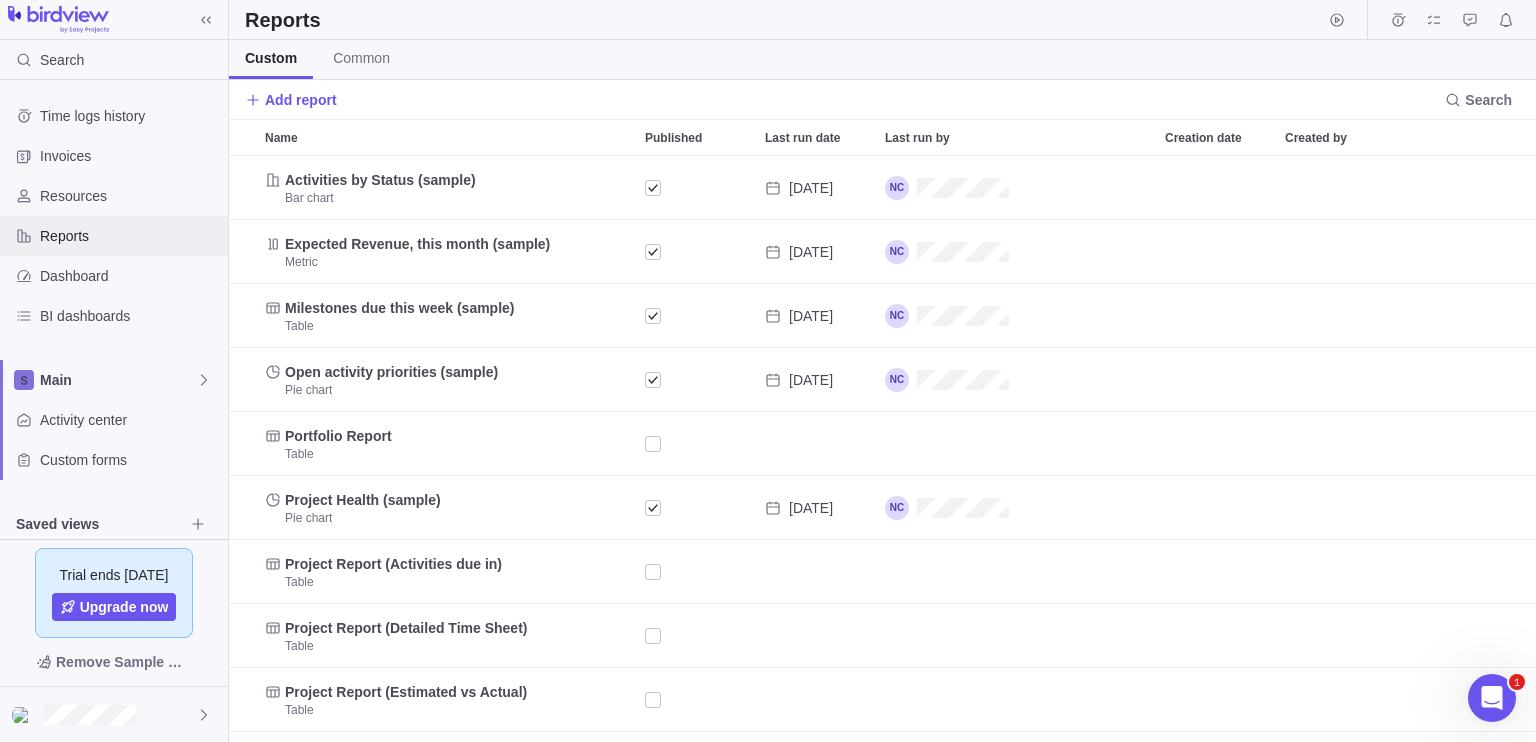 scroll, scrollTop: 16, scrollLeft: 16, axis: both 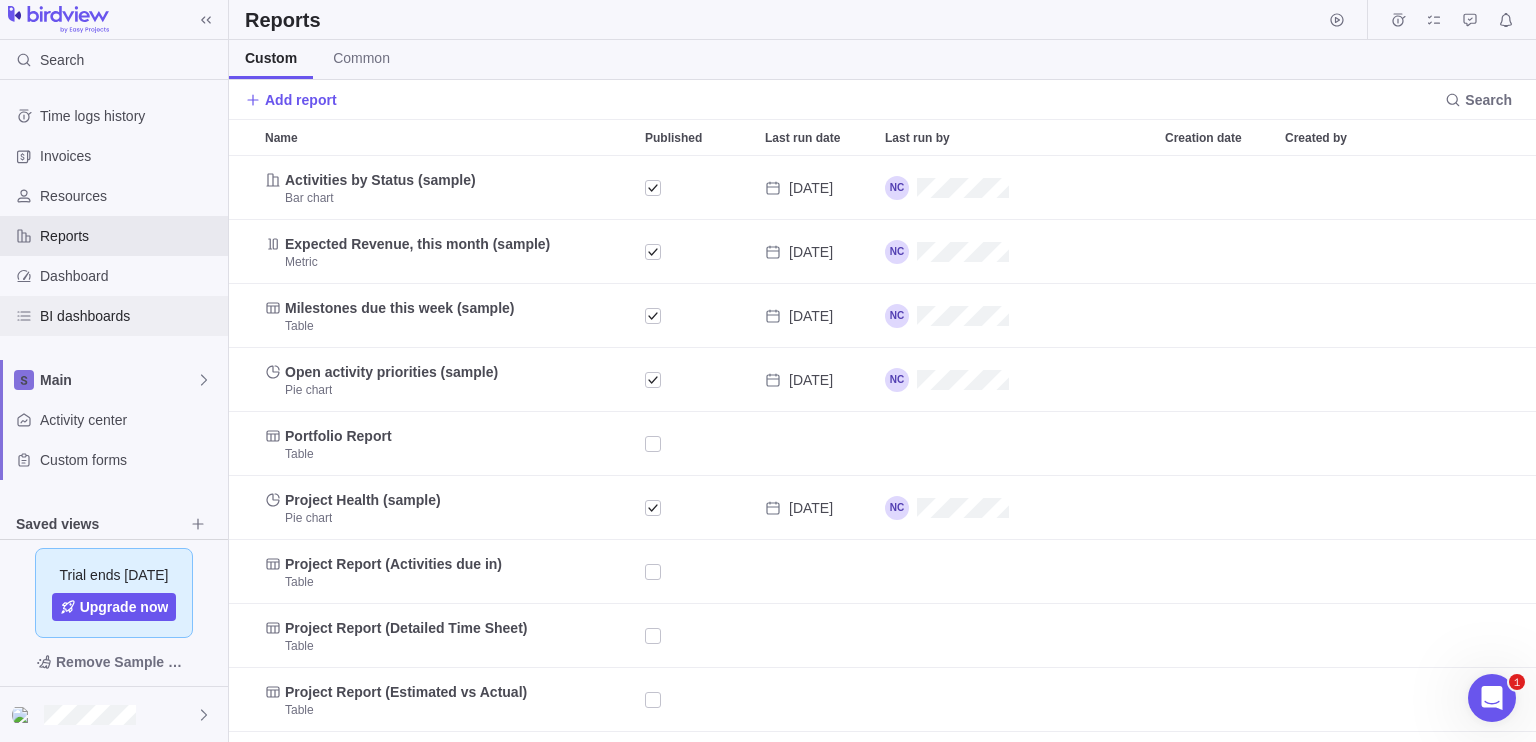 click on "BI dashboards" at bounding box center [114, 316] 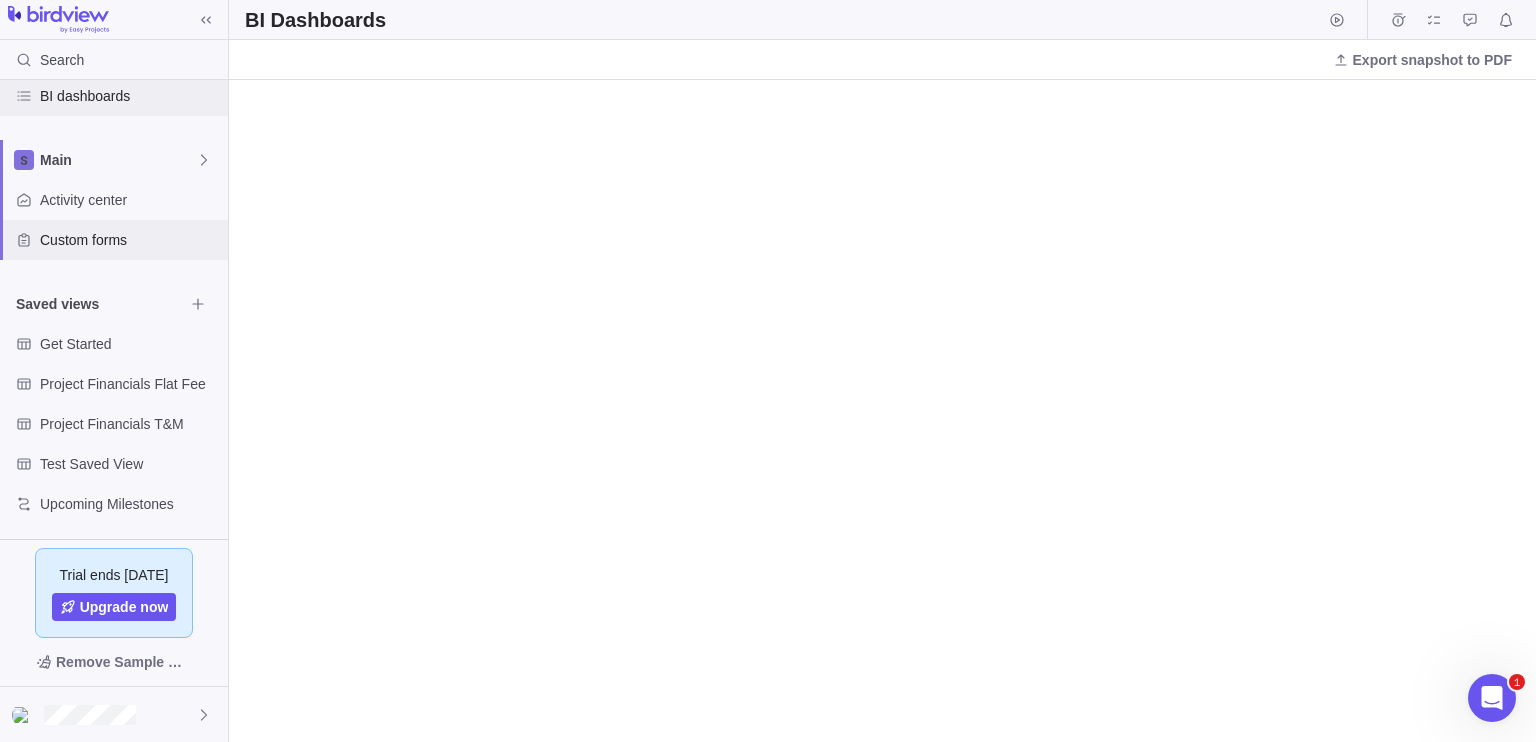 scroll, scrollTop: 0, scrollLeft: 0, axis: both 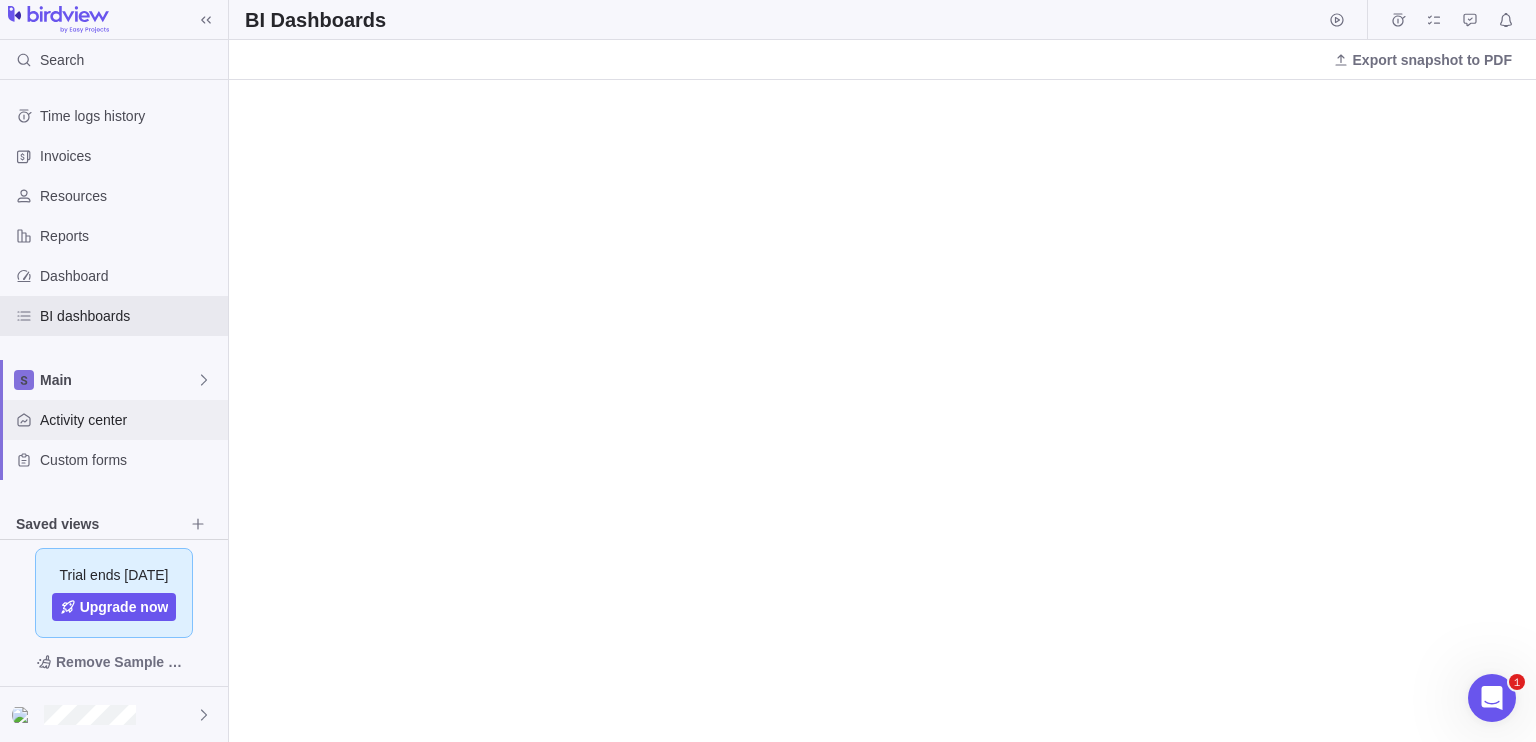 click on "Activity center" at bounding box center [130, 420] 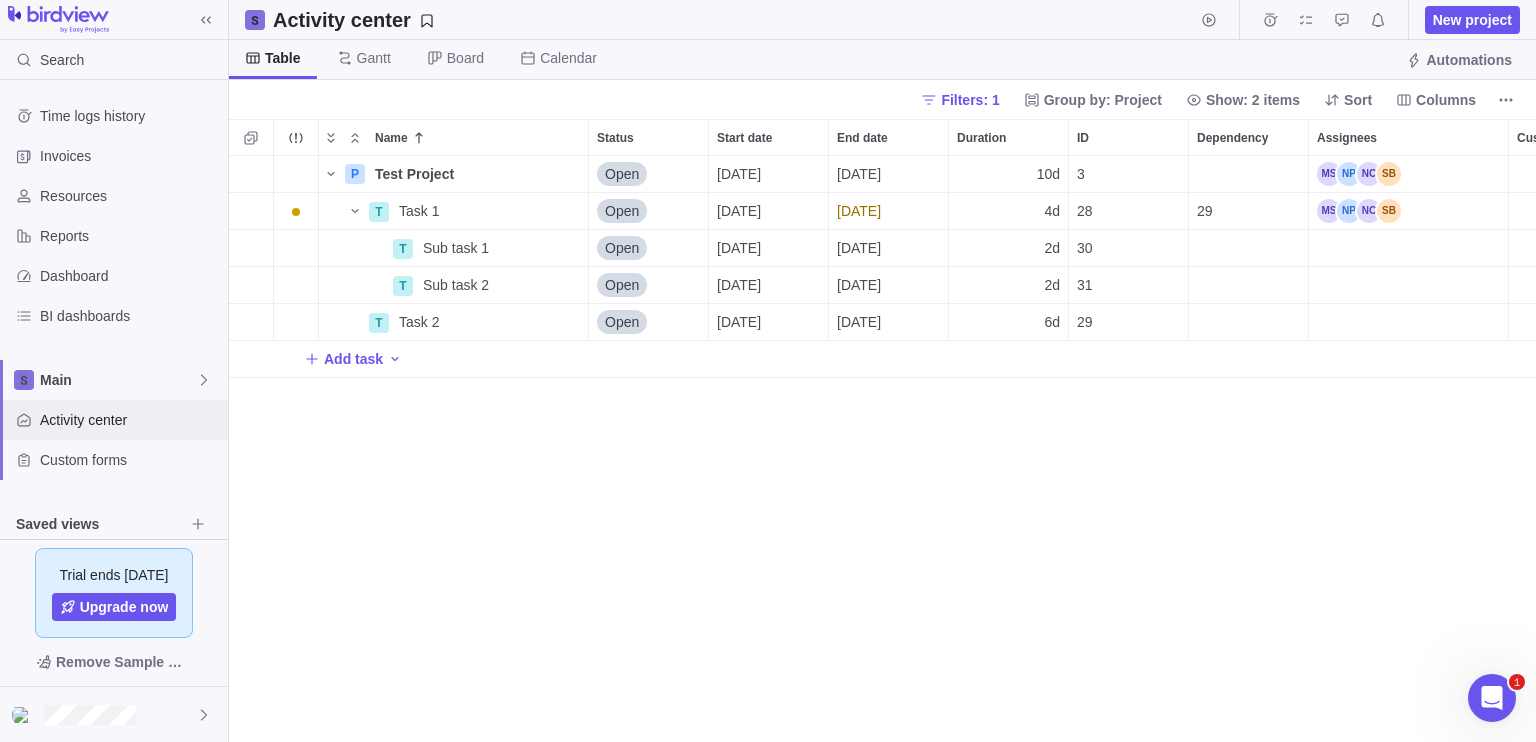 scroll, scrollTop: 16, scrollLeft: 16, axis: both 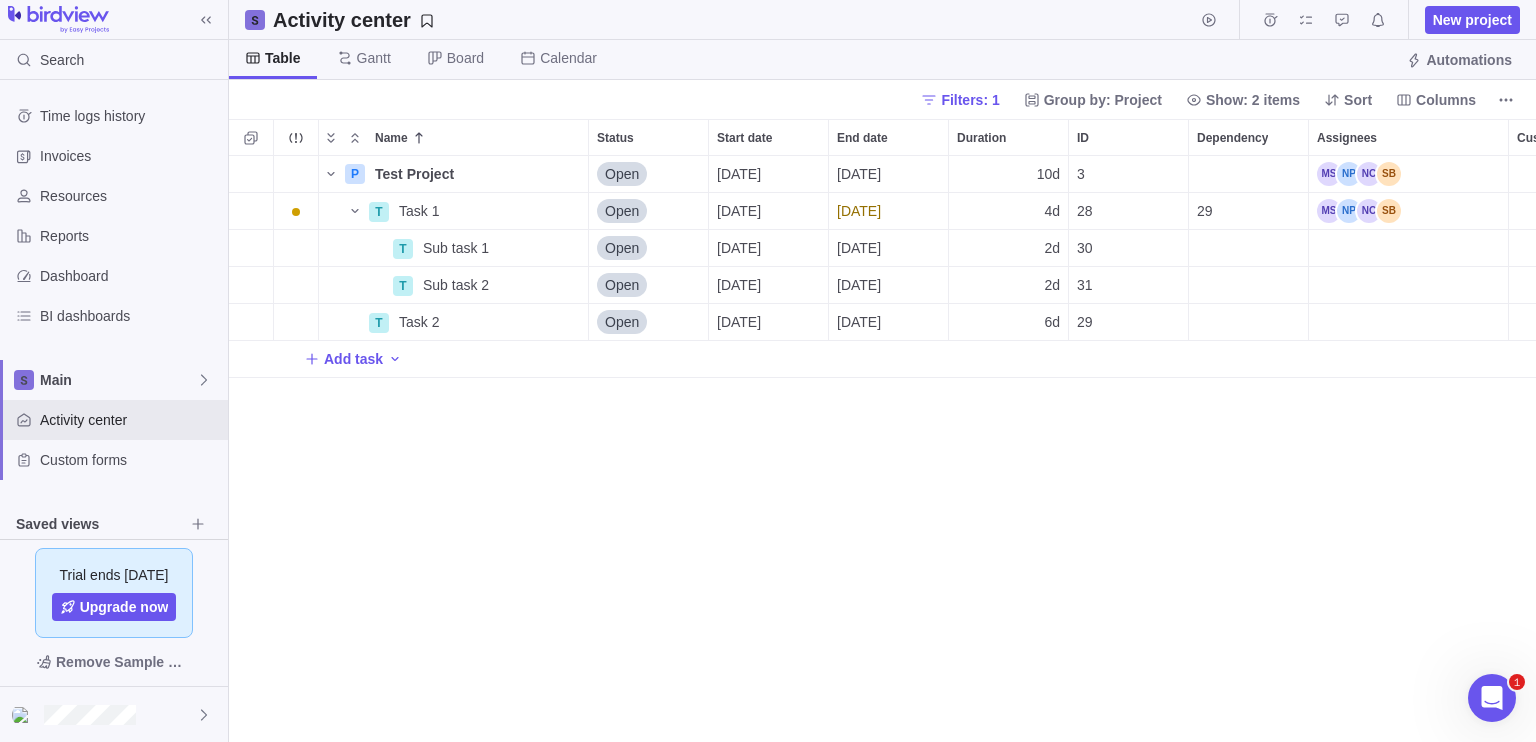 click on "P Test Project Details Open [DATE] [DATE] 10d 3 7h 20h 13h T Task 1 Details Open [DATE] [DATE] 4d 28 29 7h 20h 13h T Sub task 1 Details Open [DATE] [DATE] 2d 30 T Sub task 2 Details Open [DATE] [DATE] 2d 31 T Task 2 Details Open [DATE] [DATE] 6d 29 Add task" at bounding box center (882, 449) 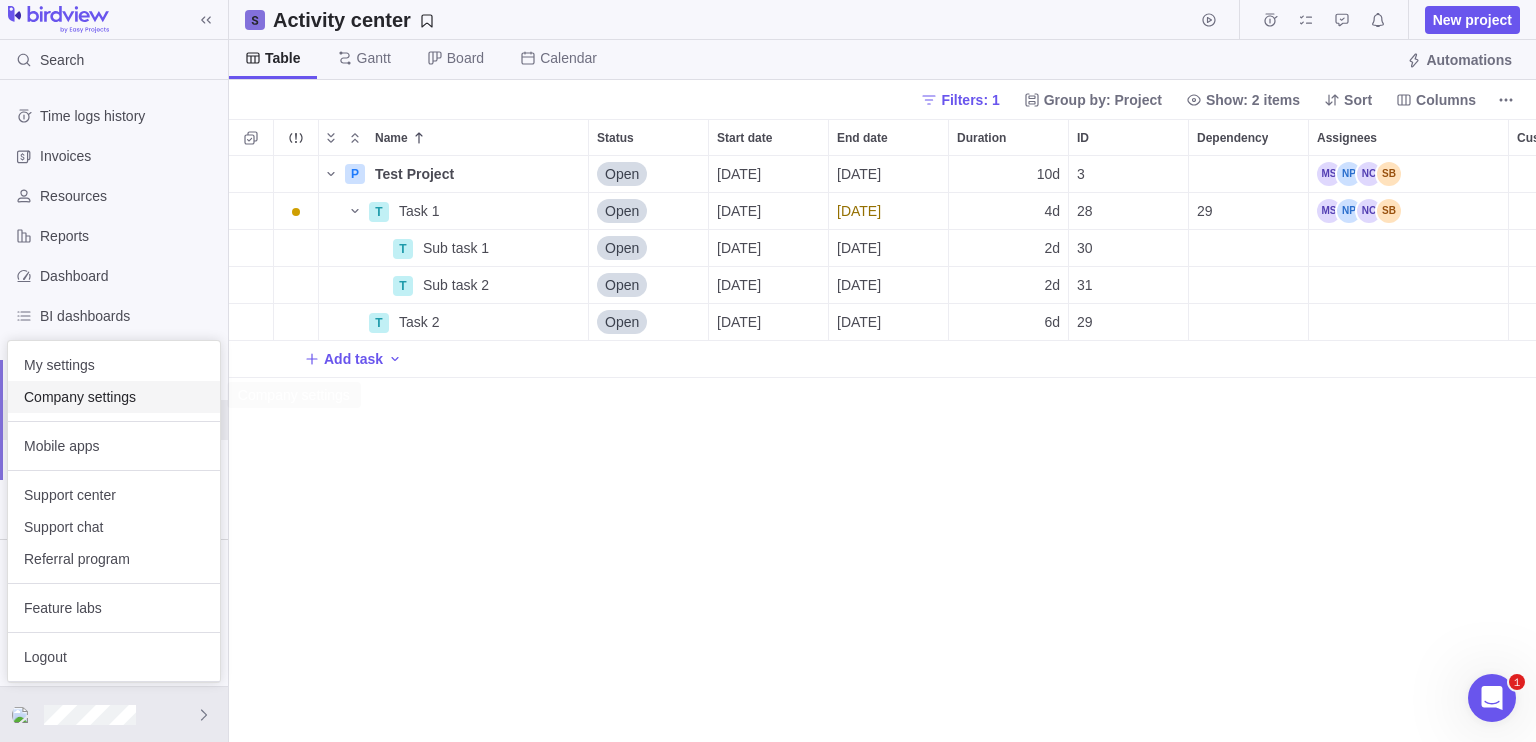 click on "Company settings" at bounding box center (114, 397) 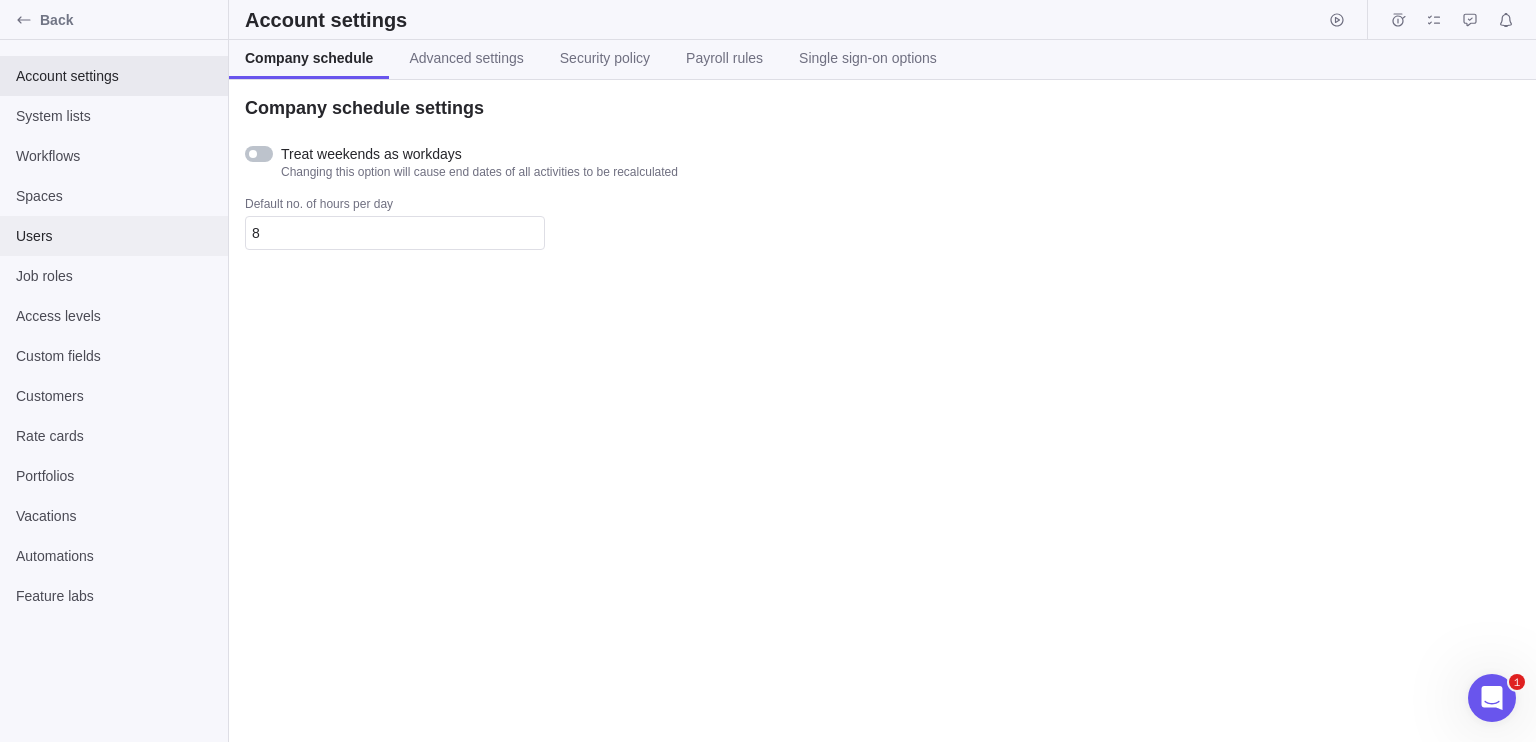 click on "Users" at bounding box center (114, 236) 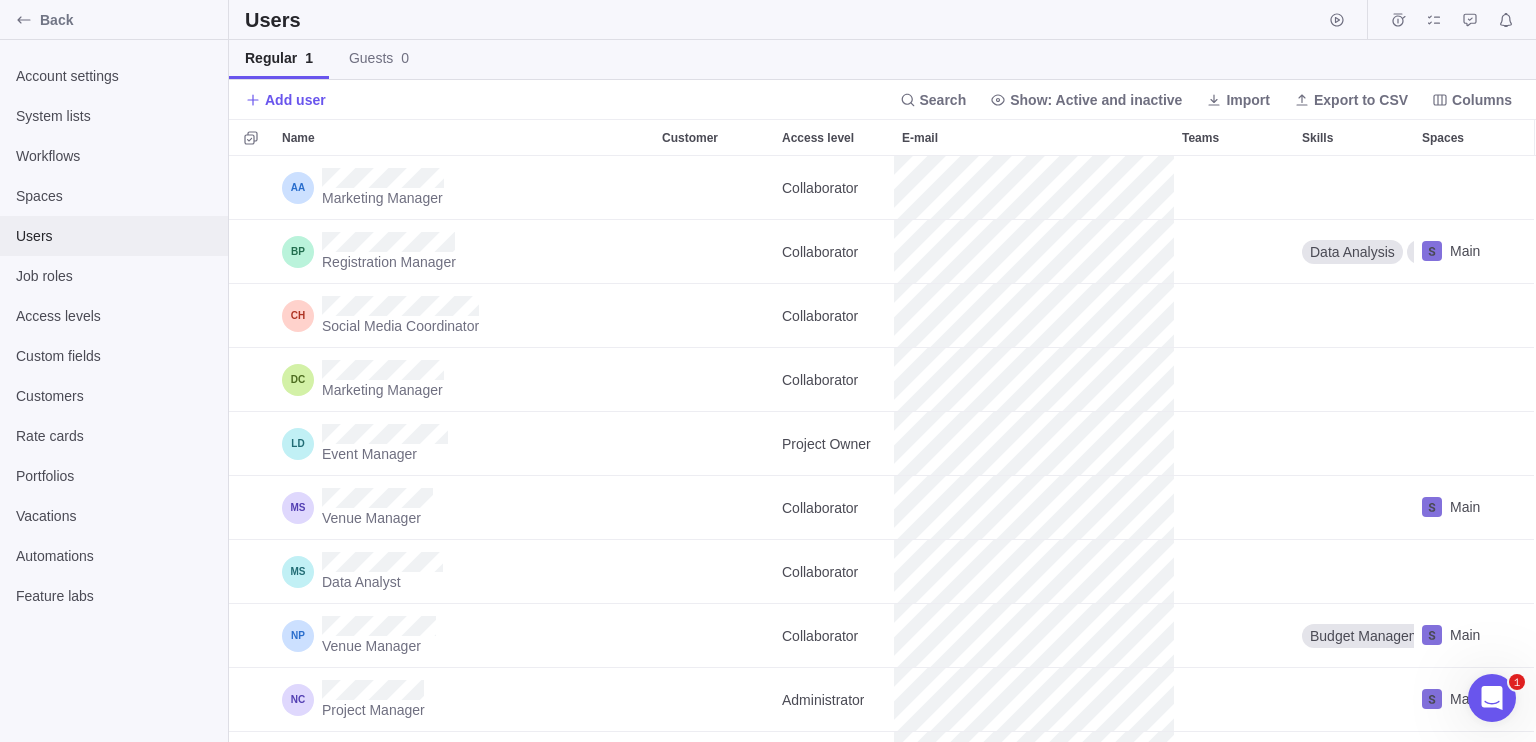 scroll, scrollTop: 16, scrollLeft: 16, axis: both 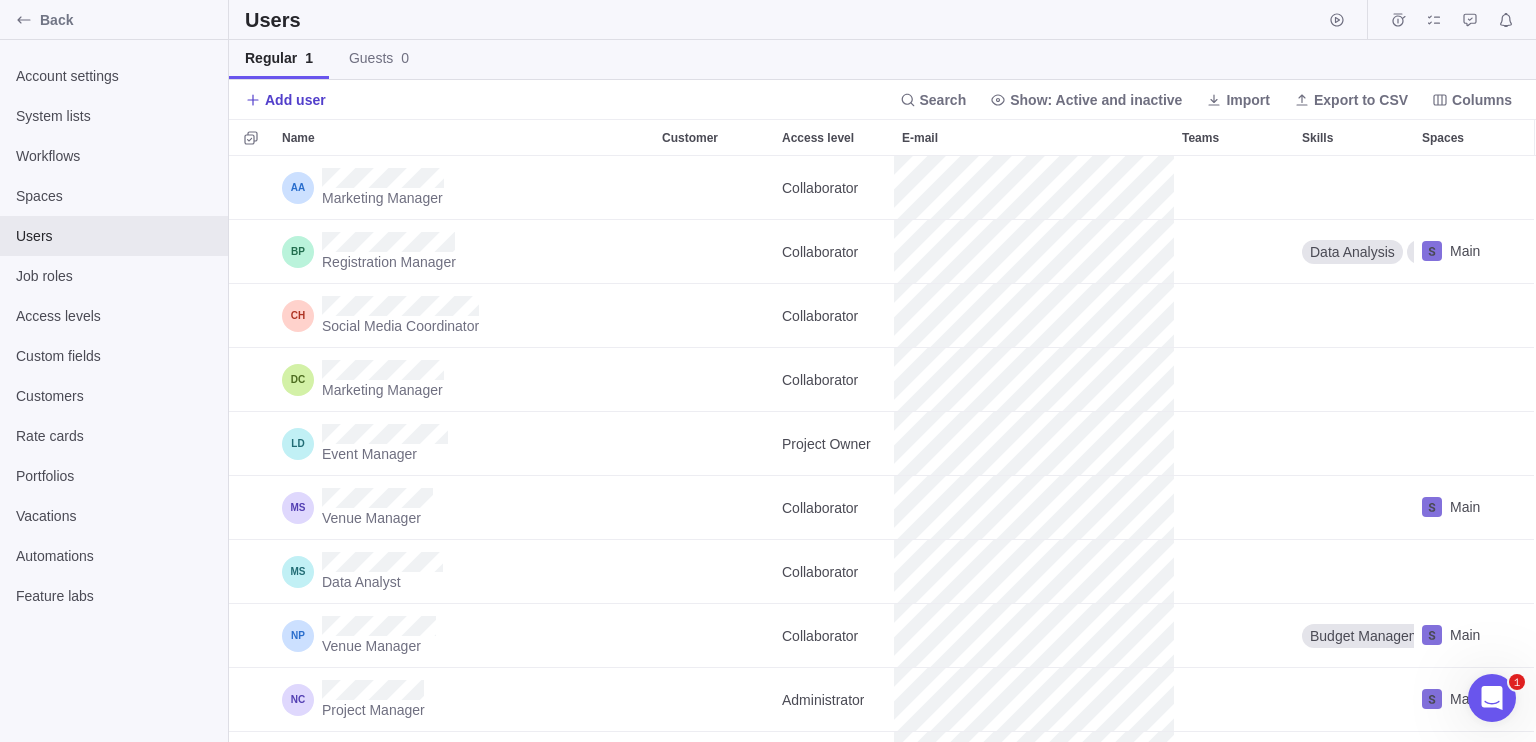 click on "Add user" at bounding box center (295, 100) 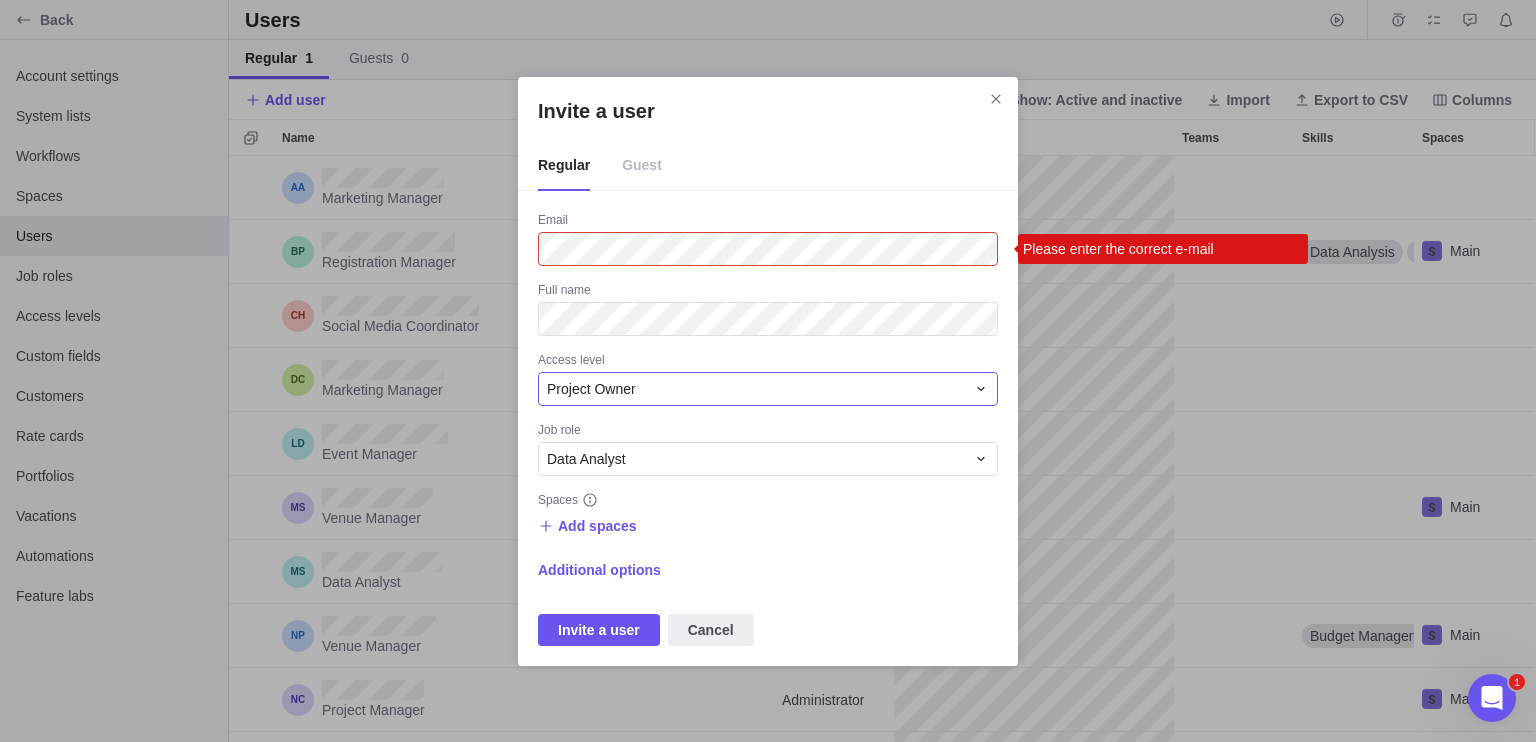 click on "Project Owner" at bounding box center (591, 389) 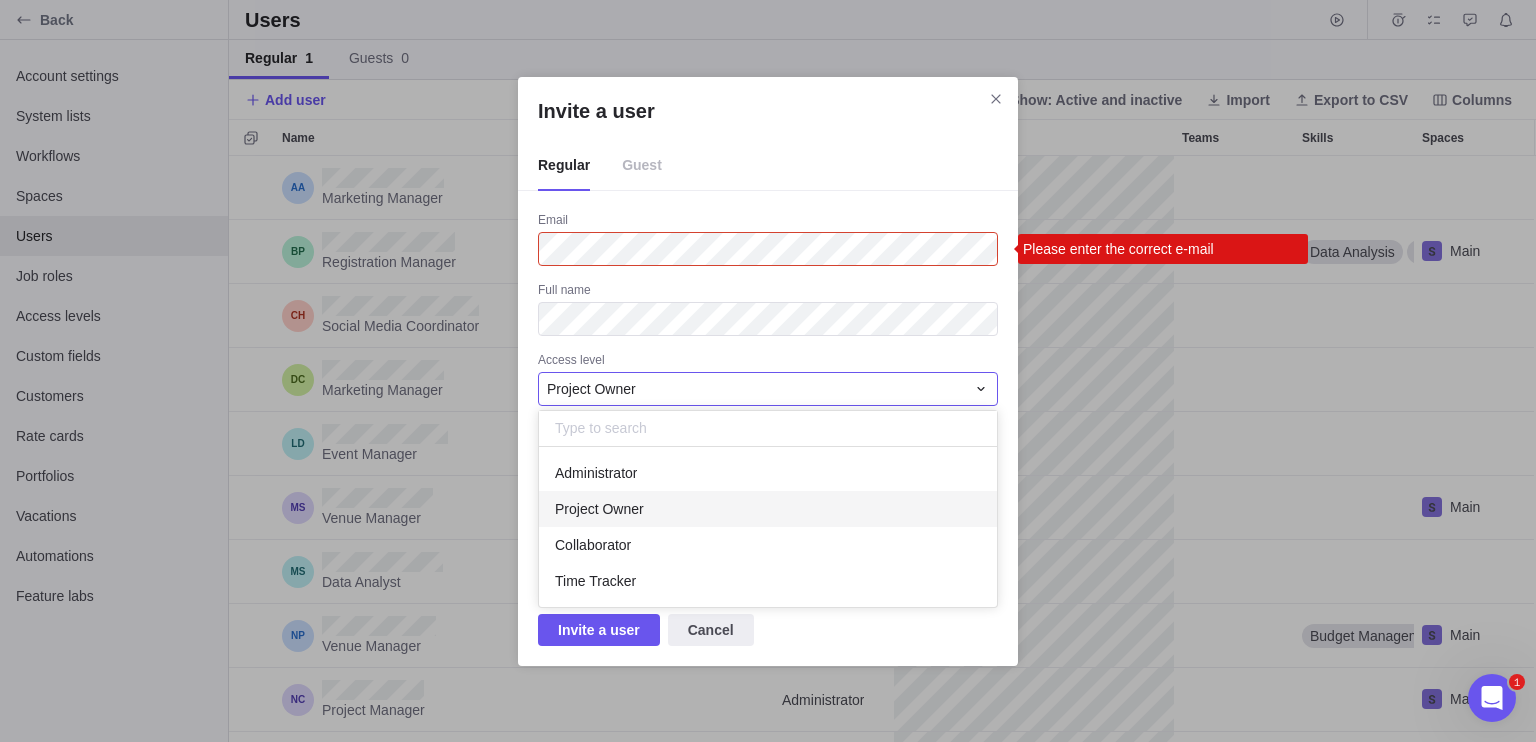 scroll, scrollTop: 16, scrollLeft: 16, axis: both 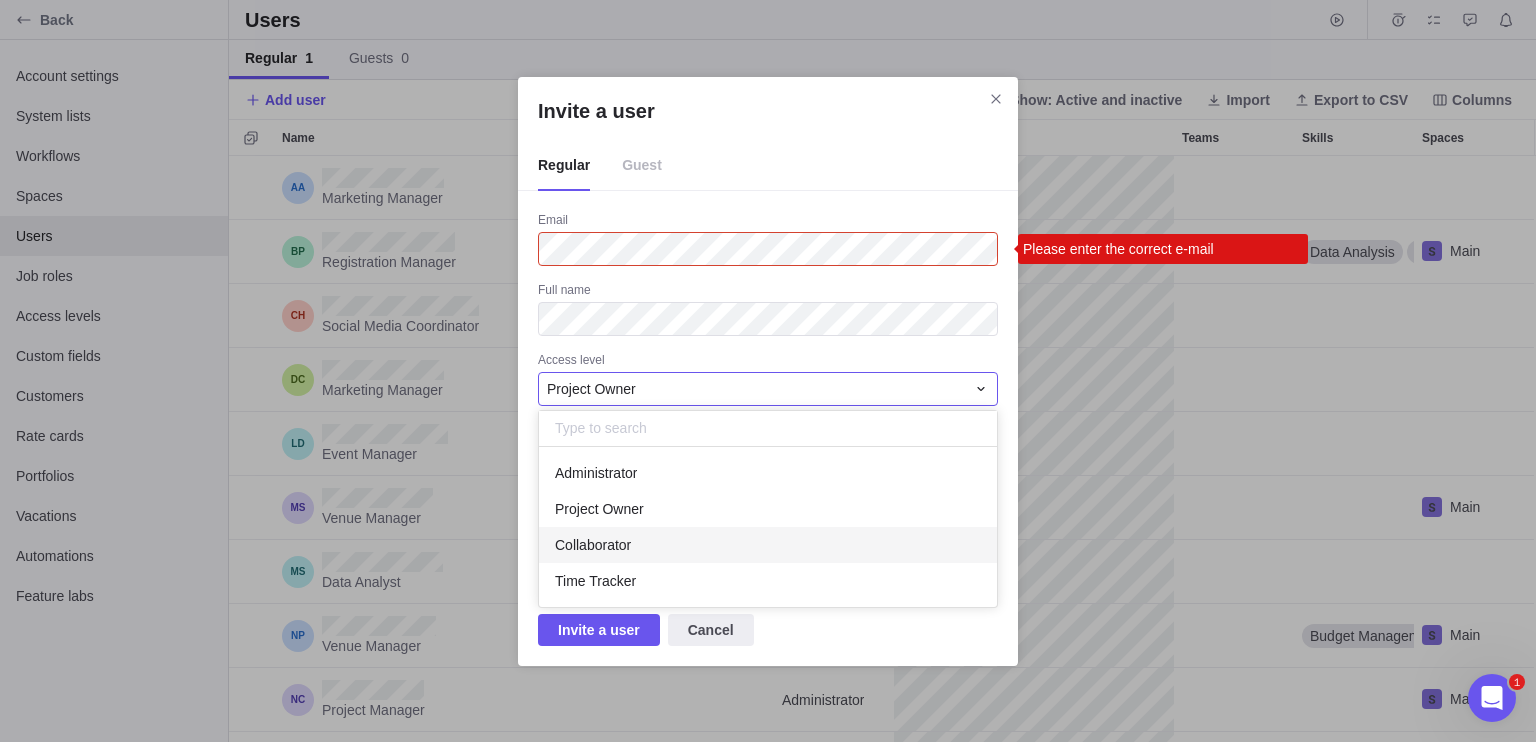click on "Collaborator" at bounding box center [593, 545] 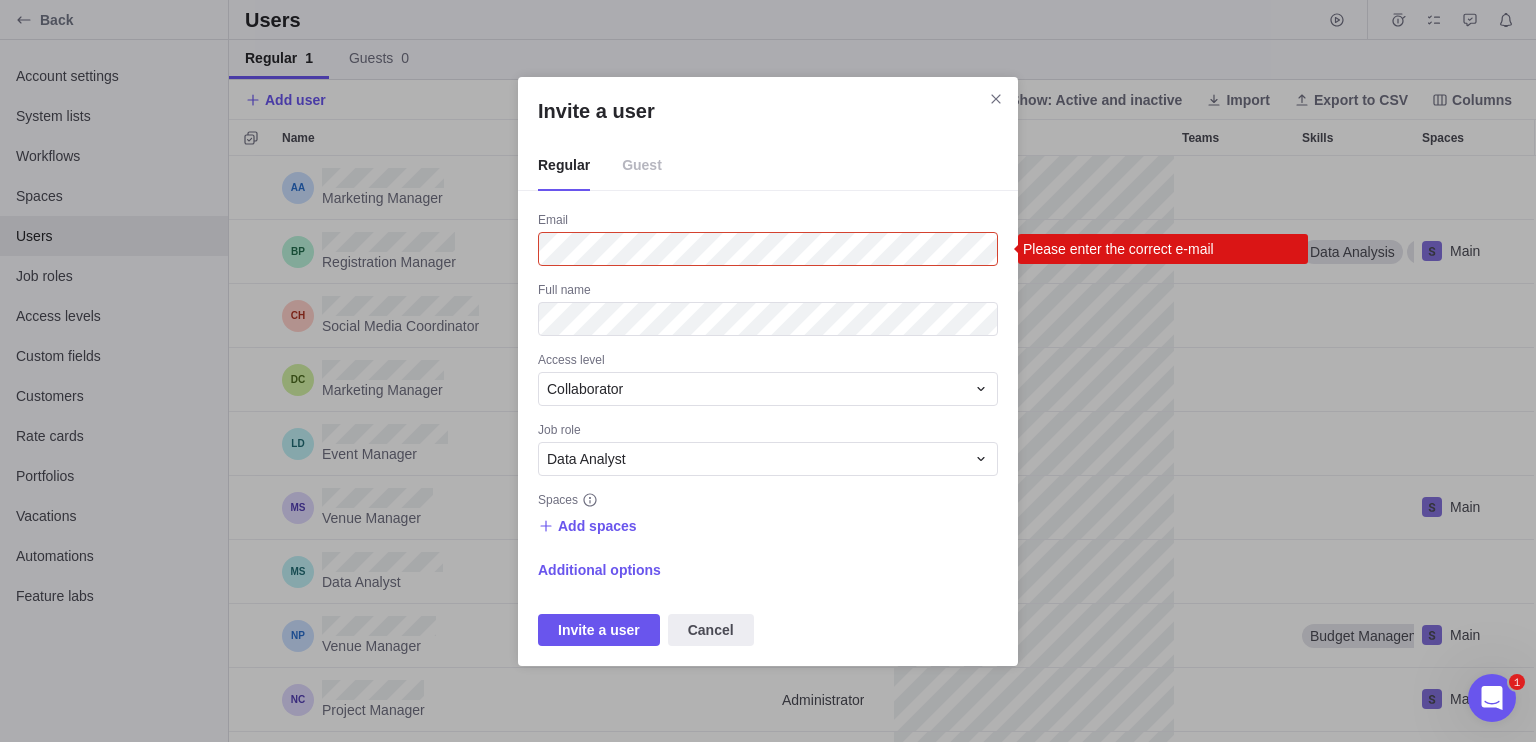 click on "Regular Guest" at bounding box center [768, 166] 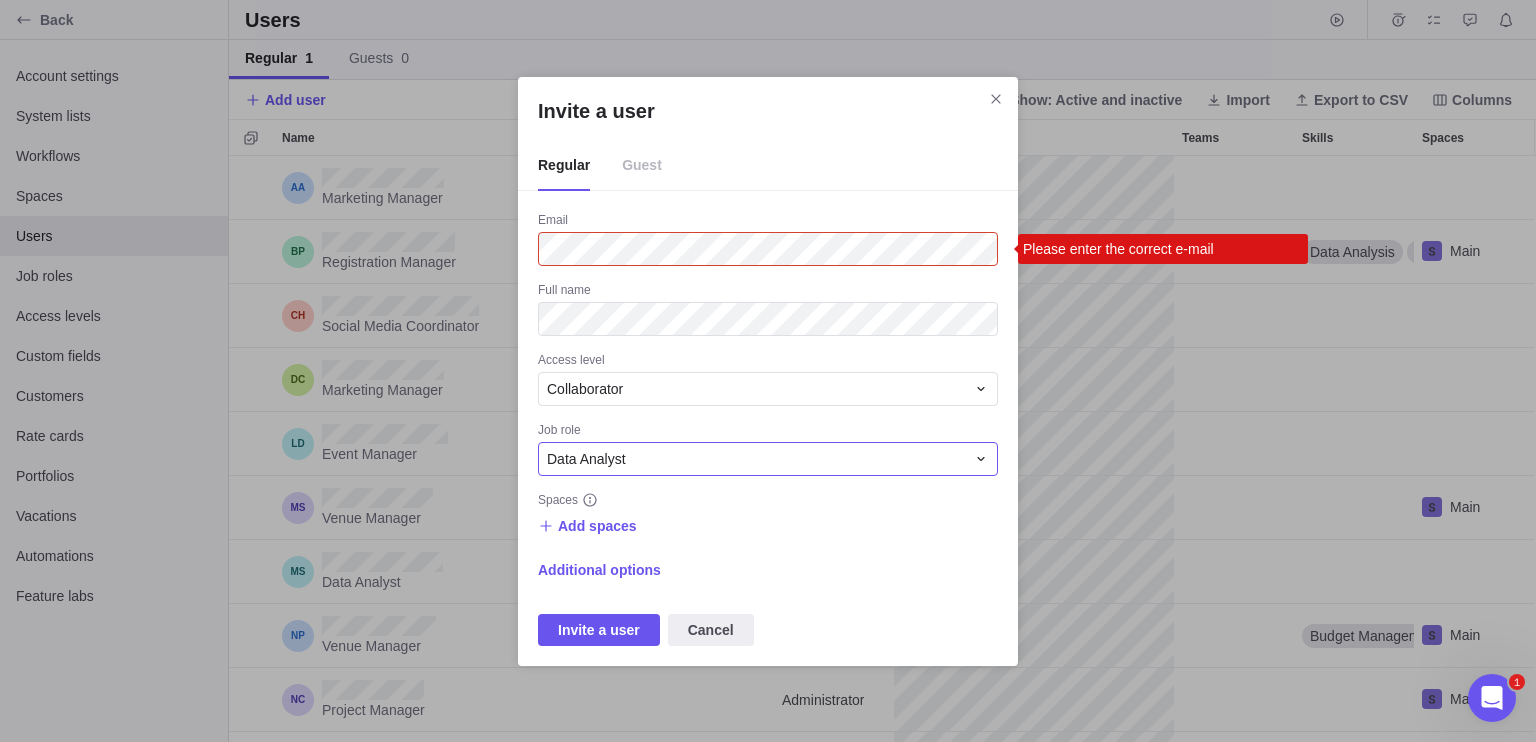 click on "Data Analyst" at bounding box center [756, 459] 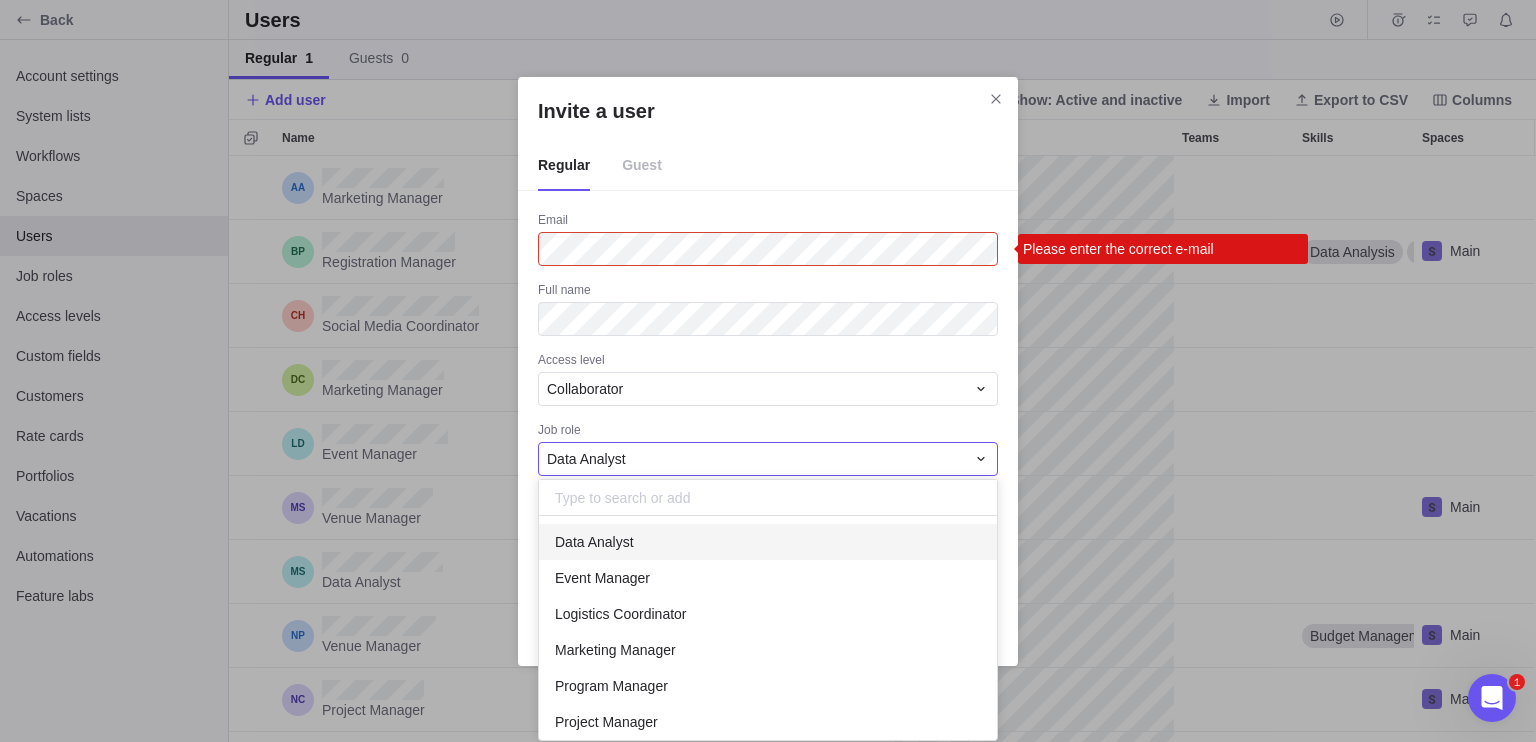 scroll, scrollTop: 16, scrollLeft: 16, axis: both 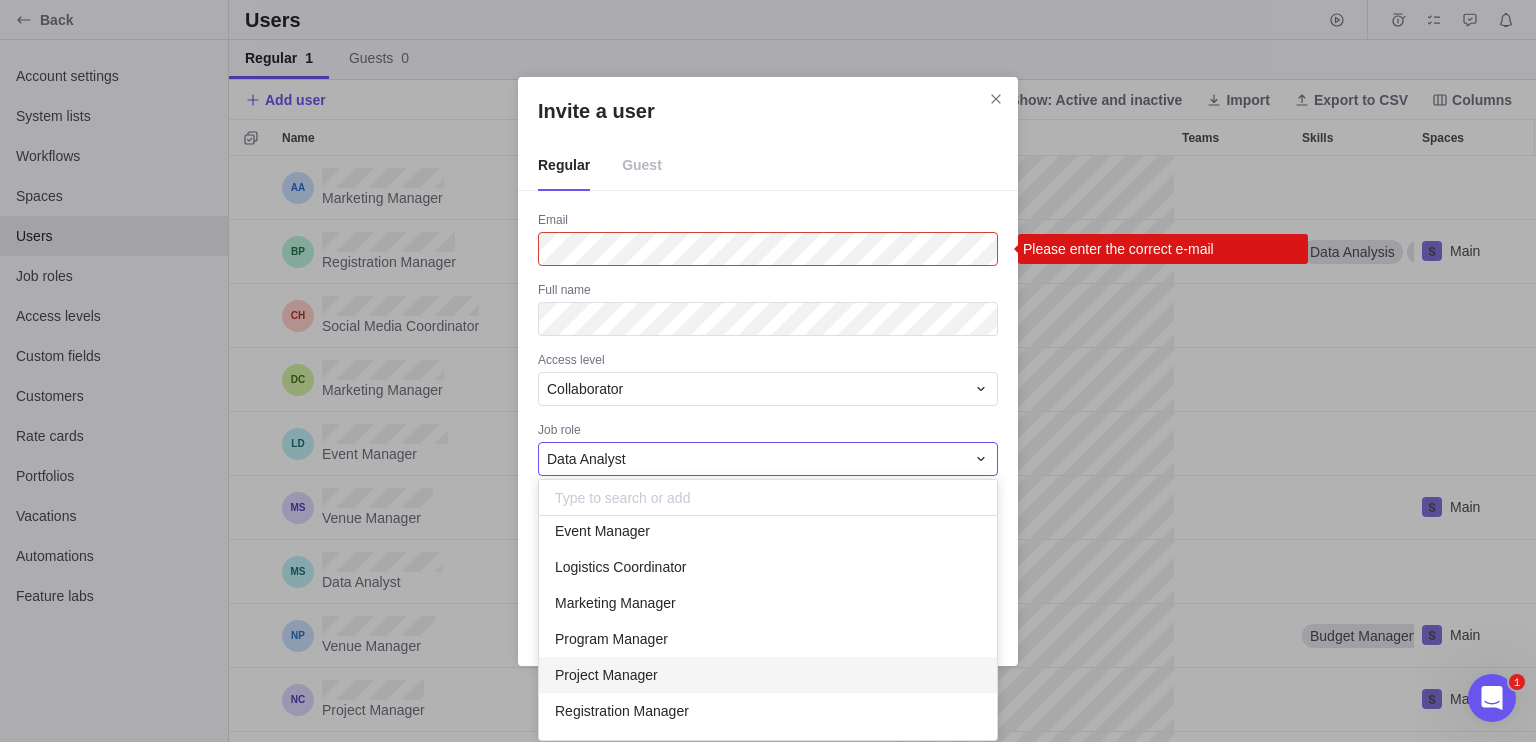 click on "Project Manager" at bounding box center (768, 675) 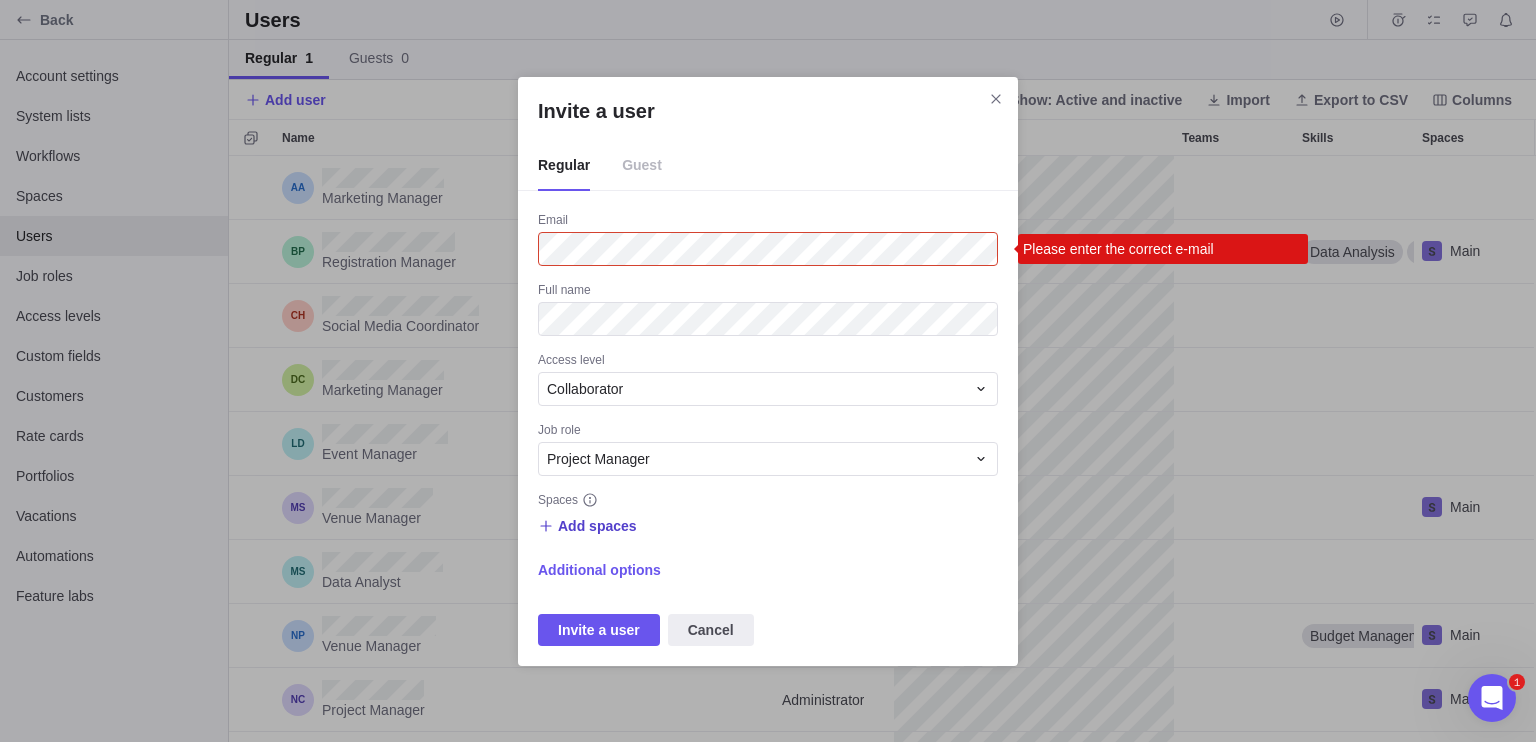 click on "Add spaces" at bounding box center [597, 526] 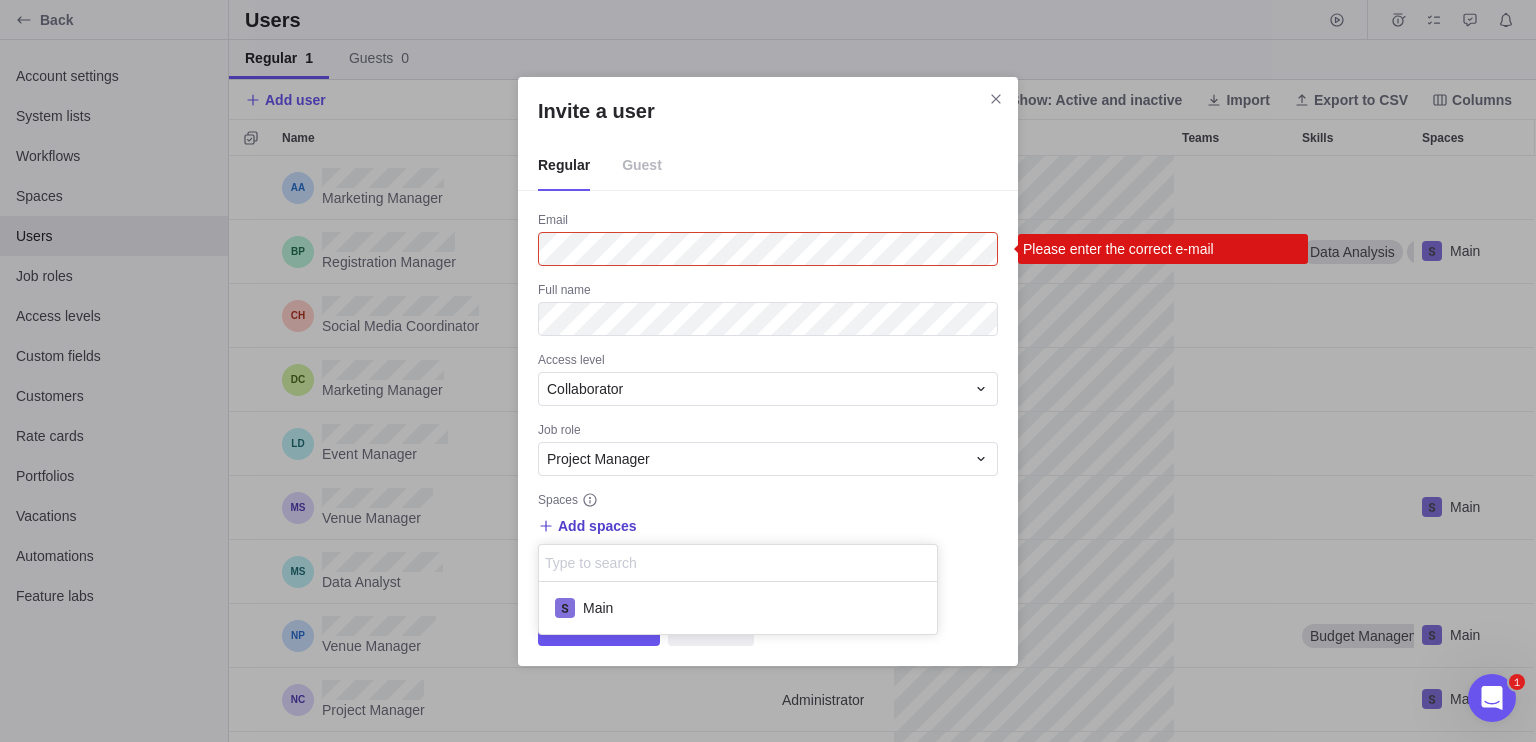 scroll, scrollTop: 16, scrollLeft: 16, axis: both 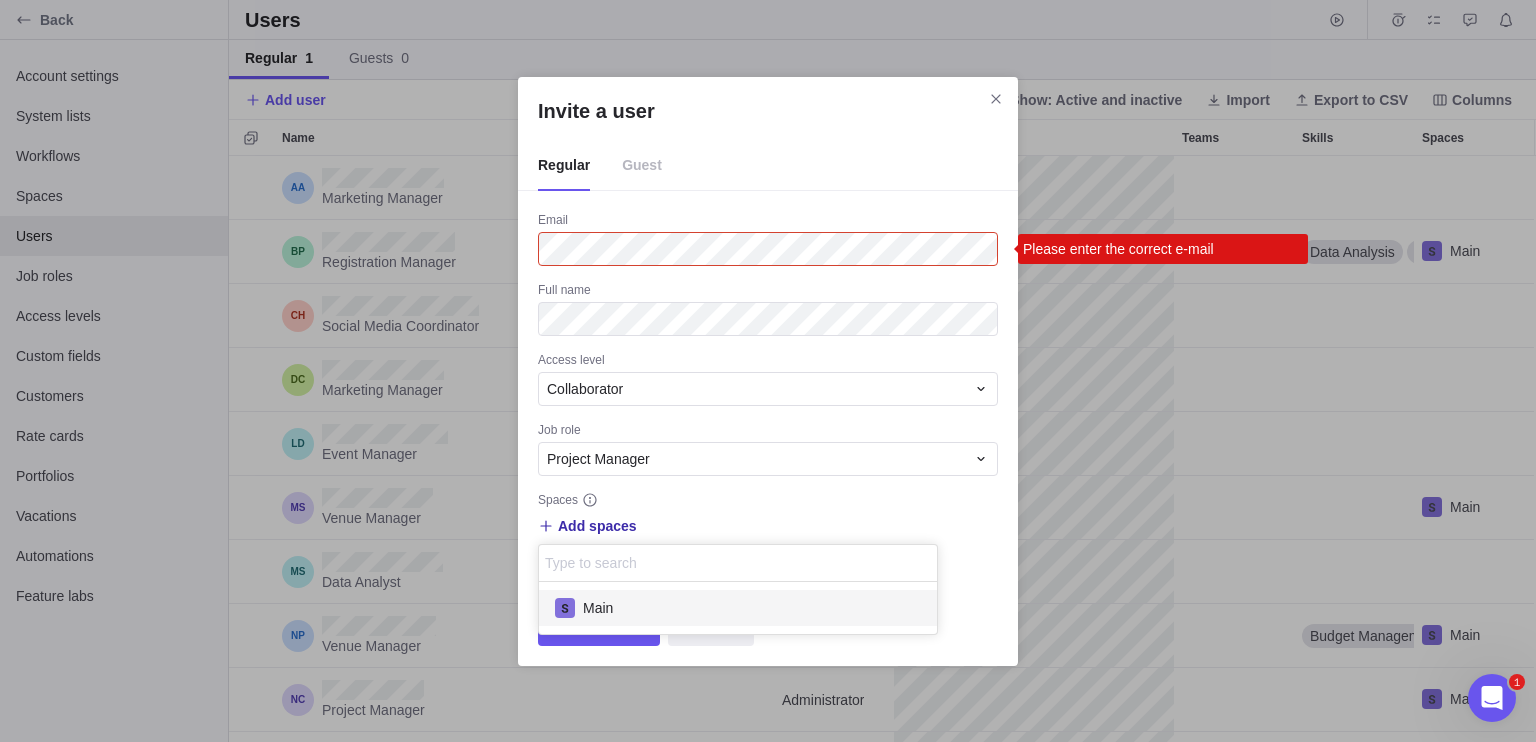 click on "Main" at bounding box center (738, 608) 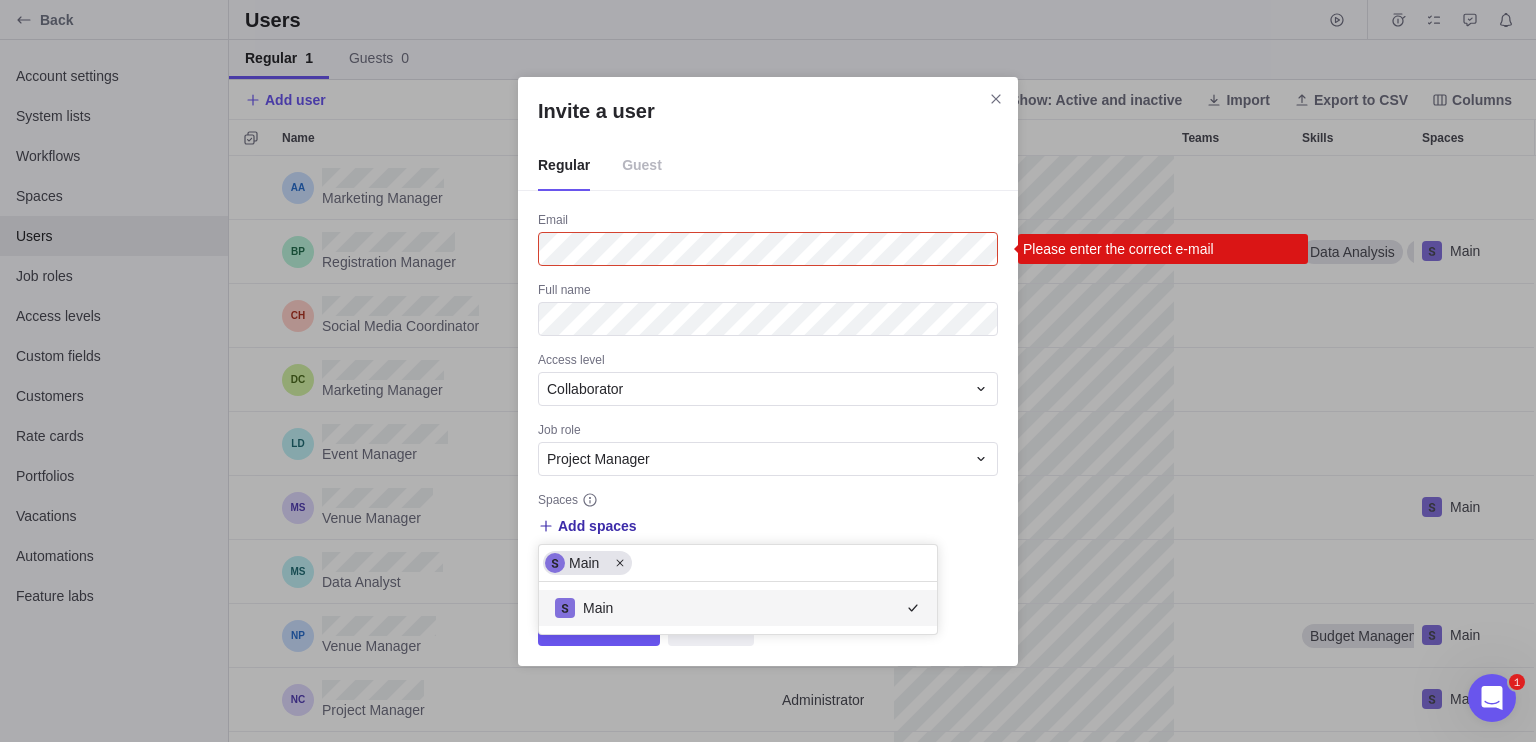click on "Invite a user Regular Guest Email Please enter the correct e-mail Full name Access level Collaborator Job role Project Manager Spaces Add spaces Main Main Additional options Invite a user Cancel" at bounding box center (768, 371) 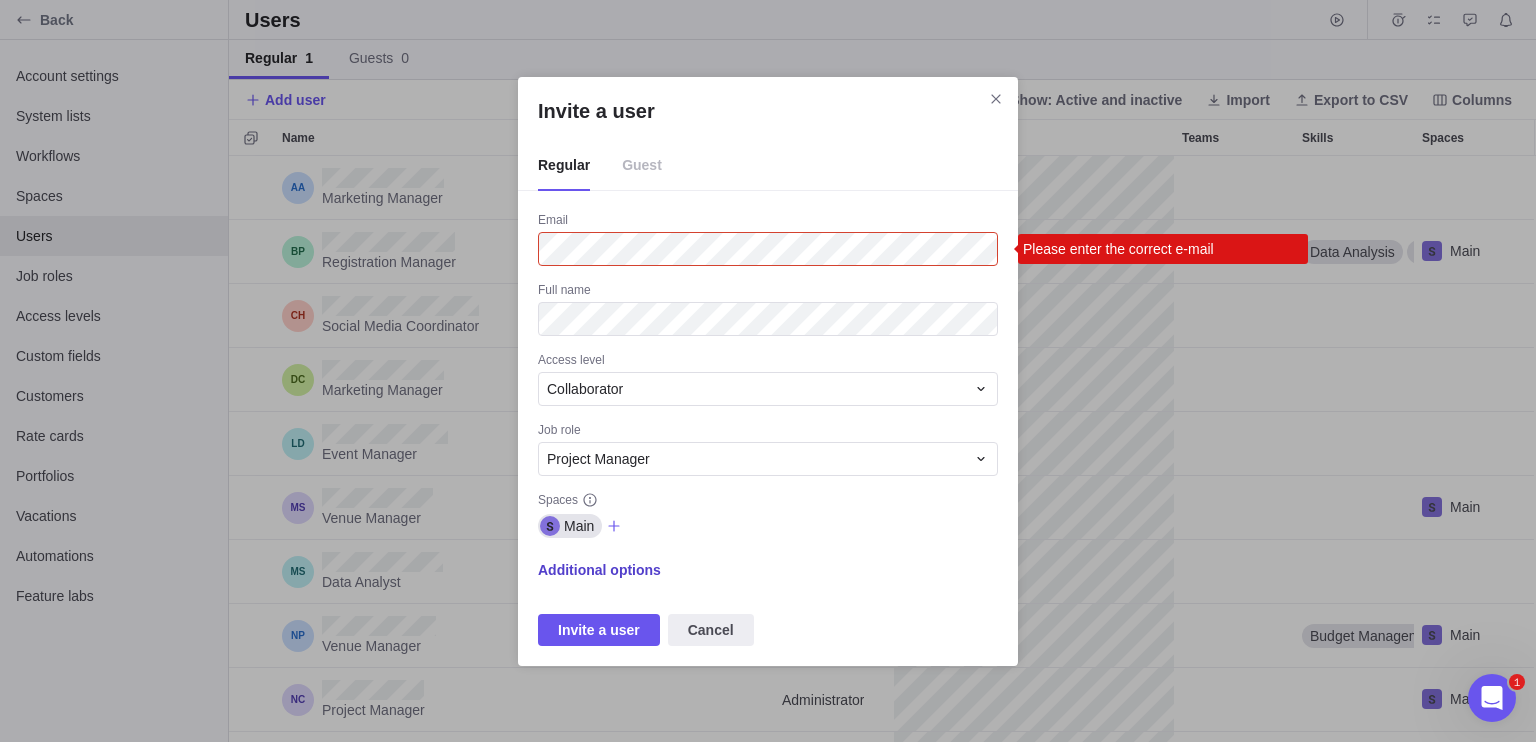 click on "Additional options" at bounding box center [599, 570] 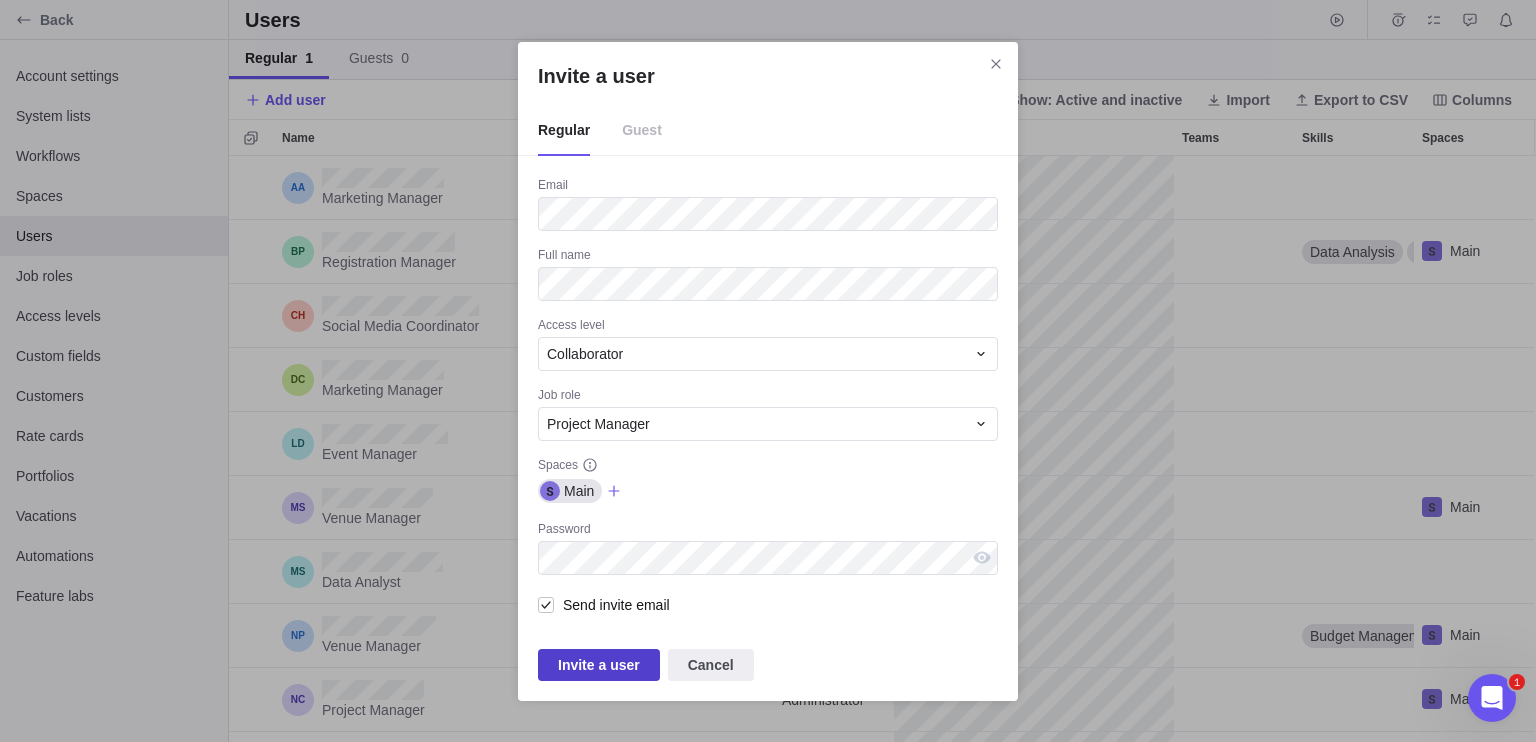 click on "Invite a user" at bounding box center (599, 665) 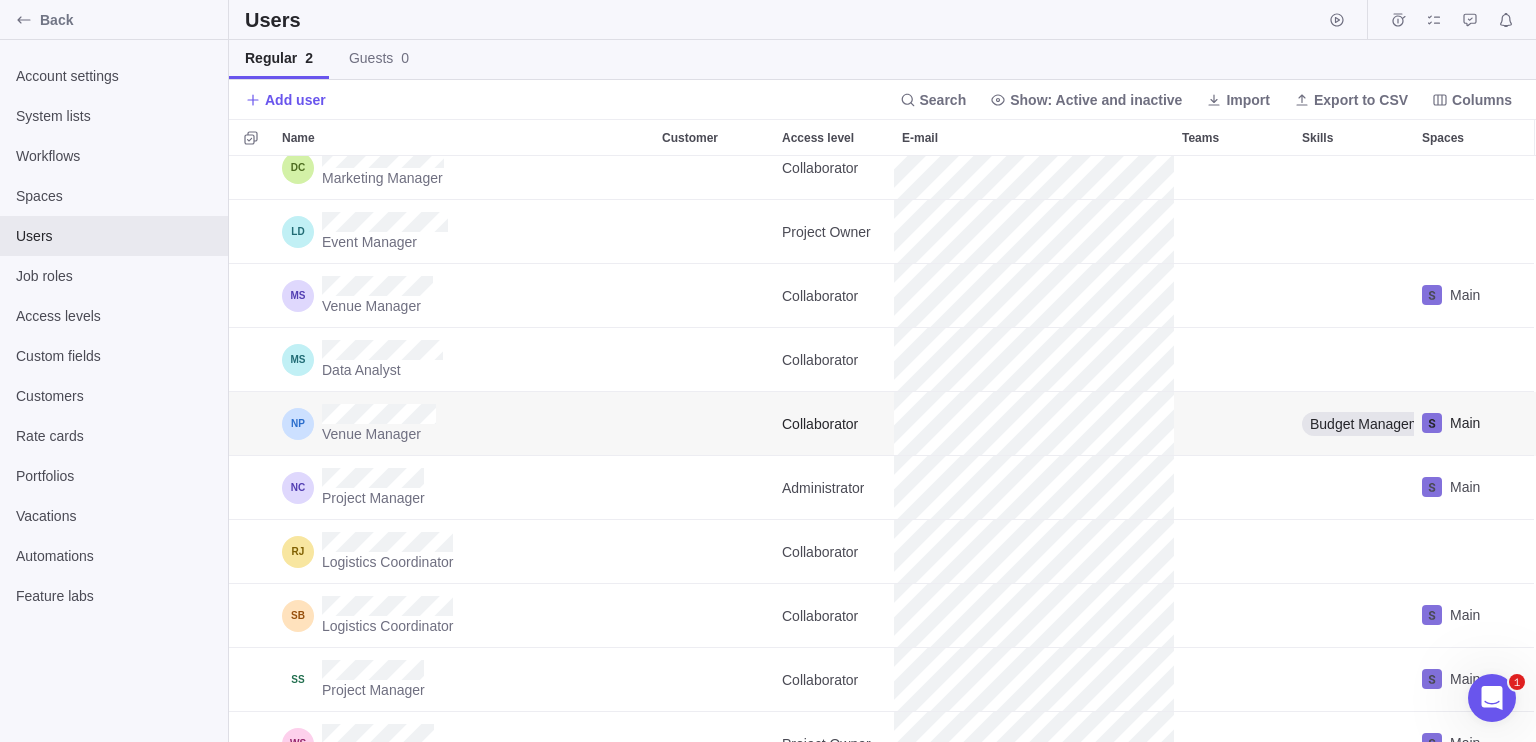 scroll, scrollTop: 260, scrollLeft: 0, axis: vertical 